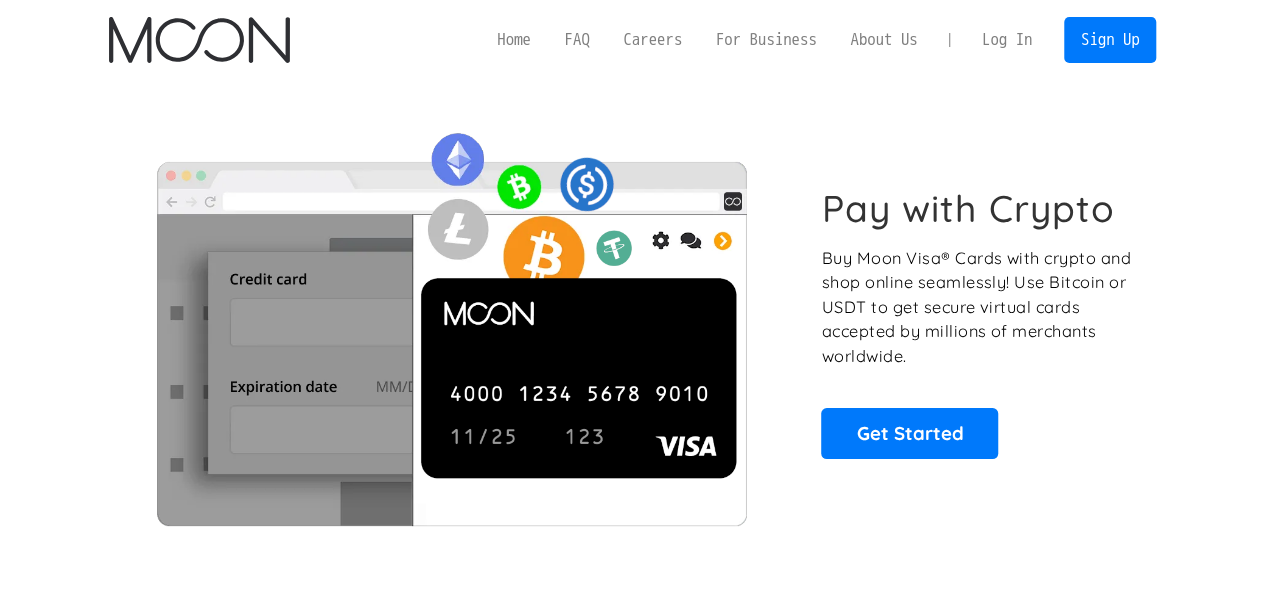 scroll, scrollTop: 0, scrollLeft: 0, axis: both 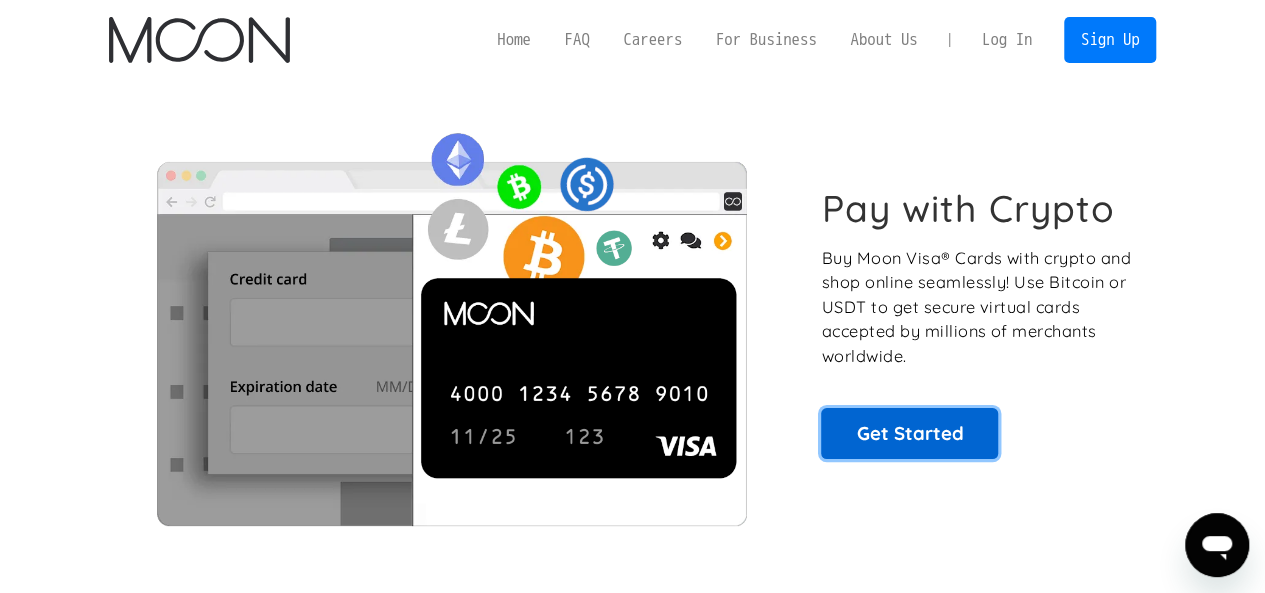 click on "Get Started" at bounding box center (909, 433) 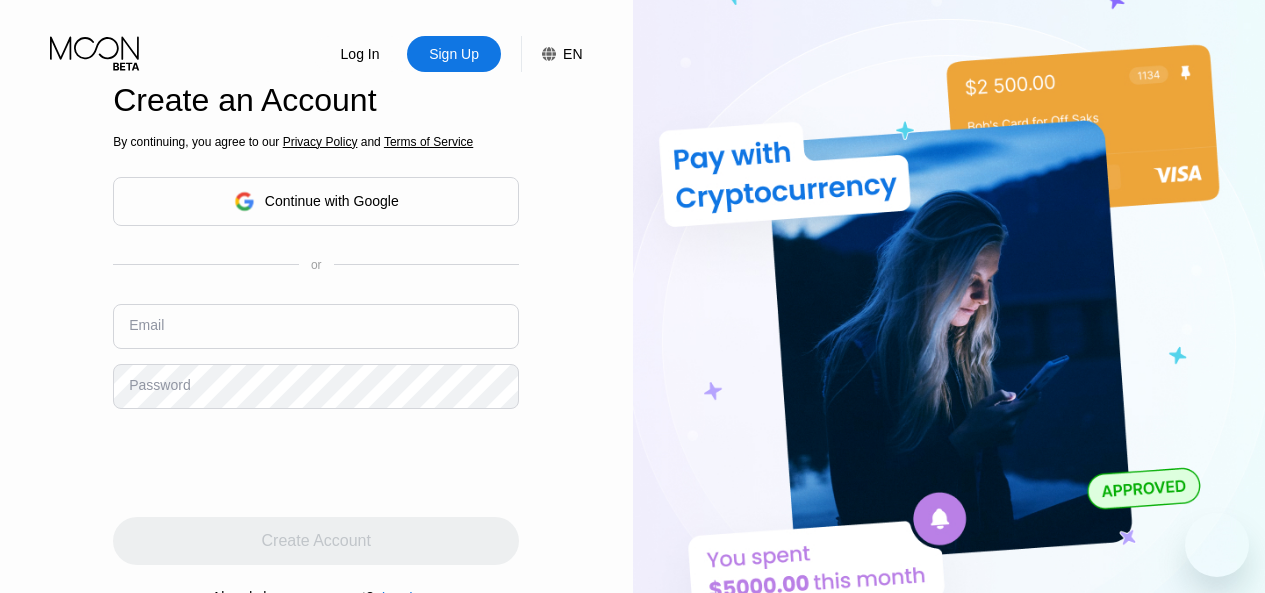 scroll, scrollTop: 0, scrollLeft: 0, axis: both 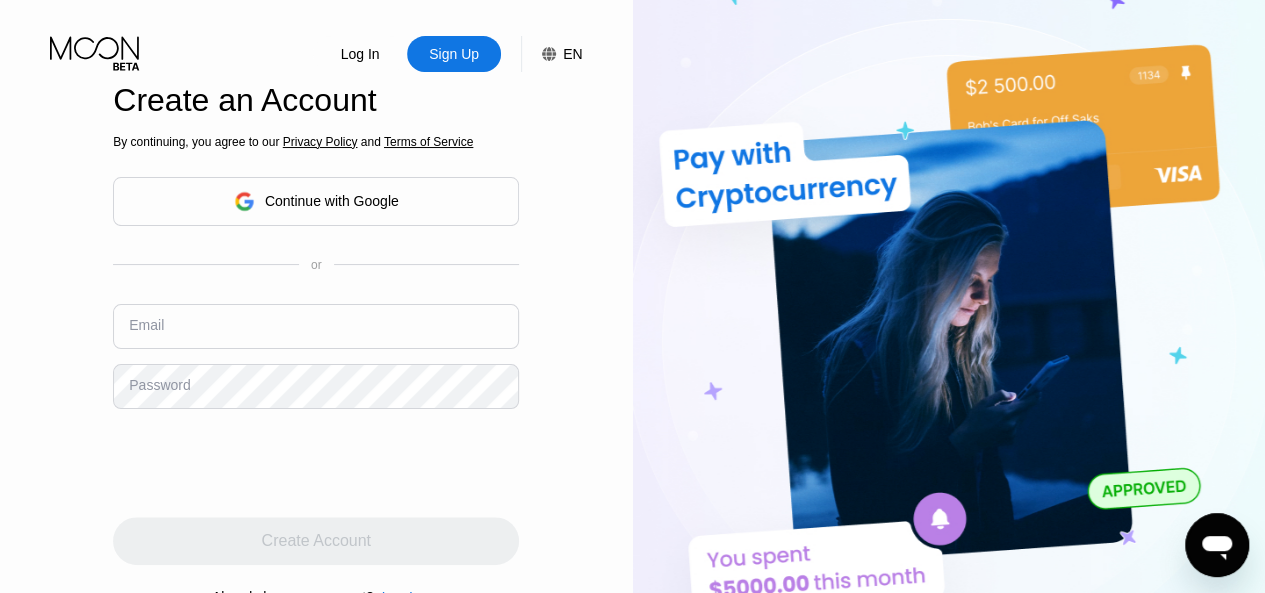 click on "Continue with Google" at bounding box center [332, 201] 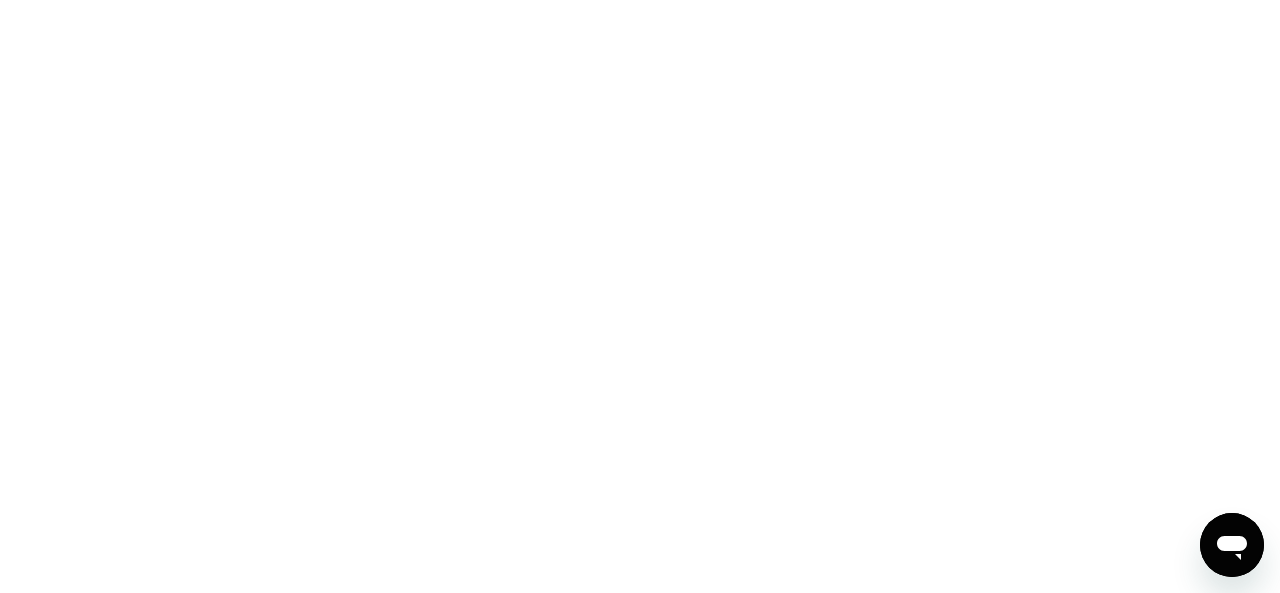 scroll, scrollTop: 0, scrollLeft: 0, axis: both 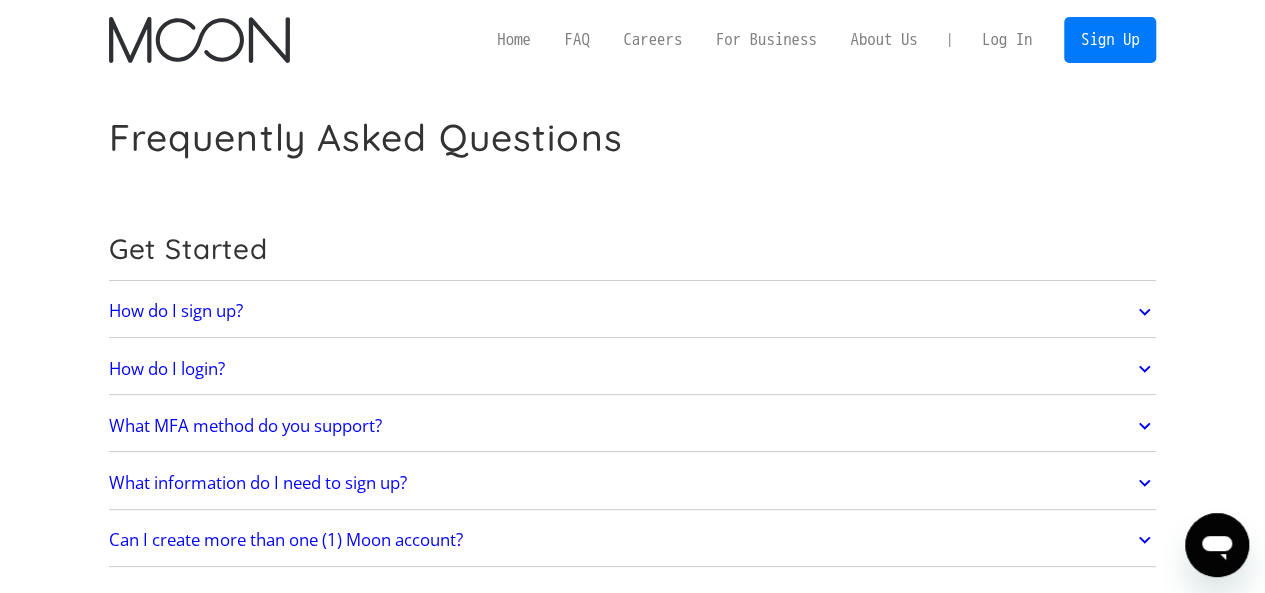 click on "What information do I need to sign up?" at bounding box center [258, 483] 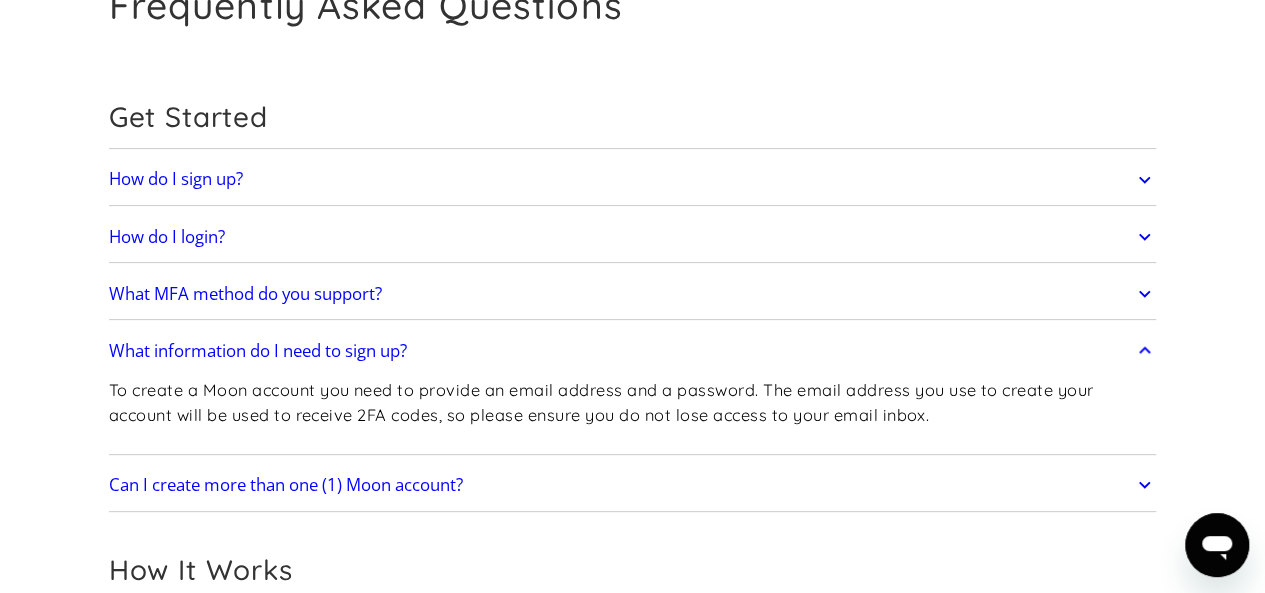 scroll, scrollTop: 278, scrollLeft: 0, axis: vertical 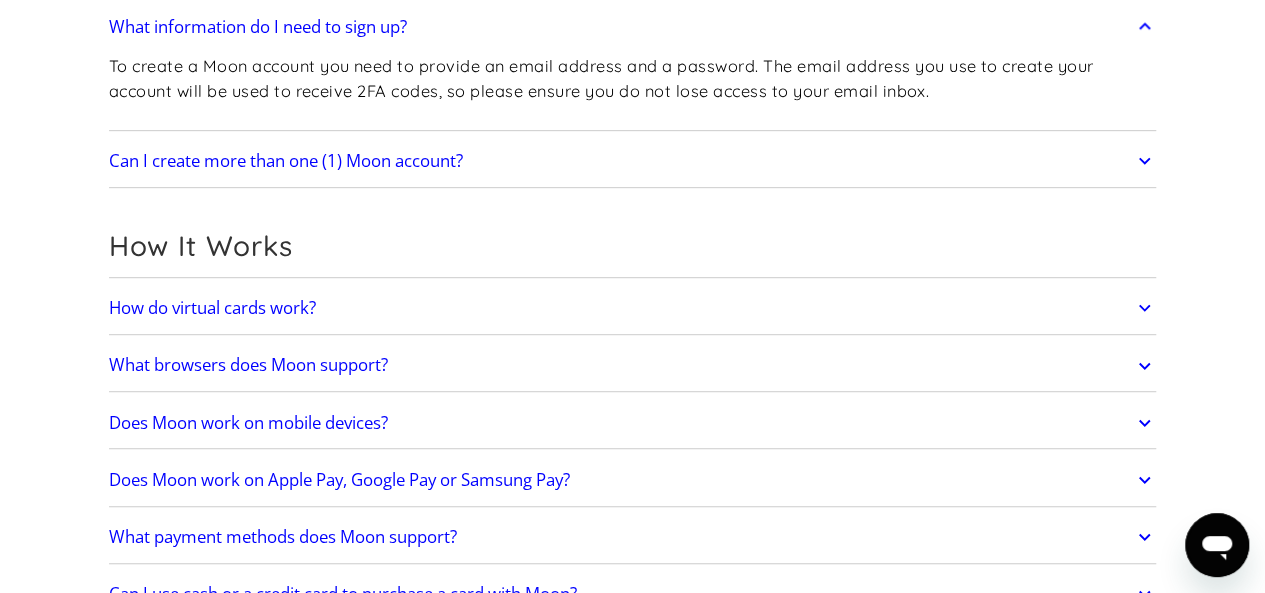 click on "Can I create more than one (1) Moon account?" at bounding box center [286, 161] 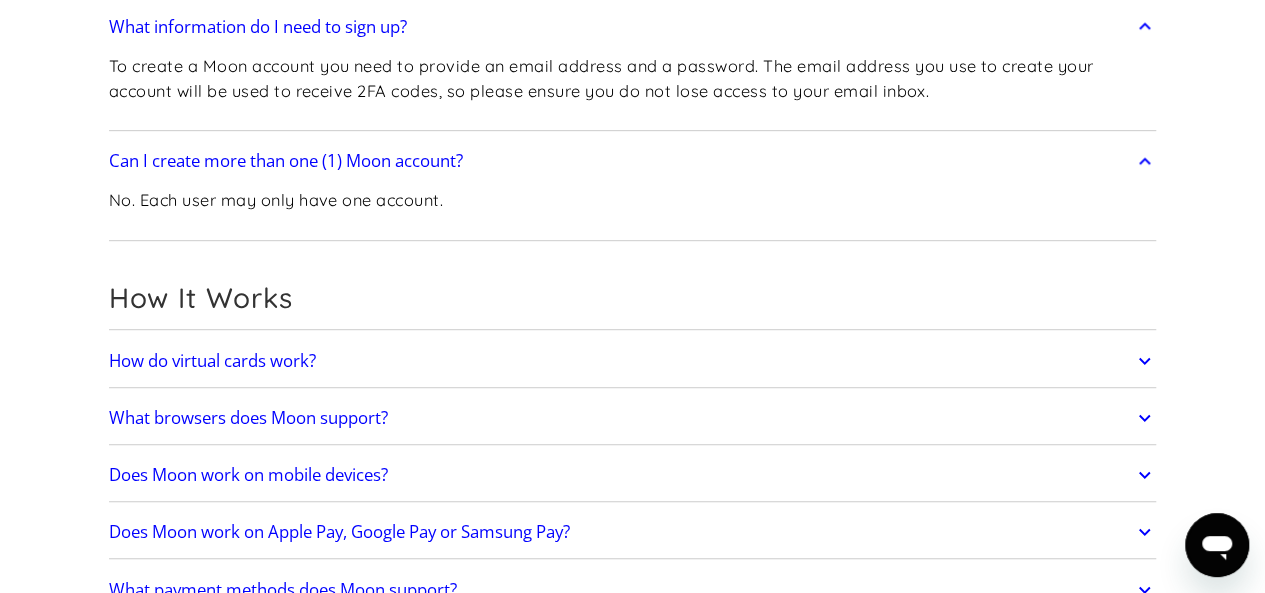 click on "How do virtual cards work?" at bounding box center [633, 361] 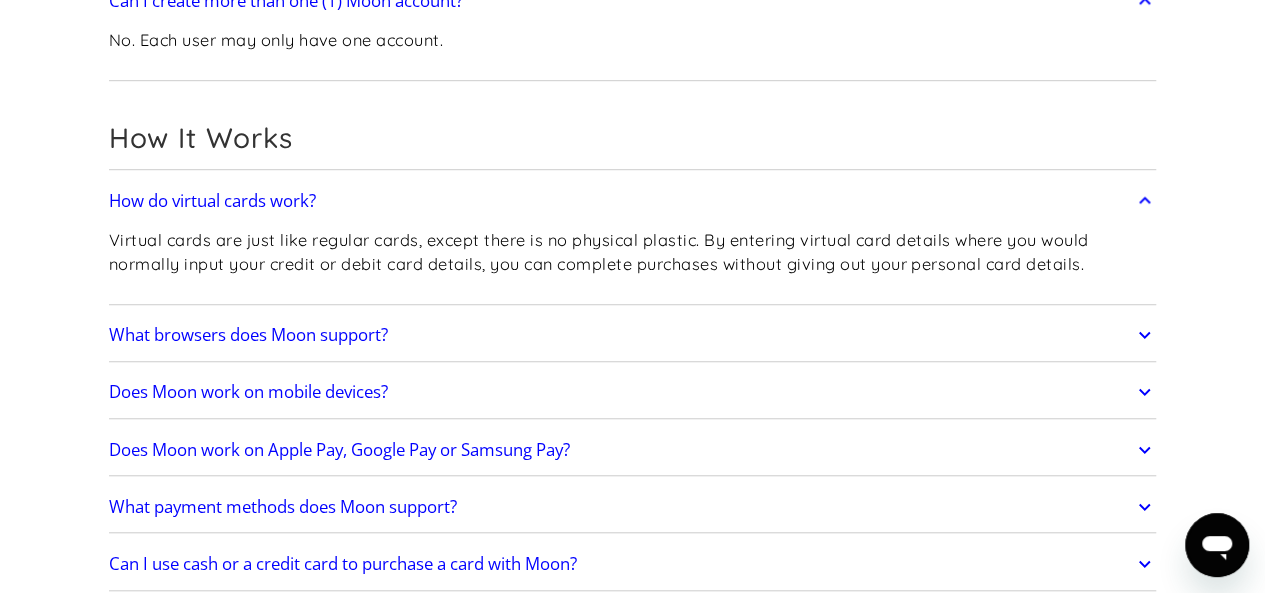 scroll, scrollTop: 622, scrollLeft: 0, axis: vertical 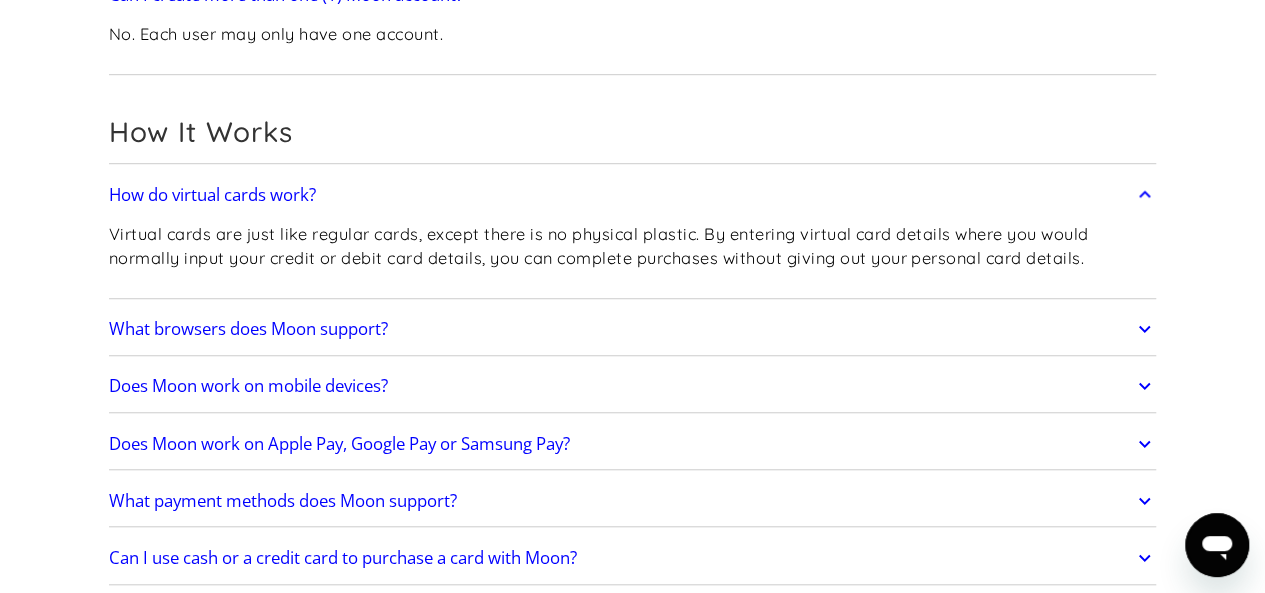 click on "What browsers does Moon support?" at bounding box center [633, 329] 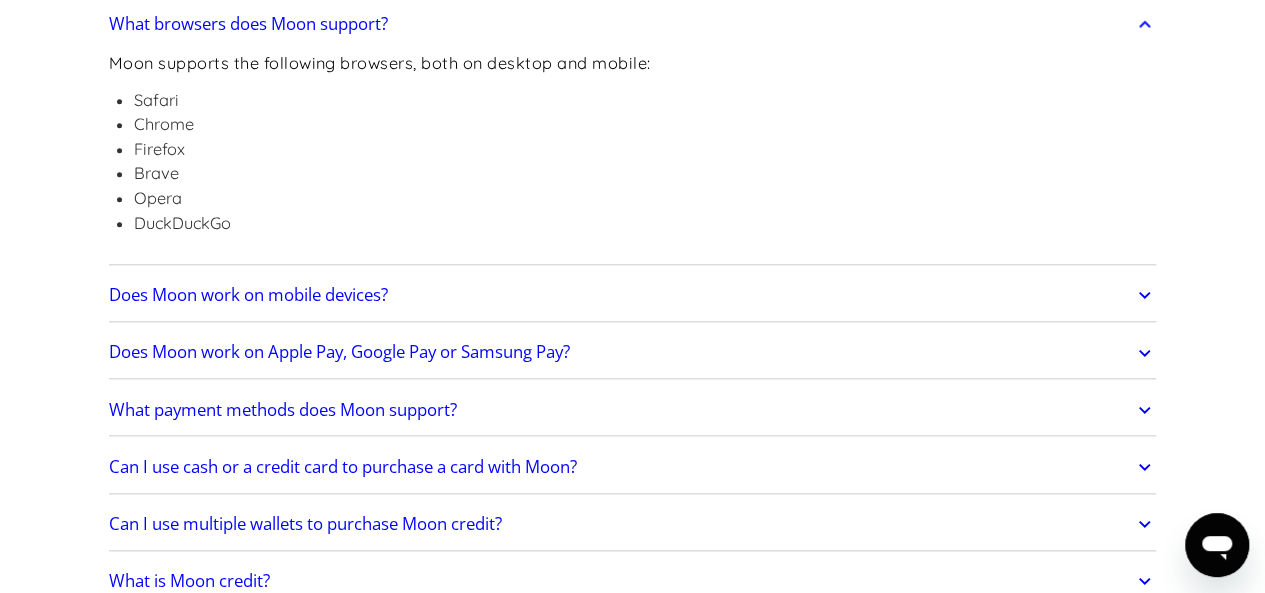 scroll, scrollTop: 933, scrollLeft: 0, axis: vertical 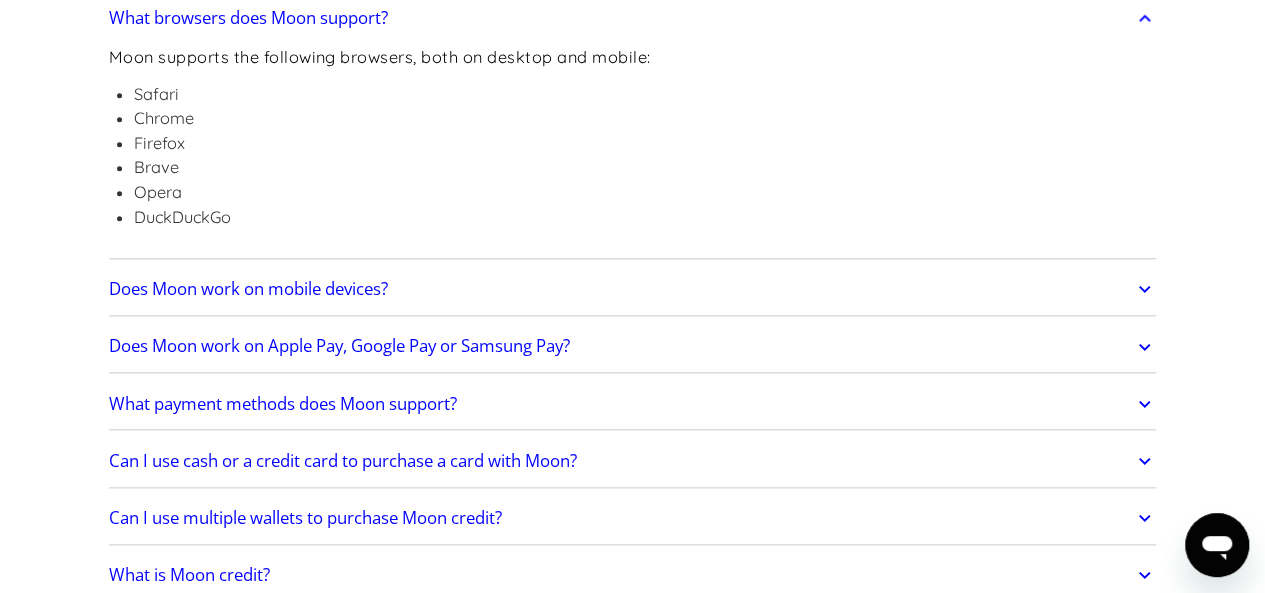 click on "Does Moon work on mobile devices?" at bounding box center [248, 289] 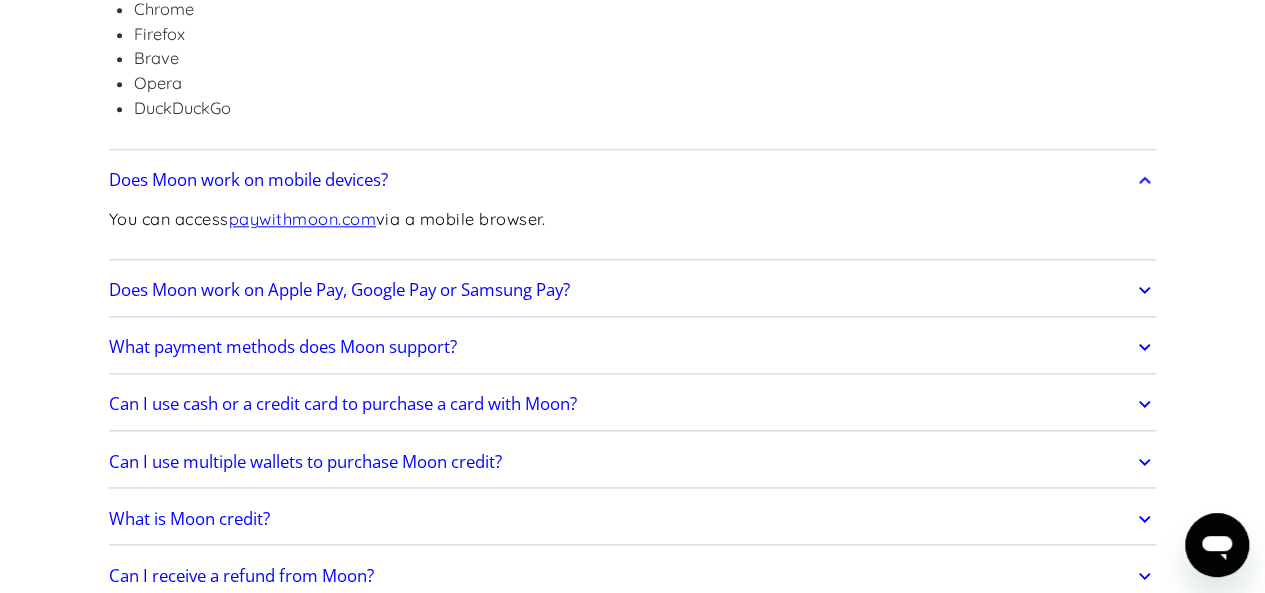 scroll, scrollTop: 1056, scrollLeft: 0, axis: vertical 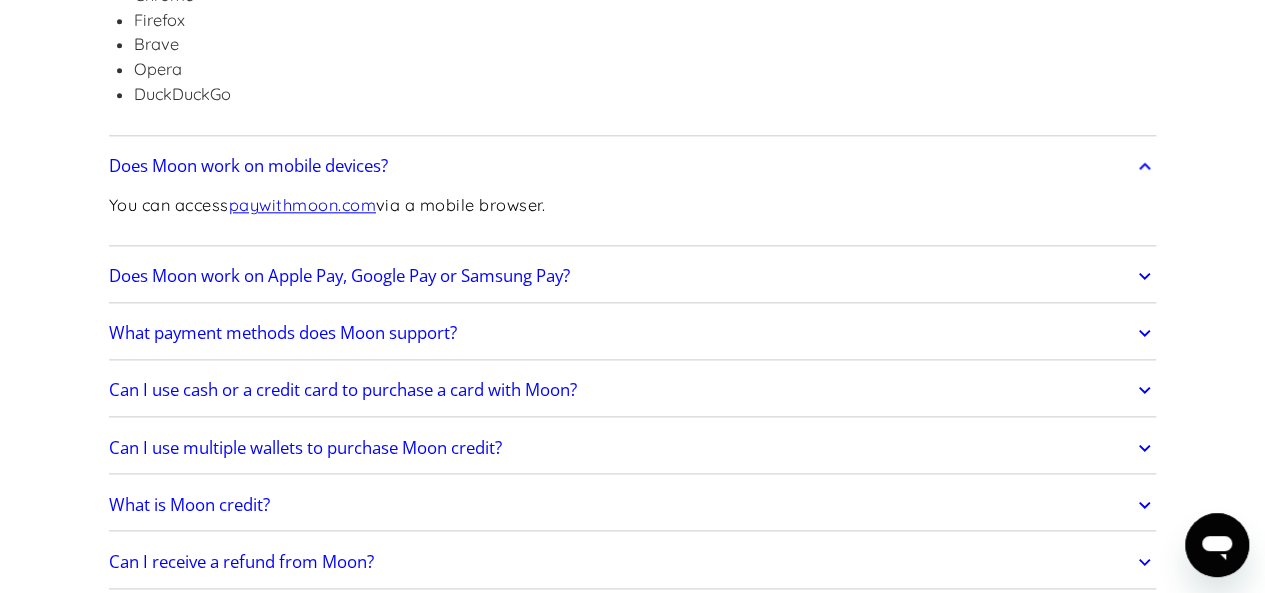 click on "Does Moon work on Apple Pay, Google Pay or Samsung Pay?" at bounding box center [339, 276] 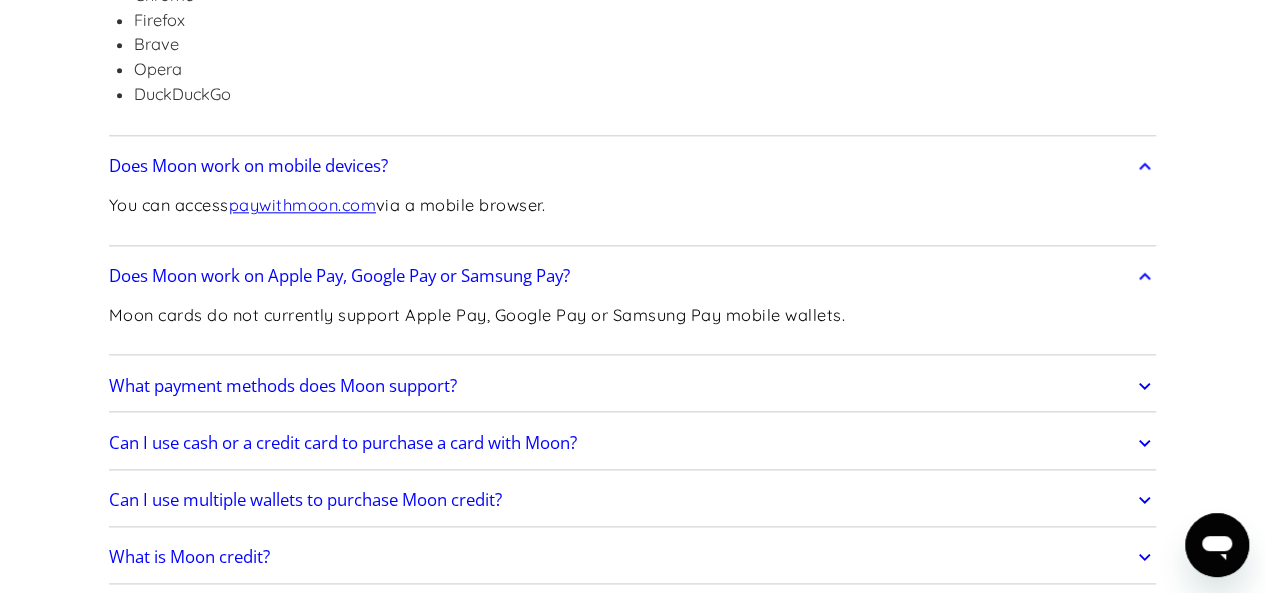 click on "What payment methods does Moon support?" at bounding box center [283, 386] 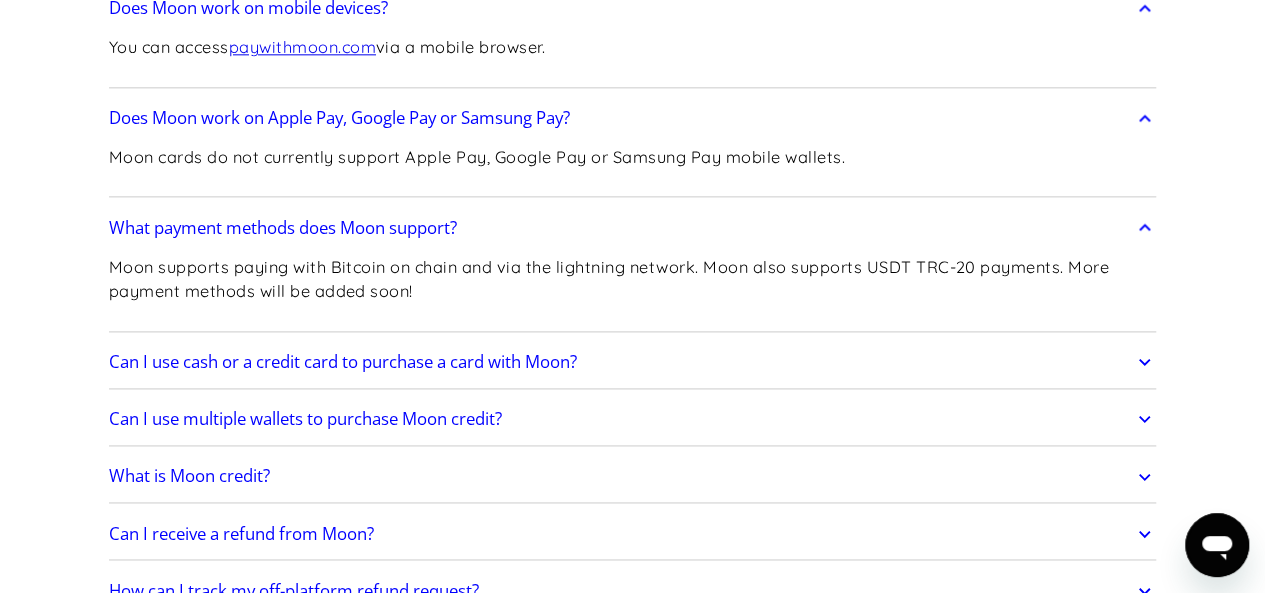 scroll, scrollTop: 1221, scrollLeft: 0, axis: vertical 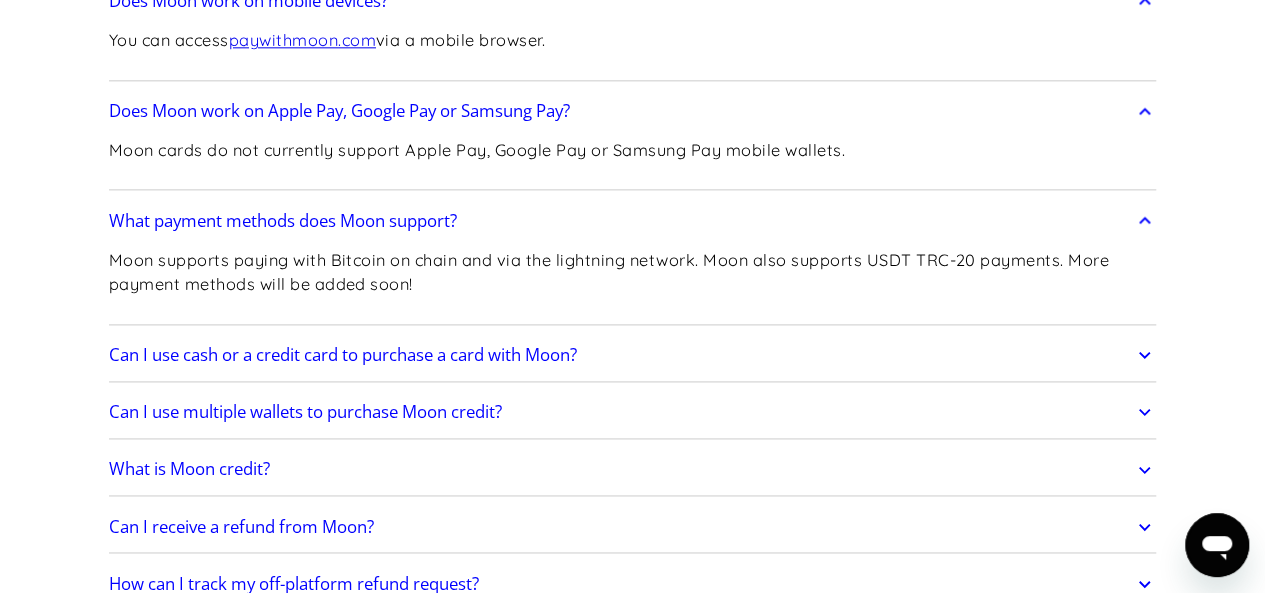 click on "Can I use cash or a credit card to purchase a card with Moon?" at bounding box center [343, 355] 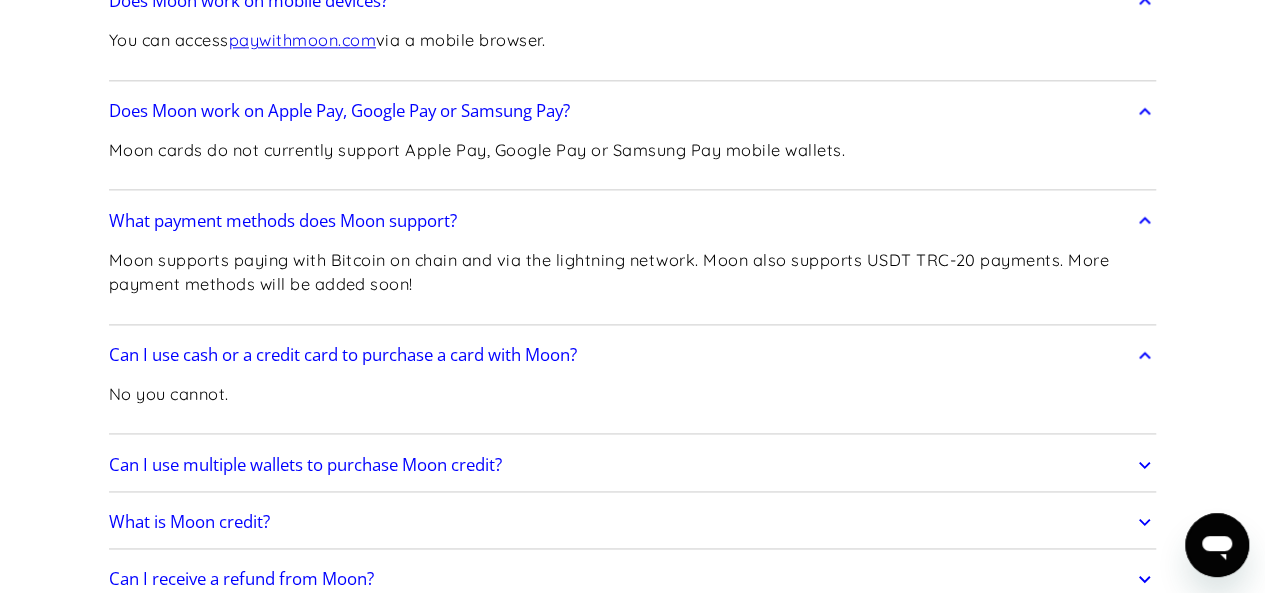 click on "Can I use multiple wallets to purchase Moon credit?  This depends on your payment method: Lightning Network Payments: No. You will be prompted to pay a lightning invoice of a fixed amount. Bitcoin on chain: Yes. You will be prompted with a bitcoin address and an amount of bitcoin to send. As long as the sum of the amounts sent to that address add up to the required payment, you can send from multiple originating wallets. USDT TRC-20: Yes; however, each individual USDT TRC-20 payment must be greater than $500. You will be prompted with a Tron address and an amount of USDT to send. As long as the sum of the amounts sent to that address add up to the required payment, and each amount sent to the address is greater than or equal to $500 at the prevailing exchange rate you can send from multiple originating wallets. You may also make multiple separate purchases of Moon credit, for each of which you may select a different payment method." at bounding box center [633, 465] 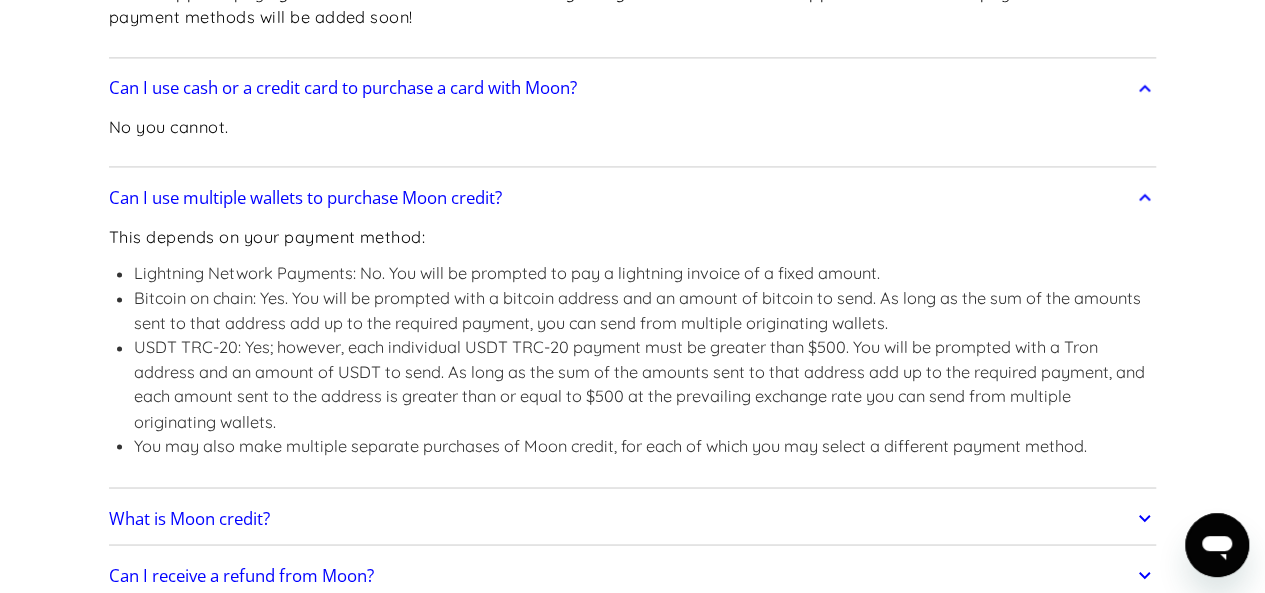 scroll, scrollTop: 1517, scrollLeft: 0, axis: vertical 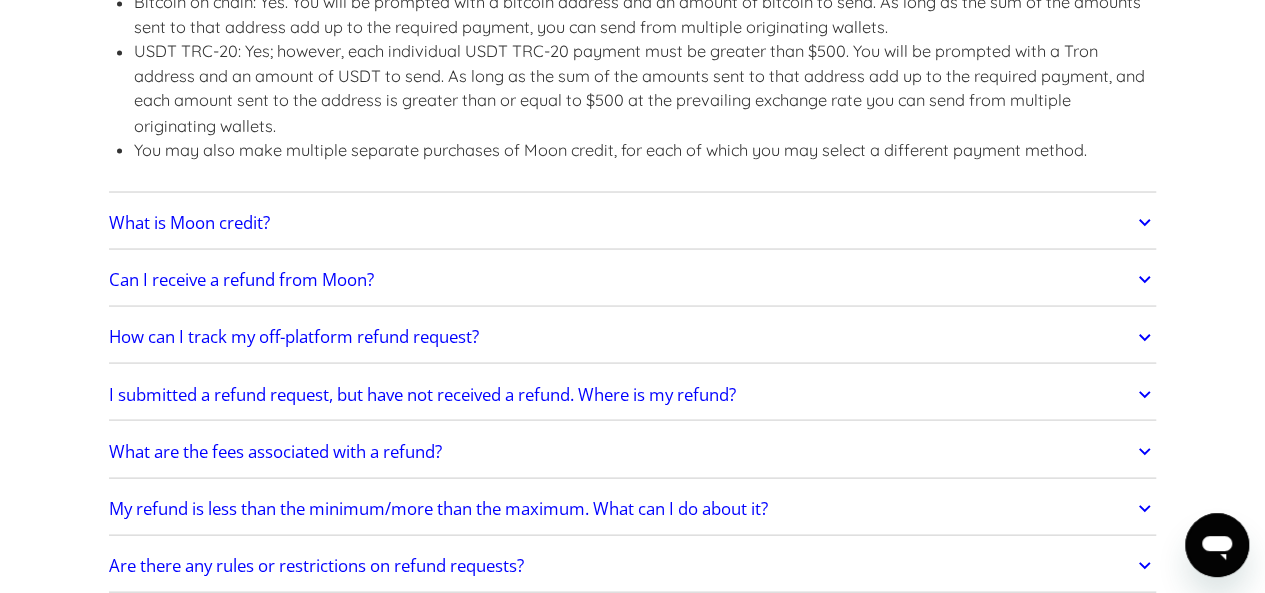 click on "What is Moon credit?" at bounding box center (633, 222) 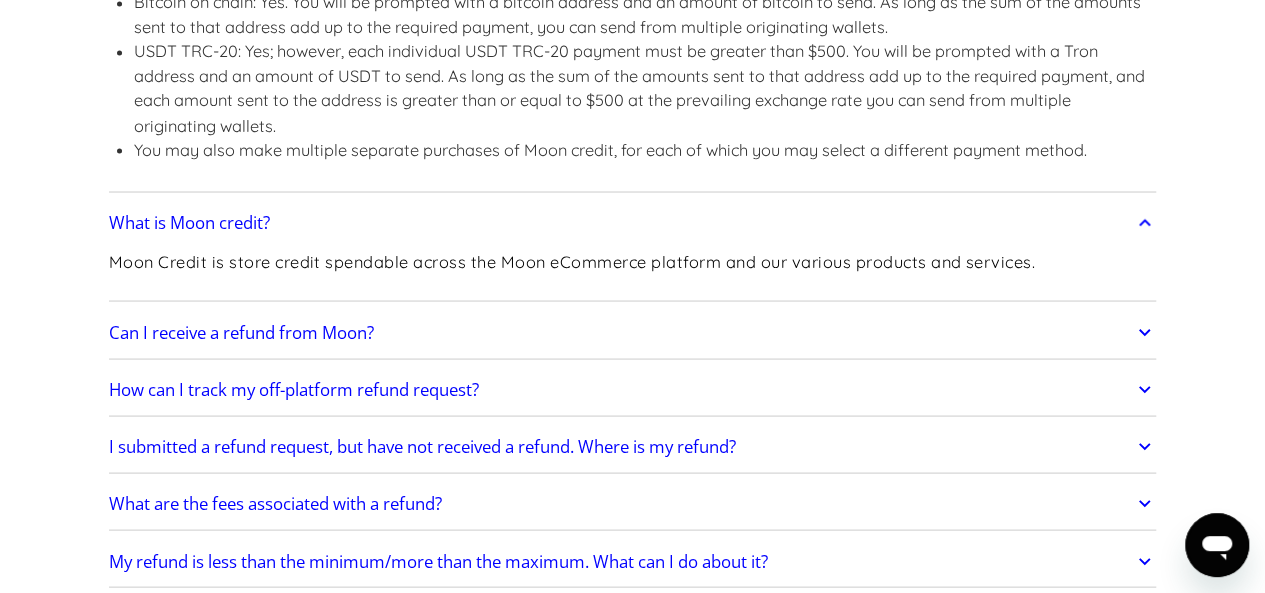 click on "Can I receive a refund from Moon?" at bounding box center [633, 332] 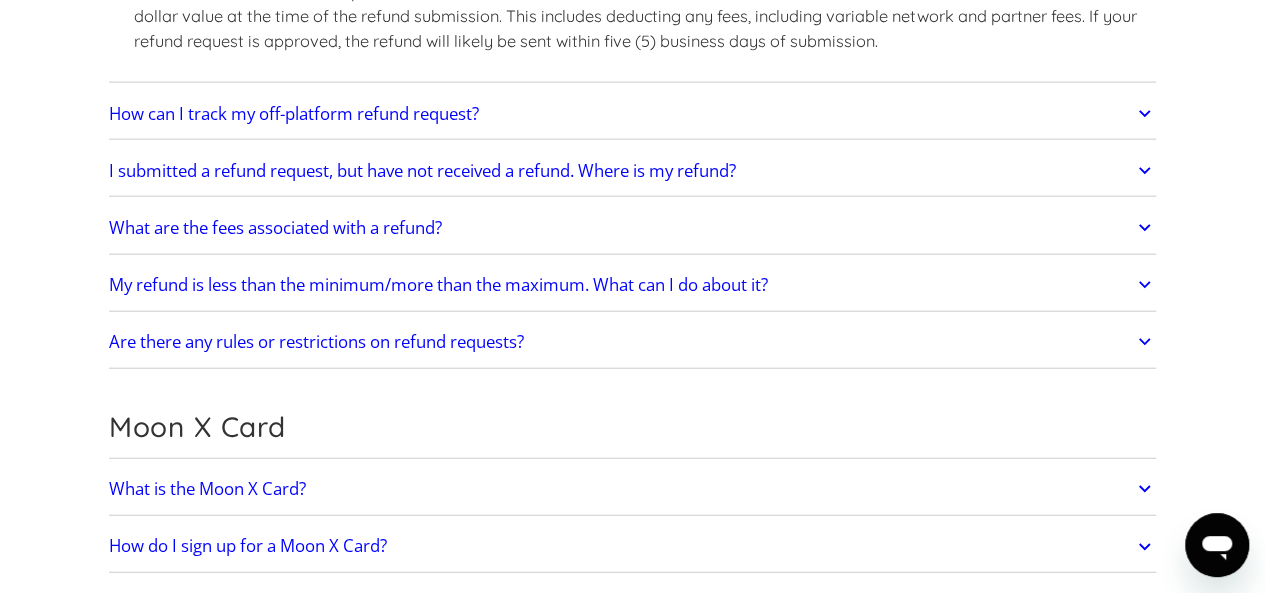 scroll, scrollTop: 2315, scrollLeft: 0, axis: vertical 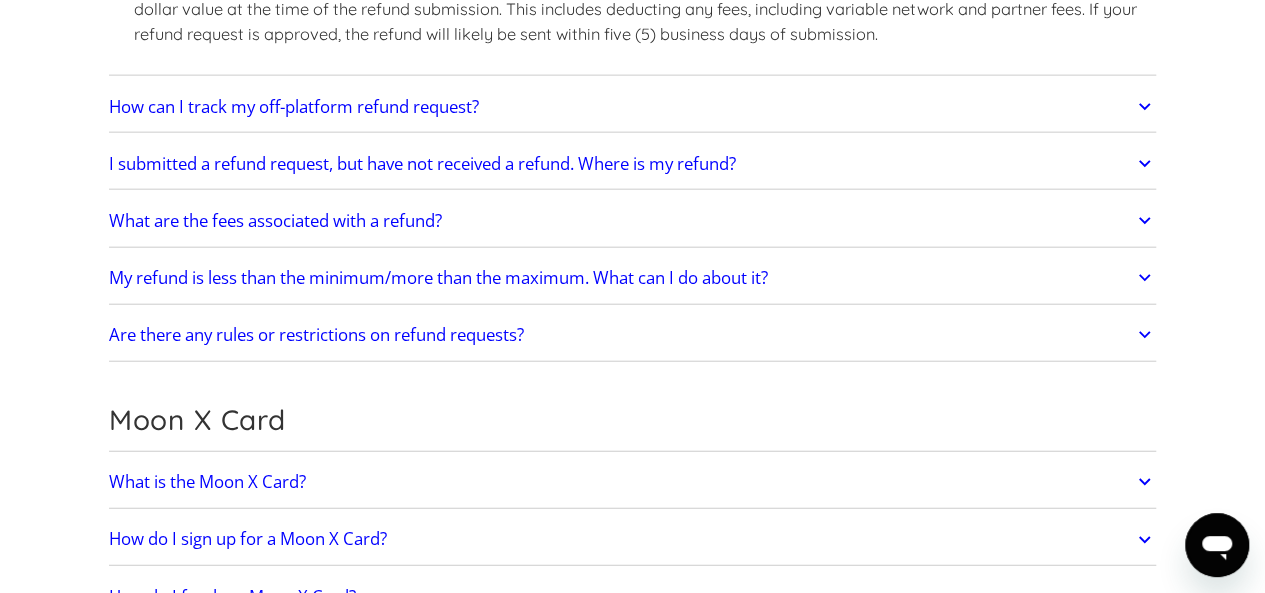 click on "I submitted a refund request, but have not received a refund. Where is my refund?" at bounding box center (633, 164) 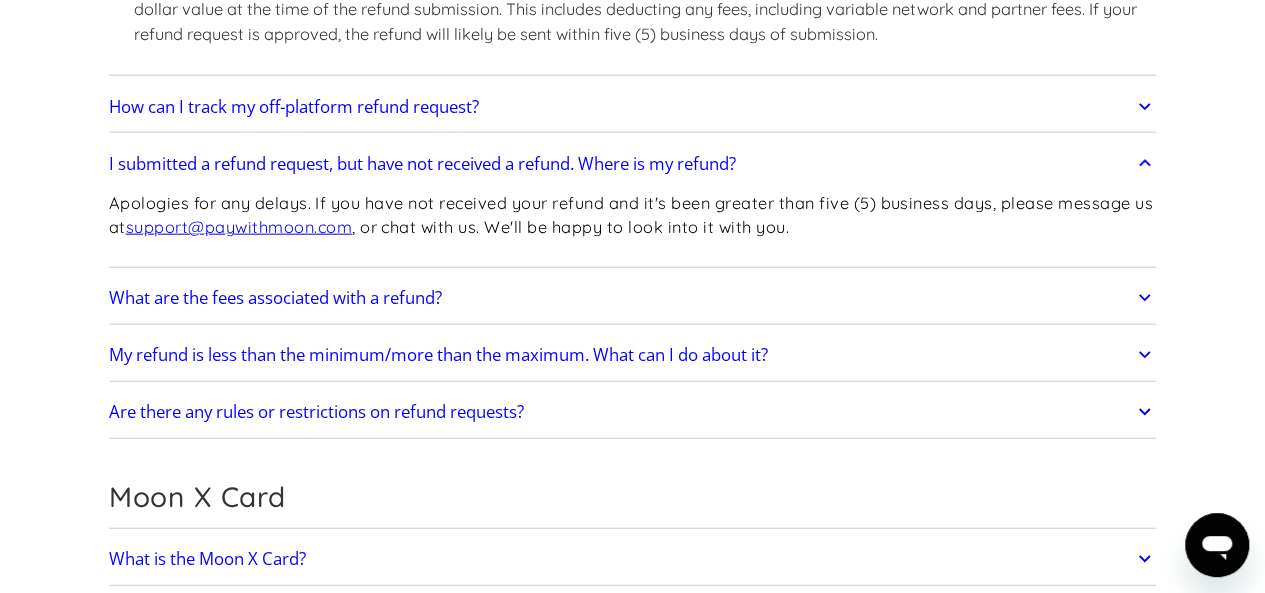 click on "What are the fees associated with a refund?" at bounding box center (275, 298) 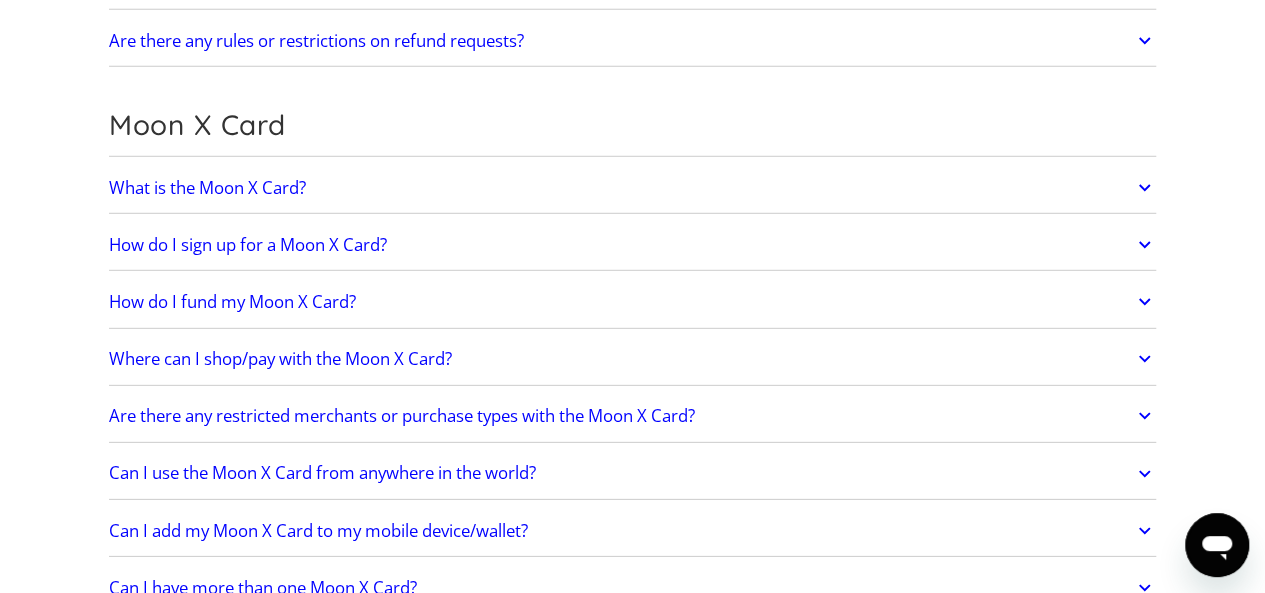 scroll, scrollTop: 2913, scrollLeft: 0, axis: vertical 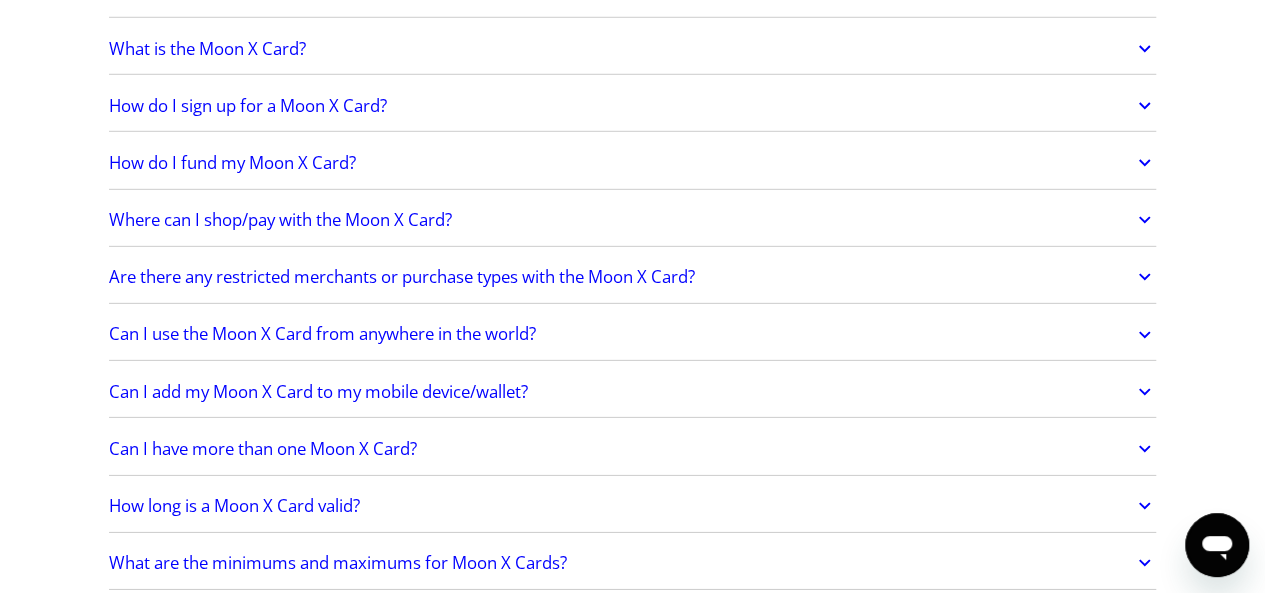 click on "Where can I shop/pay with the Moon X Card?" at bounding box center [280, 220] 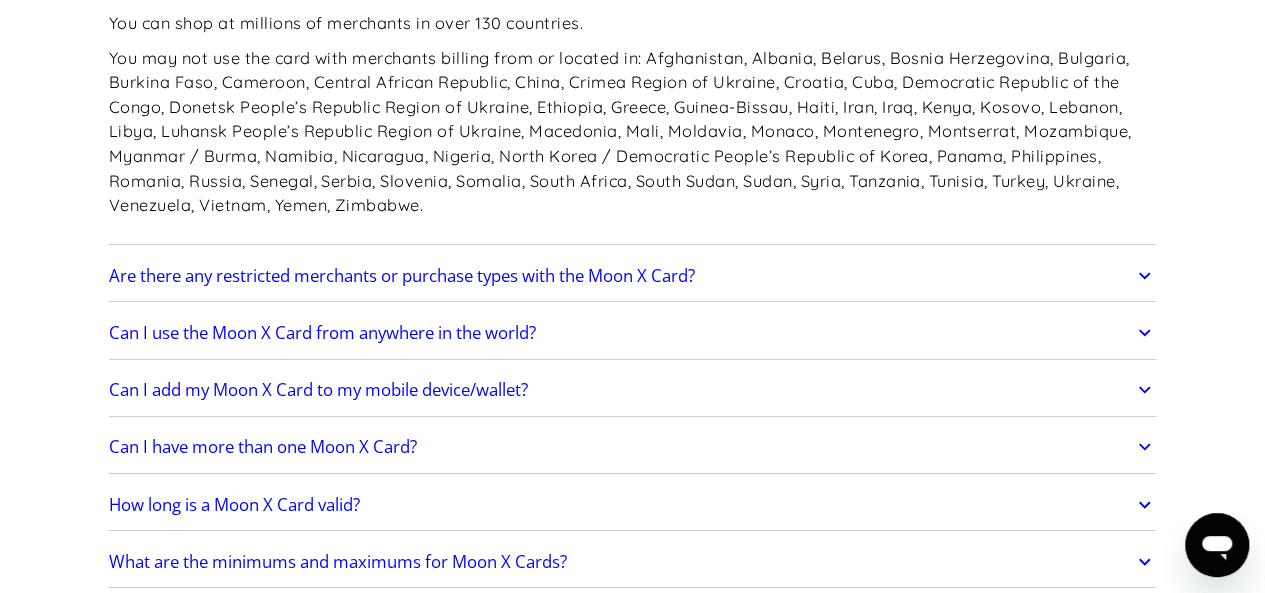 scroll, scrollTop: 3157, scrollLeft: 0, axis: vertical 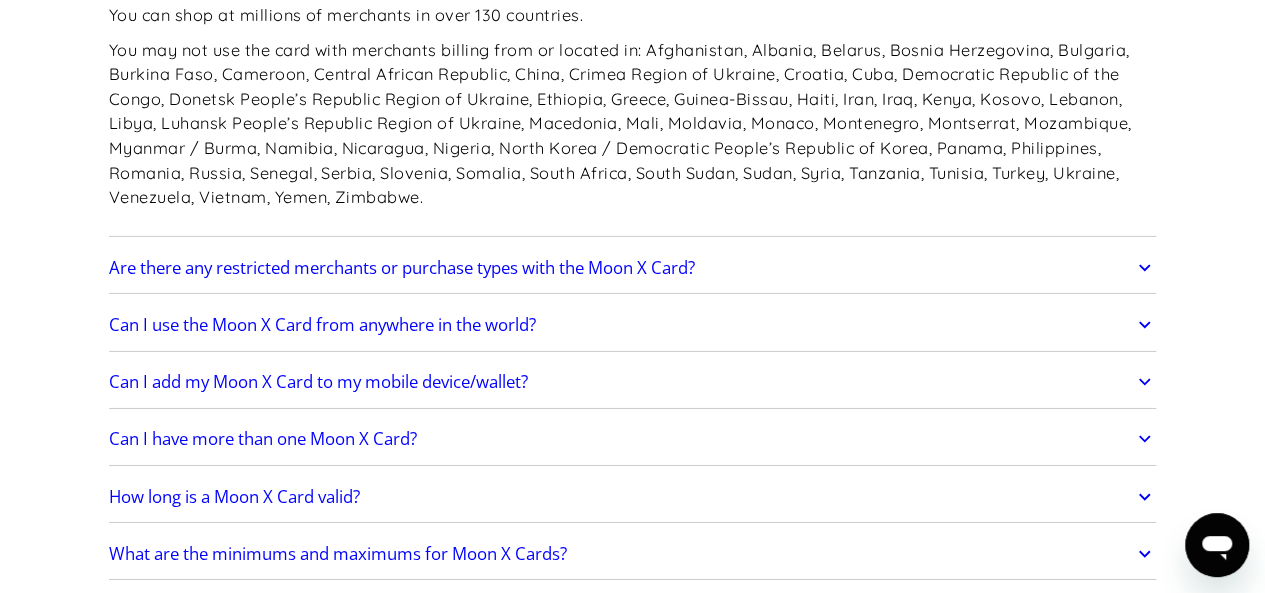 click on "Are there any restricted merchants or purchase types with the Moon X Card?" at bounding box center (402, 268) 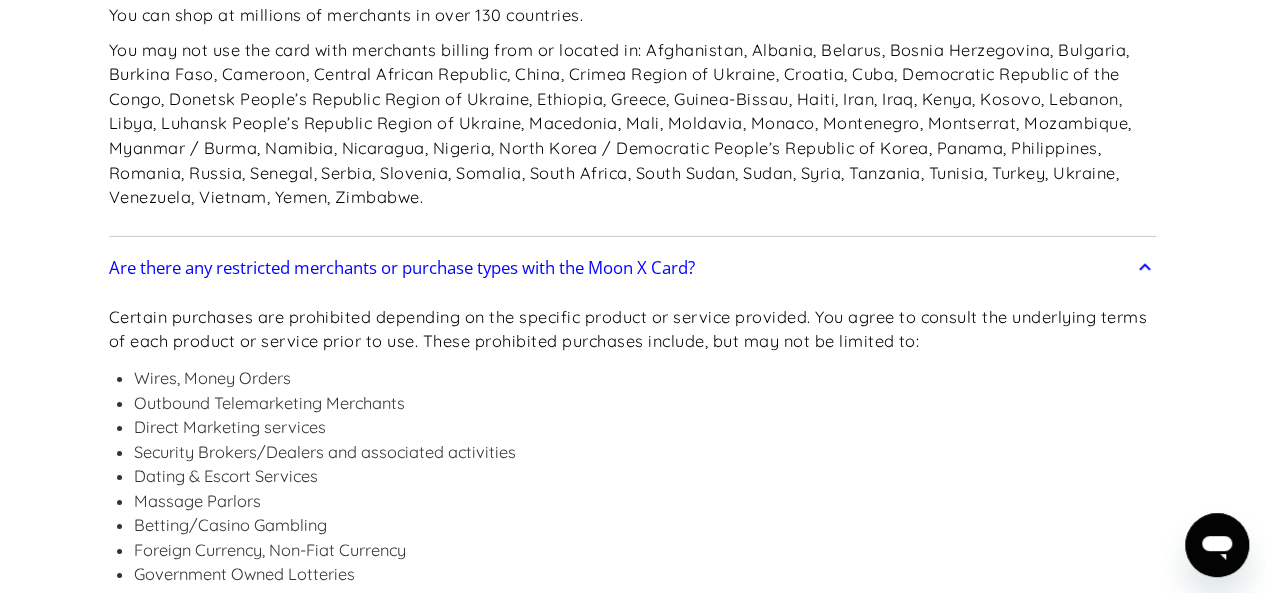 click on "Frequently Asked Questions Get Started
How do I sign up? Head to  paywithmoon.com/signup  to get started.
How do I login? Head to  paywithmoon.com/login  to get started.
What MFA method do you support? Moon supports account verification via email only. Email account verification is not needed for "Log in with Google".
What information do I need to sign up? To create a Moon account you need to provide an email address and a password. The email address you use to create your account will be used to receive 2FA codes, so please ensure you do not lose access to your email inbox.
Can I create more than one (1) Moon account? No. Each user may only have one account.
How It Works
How do virtual cards work? Virtual cards are just like regular cards, except there is no physical plastic. By entering virtual card details where you would normally input your credit or debit card details, you can complete purchases without giving out your personal card details.
What browsers does Moon support? Safari" at bounding box center (632, 398) 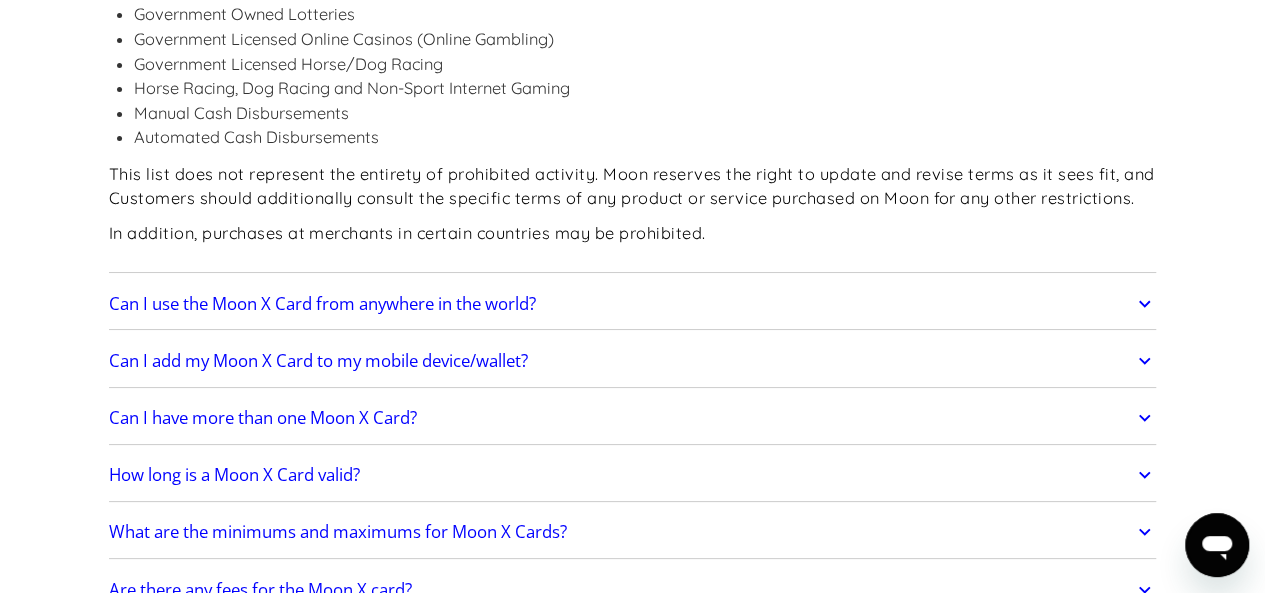 scroll, scrollTop: 3757, scrollLeft: 0, axis: vertical 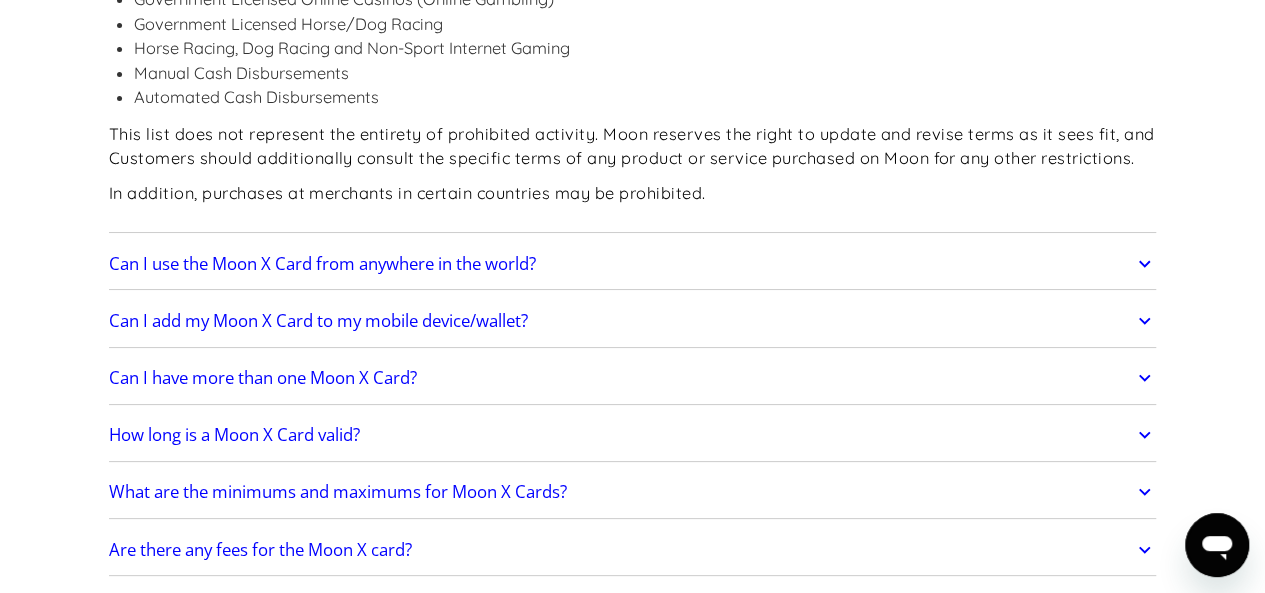 click on "Can I have more than one Moon X Card?" at bounding box center [633, 378] 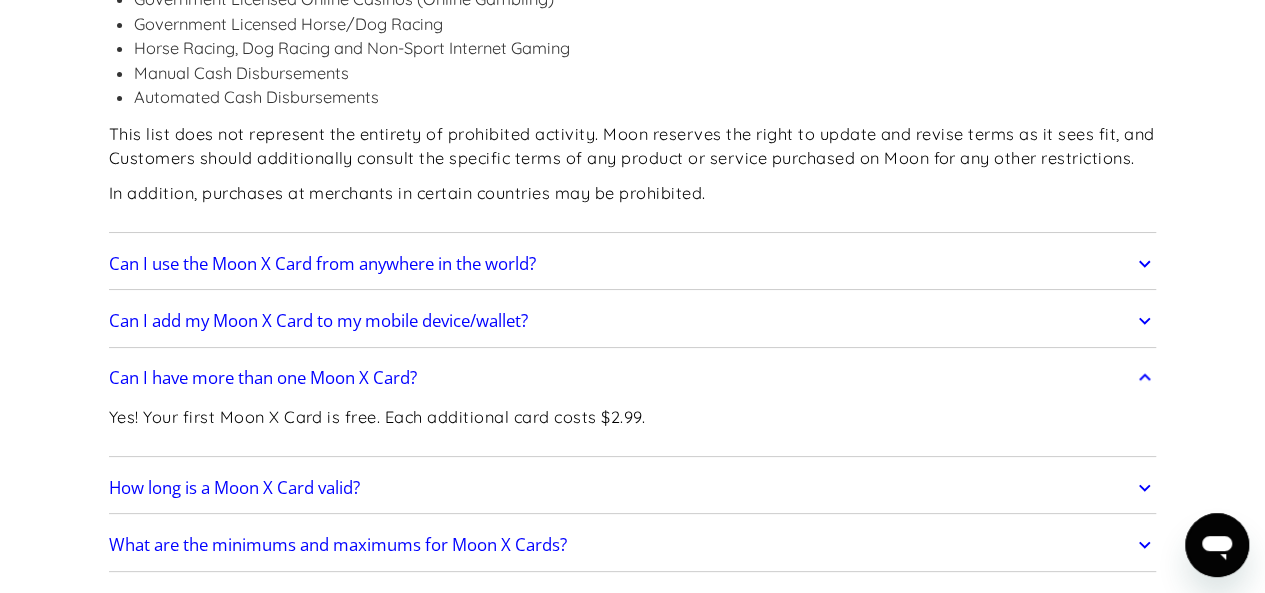 click on "Frequently Asked Questions Get Started
How do I sign up? Head to  paywithmoon.com/signup  to get started.
How do I login? Head to  paywithmoon.com/login  to get started.
What MFA method do you support? Moon supports account verification via email only. Email account verification is not needed for "Log in with Google".
What information do I need to sign up? To create a Moon account you need to provide an email address and a password. The email address you use to create your account will be used to receive 2FA codes, so please ensure you do not lose access to your email inbox.
Can I create more than one (1) Moon account? No. Each user may only have one account.
How It Works
How do virtual cards work? Virtual cards are just like regular cards, except there is no physical plastic. By entering virtual card details where you would normally input your credit or debit card details, you can complete purchases without giving out your personal card details.
What browsers does Moon support? Safari" at bounding box center (632, -176) 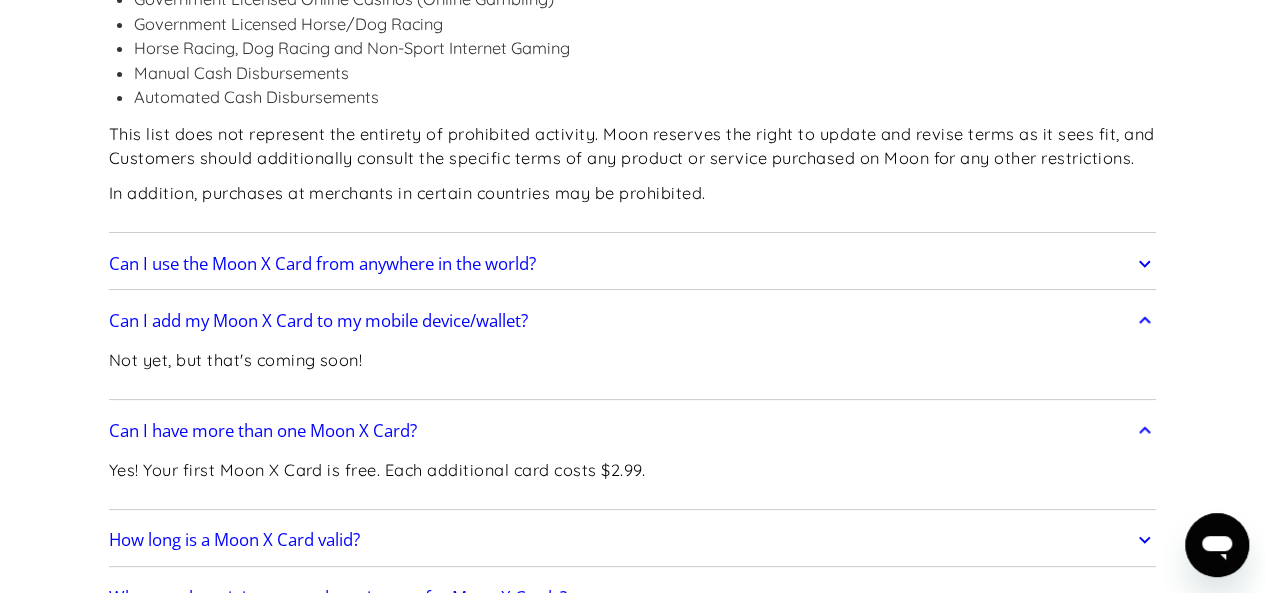 click on "Frequently Asked Questions Get Started
How do I sign up? Head to  paywithmoon.com/signup  to get started.
How do I login? Head to  paywithmoon.com/login  to get started.
What MFA method do you support? Moon supports account verification via email only. Email account verification is not needed for "Log in with Google".
What information do I need to sign up? To create a Moon account you need to provide an email address and a password. The email address you use to create your account will be used to receive 2FA codes, so please ensure you do not lose access to your email inbox.
Can I create more than one (1) Moon account? No. Each user may only have one account.
How It Works
How do virtual cards work? Virtual cards are just like regular cards, except there is no physical plastic. By entering virtual card details where you would normally input your credit or debit card details, you can complete purchases without giving out your personal card details.
What browsers does Moon support? Safari" at bounding box center [632, -150] 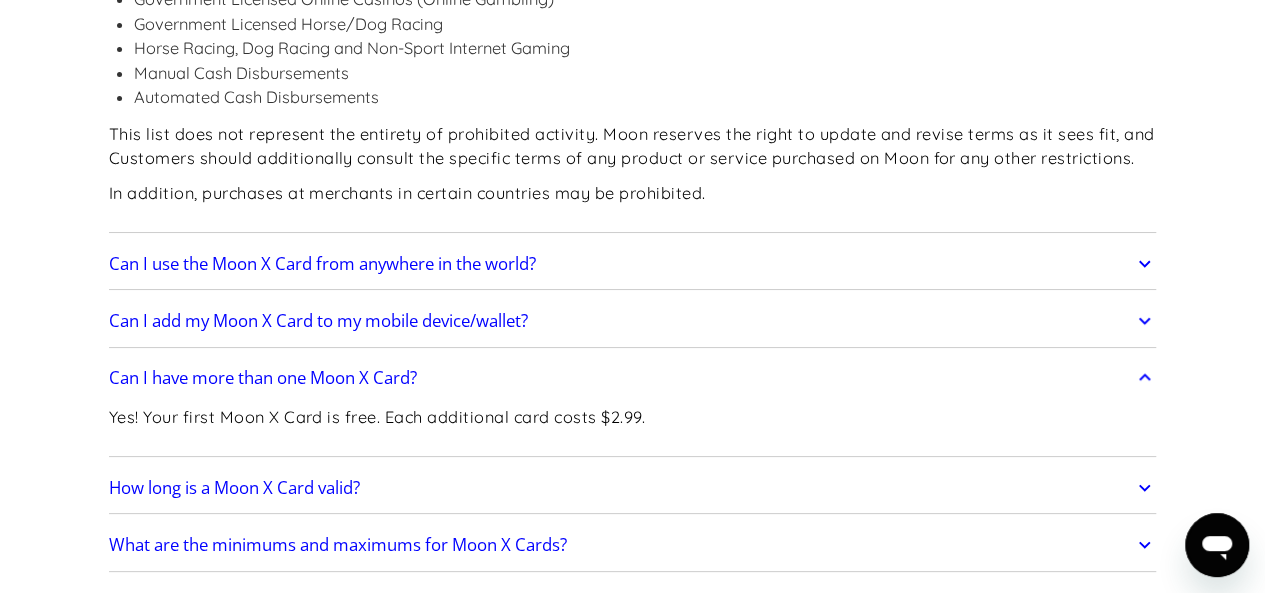 click on "Can I use the Moon X Card from anywhere in the world?" at bounding box center [633, 264] 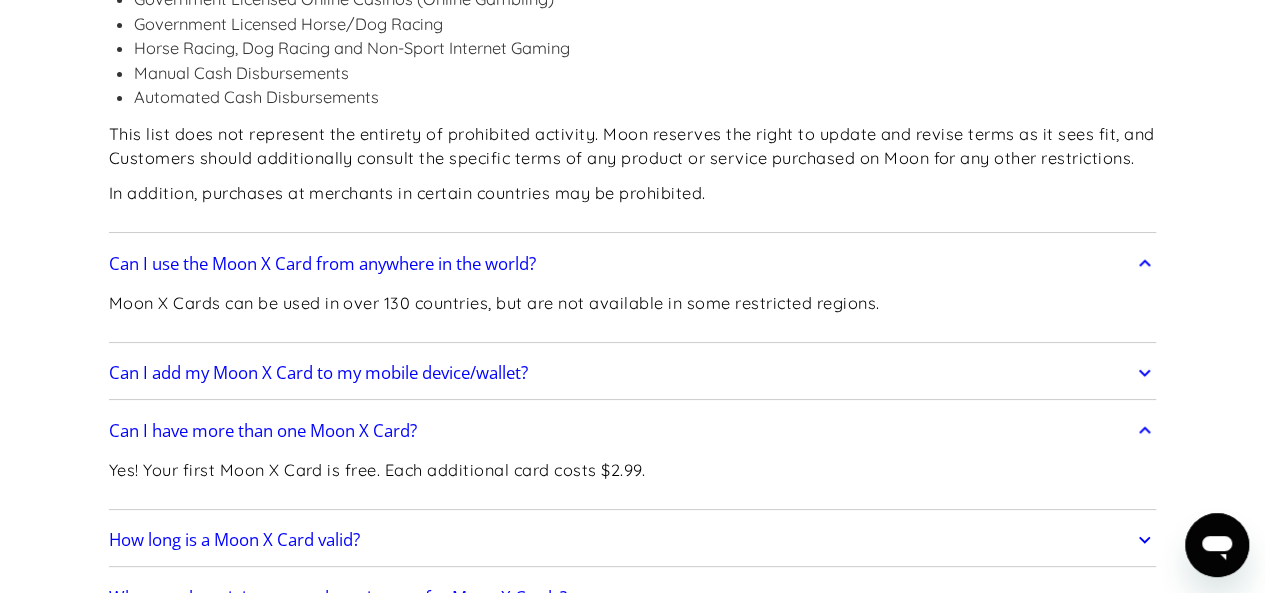 click on "Can I use the Moon X Card from anywhere in the world?" at bounding box center (322, 264) 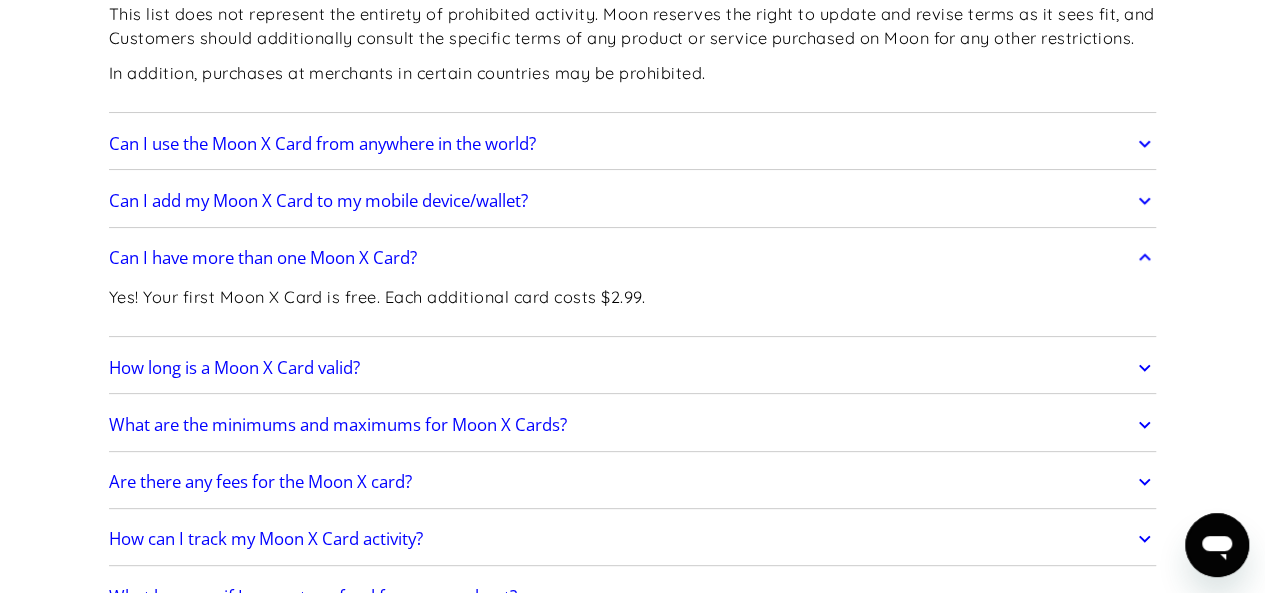 scroll, scrollTop: 3917, scrollLeft: 0, axis: vertical 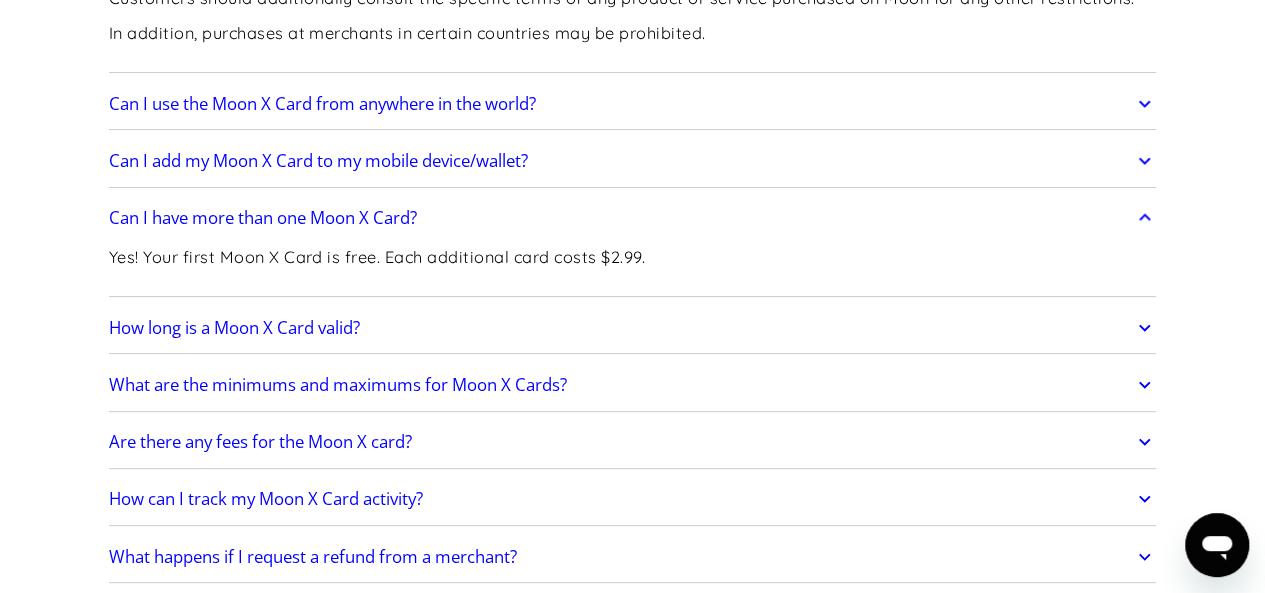 click on "How long is a Moon X Card valid?" at bounding box center [234, 328] 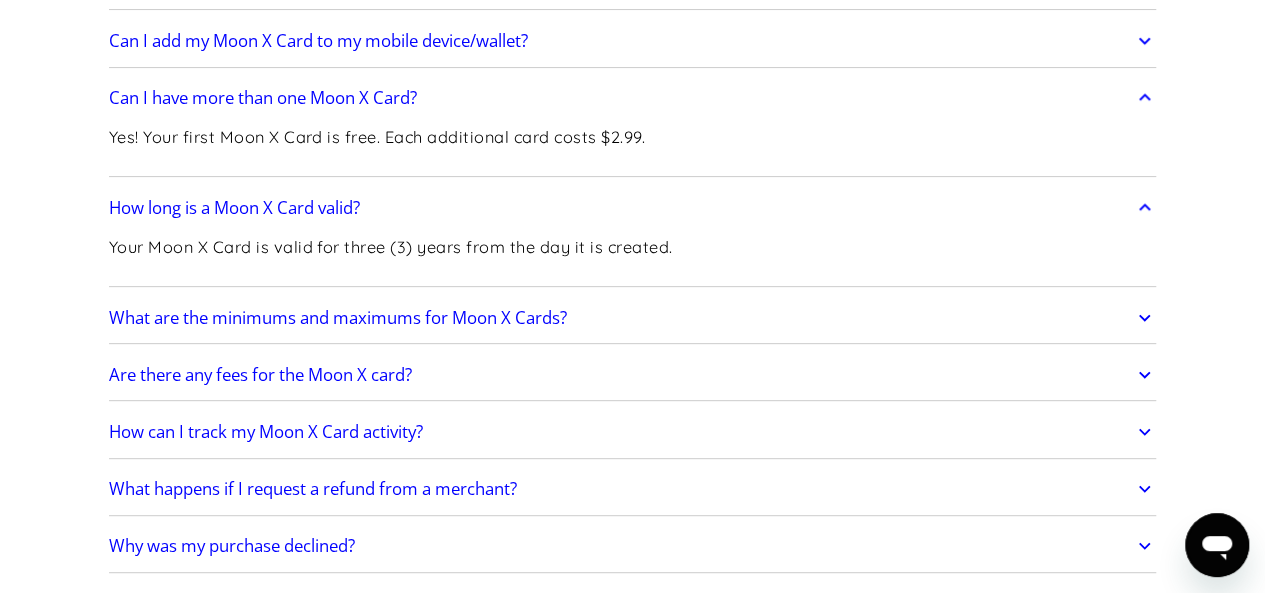scroll, scrollTop: 4077, scrollLeft: 0, axis: vertical 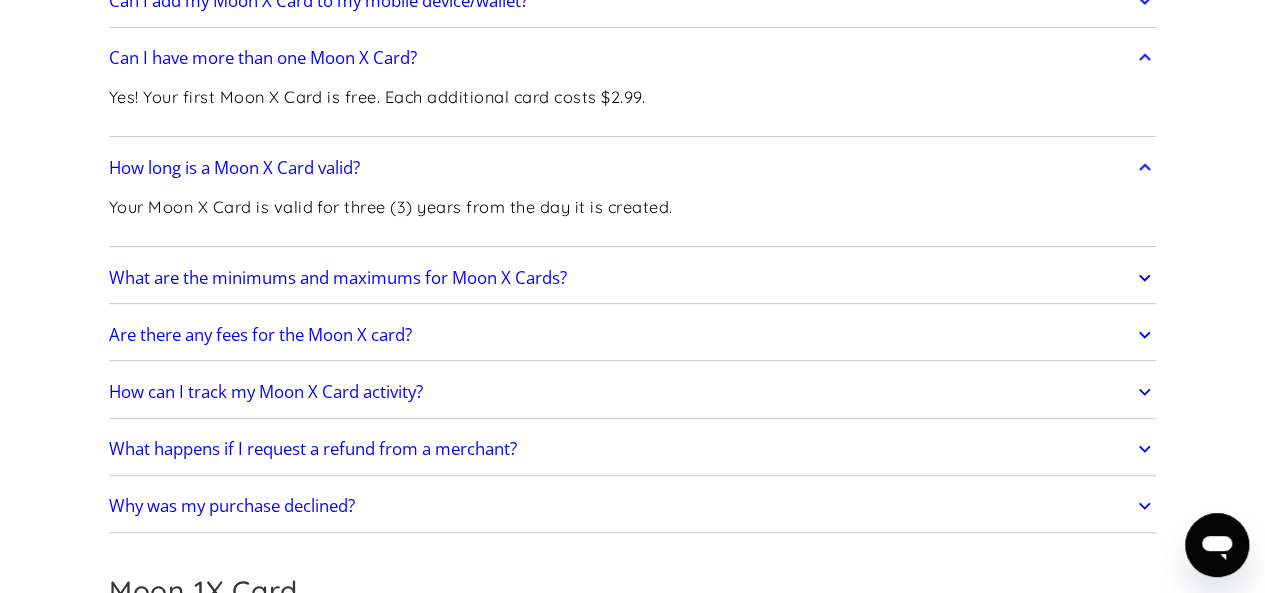 click on "What are the minimums and maximums for Moon X Cards?" at bounding box center (338, 278) 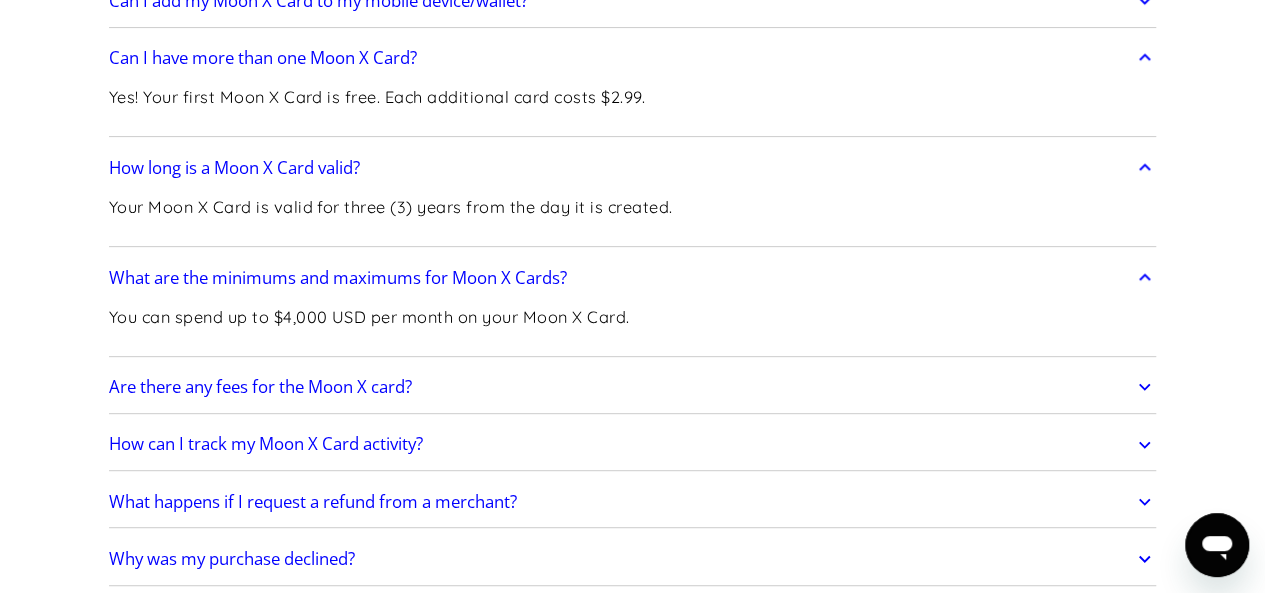 click on "Frequently Asked Questions Get Started
How do I sign up? Head to  paywithmoon.com/signup  to get started.
How do I login? Head to  paywithmoon.com/login  to get started.
What MFA method do you support? Moon supports account verification via email only. Email account verification is not needed for "Log in with Google".
What information do I need to sign up? To create a Moon account you need to provide an email address and a password. The email address you use to create your account will be used to receive 2FA codes, so please ensure you do not lose access to your email inbox.
Can I create more than one (1) Moon account? No. Each user may only have one account.
How It Works
How do virtual cards work? Virtual cards are just like regular cards, except there is no physical plastic. By entering virtual card details where you would normally input your credit or debit card details, you can complete purchases without giving out your personal card details.
What browsers does Moon support? Safari" at bounding box center (632, -443) 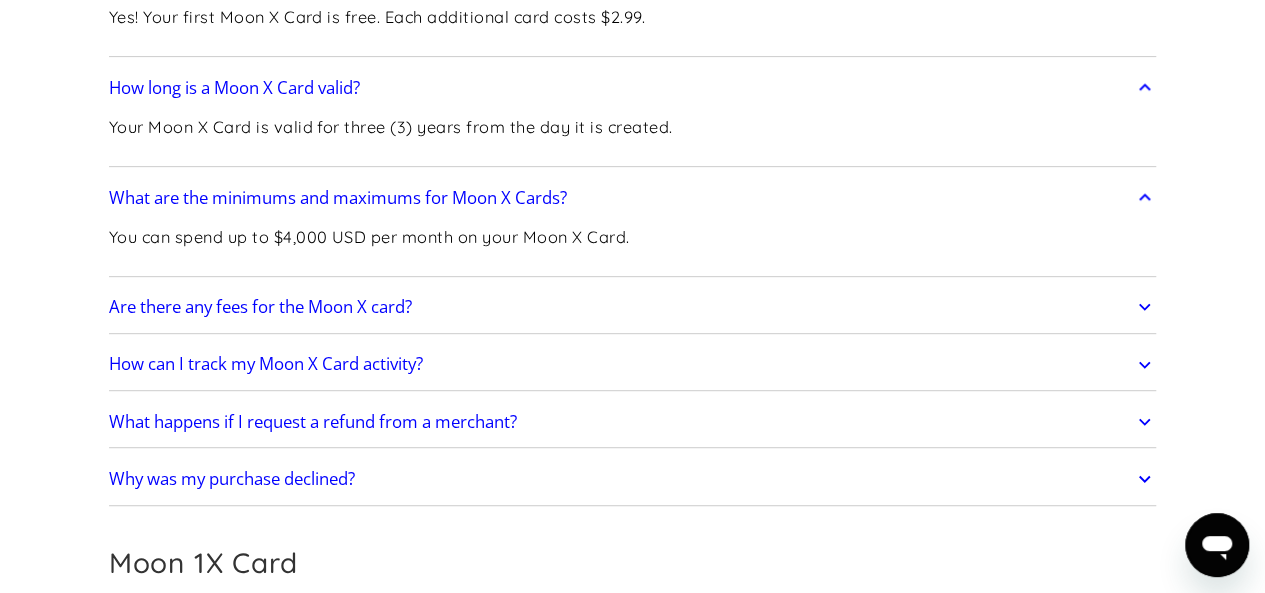 scroll, scrollTop: 4197, scrollLeft: 0, axis: vertical 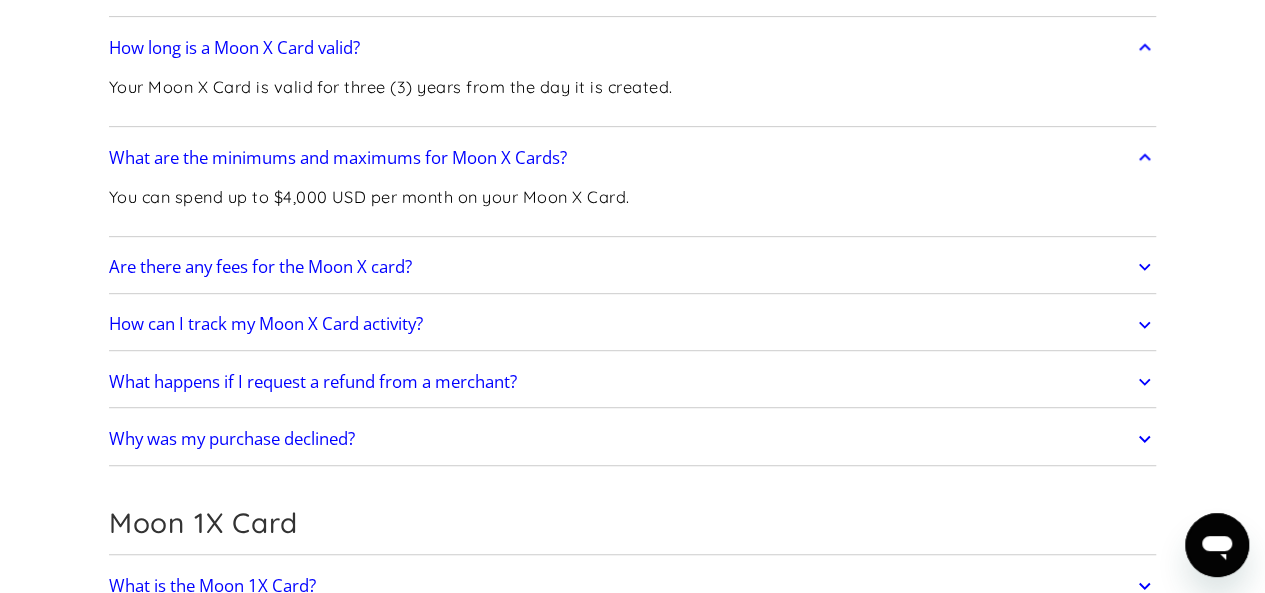 click on "Are there any fees for the Moon X card?" at bounding box center [260, 267] 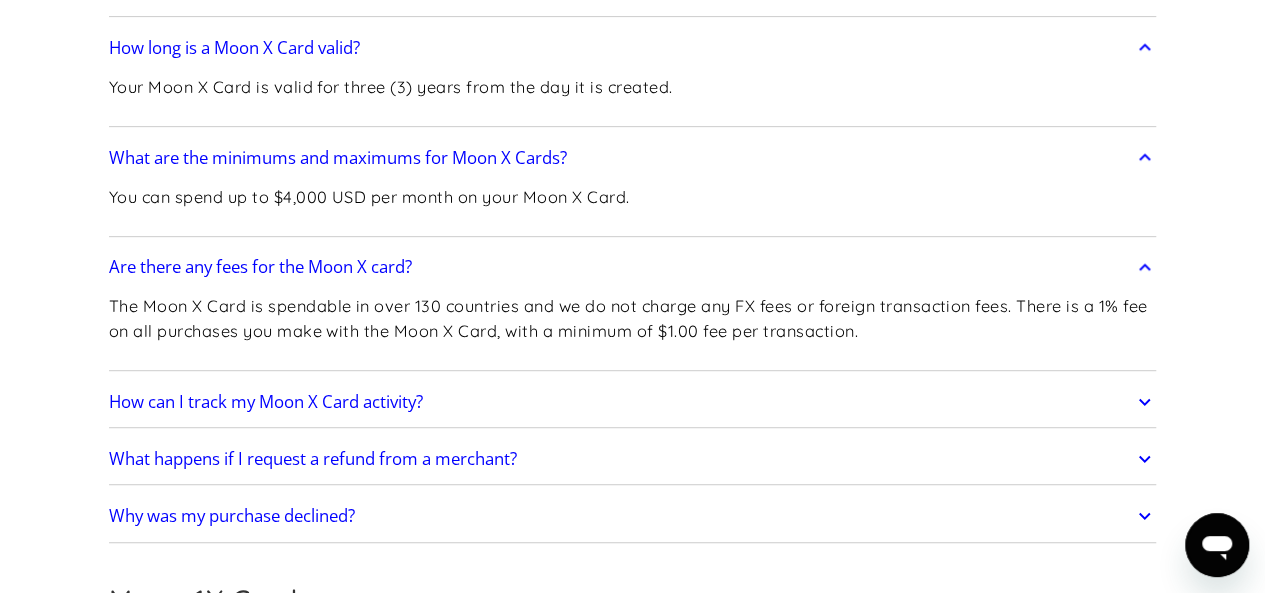 click on "Frequently Asked Questions Get Started
How do I sign up? Head to  paywithmoon.com/signup  to get started.
How do I login? Head to  paywithmoon.com/login  to get started.
What MFA method do you support? Moon supports account verification via email only. Email account verification is not needed for "Log in with Google".
What information do I need to sign up? To create a Moon account you need to provide an email address and a password. The email address you use to create your account will be used to receive 2FA codes, so please ensure you do not lose access to your email inbox.
Can I create more than one (1) Moon account? No. Each user may only have one account.
How It Works
How do virtual cards work? Virtual cards are just like regular cards, except there is no physical plastic. By entering virtual card details where you would normally input your credit or debit card details, you can complete purchases without giving out your personal card details.
What browsers does Moon support? Safari" at bounding box center (632, -525) 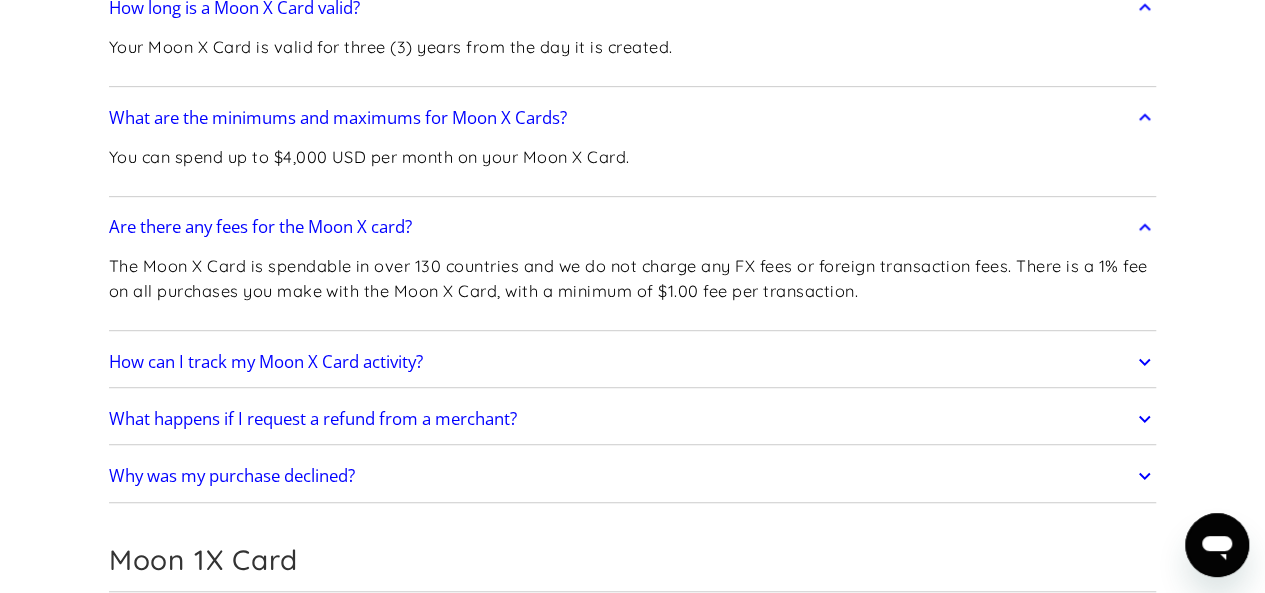 click on "How can I track my Moon X Card activity?" at bounding box center (266, 362) 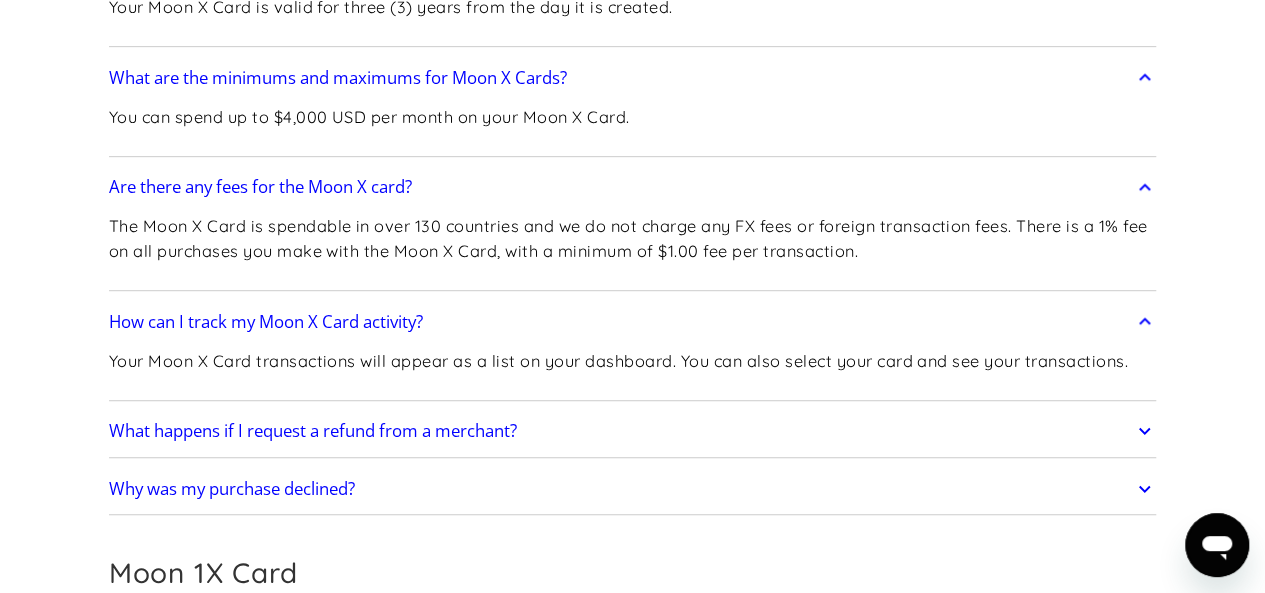 scroll, scrollTop: 4317, scrollLeft: 0, axis: vertical 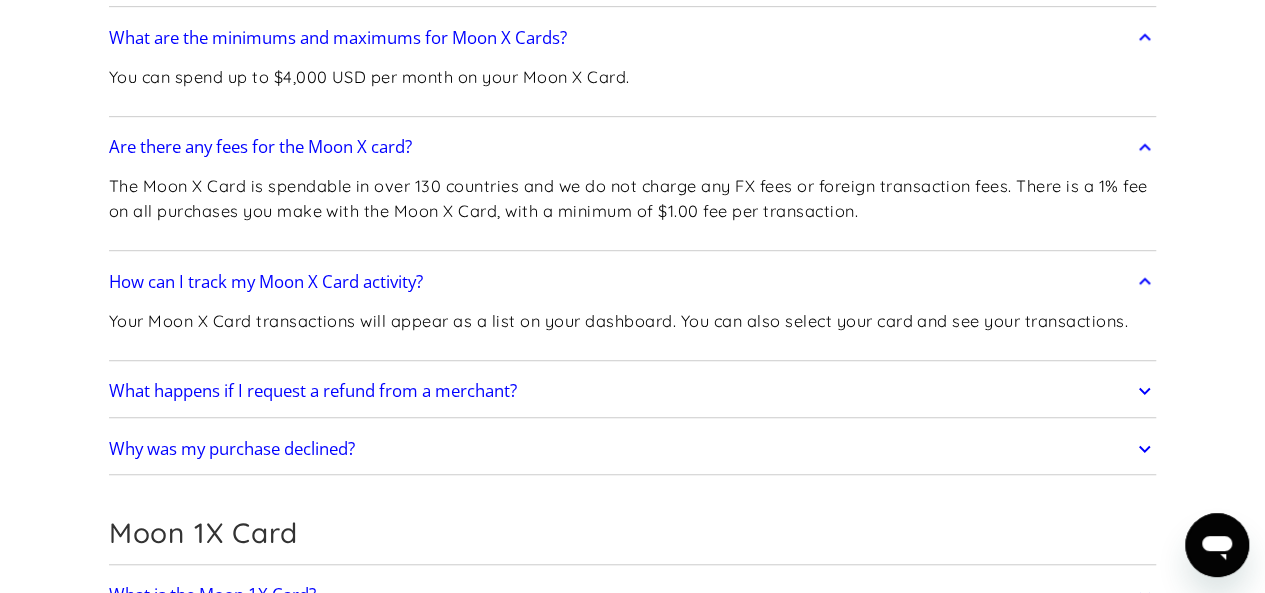 click on "What happens if I request a refund from a merchant?" at bounding box center (313, 391) 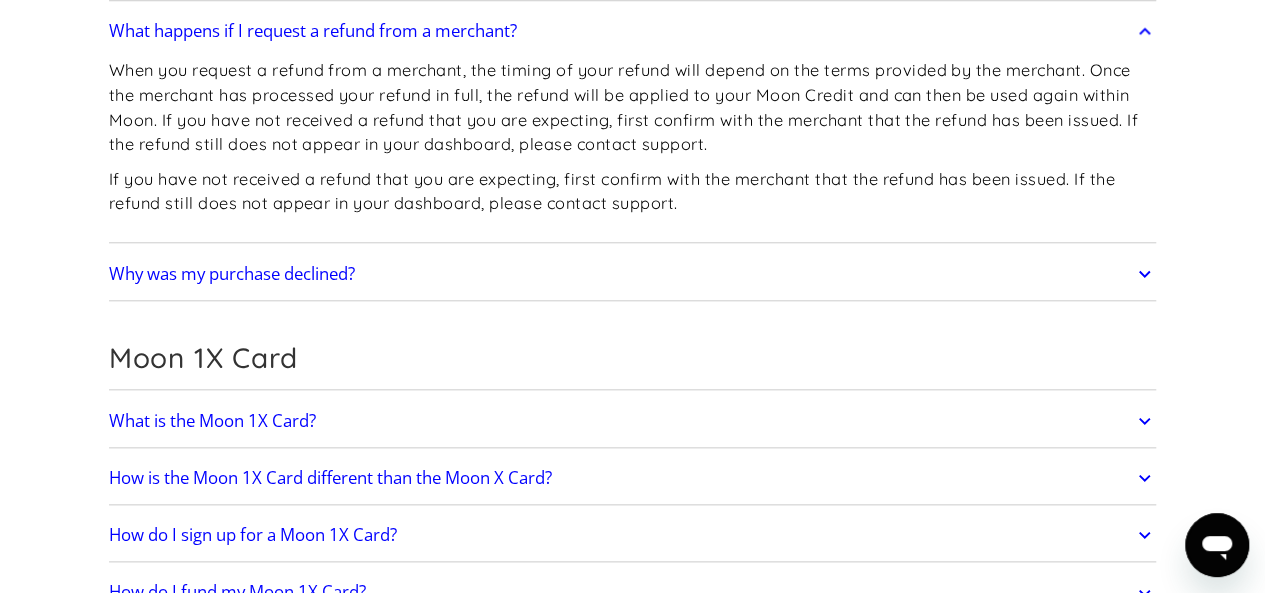 scroll, scrollTop: 4717, scrollLeft: 0, axis: vertical 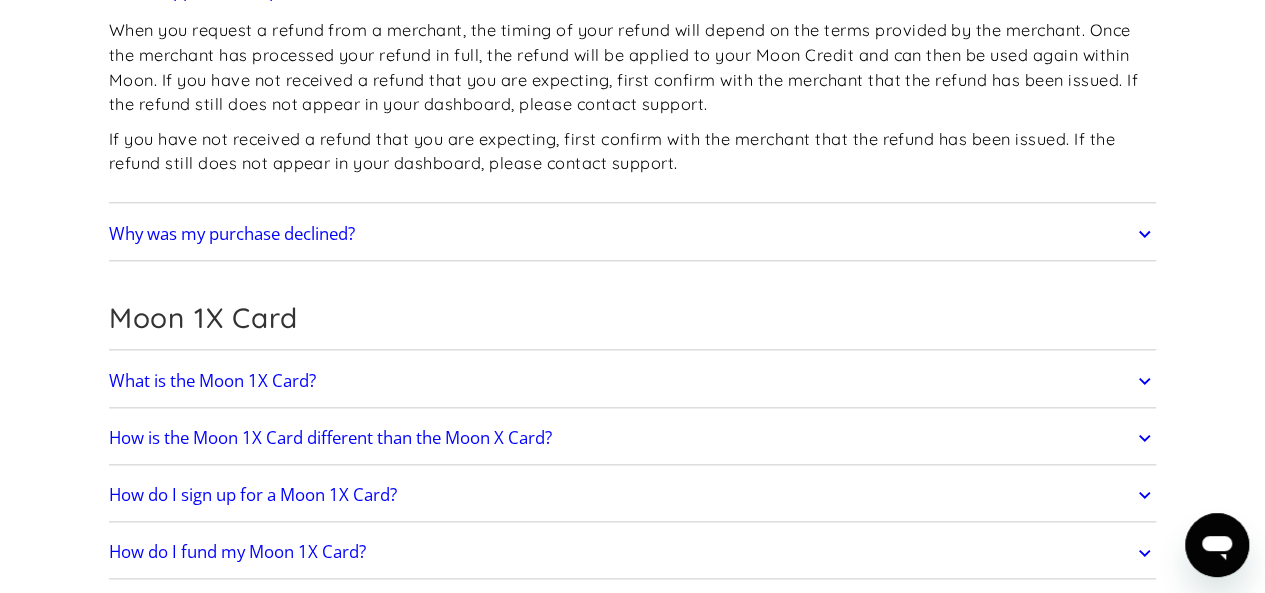 click on "Why was my purchase declined?" at bounding box center [633, 234] 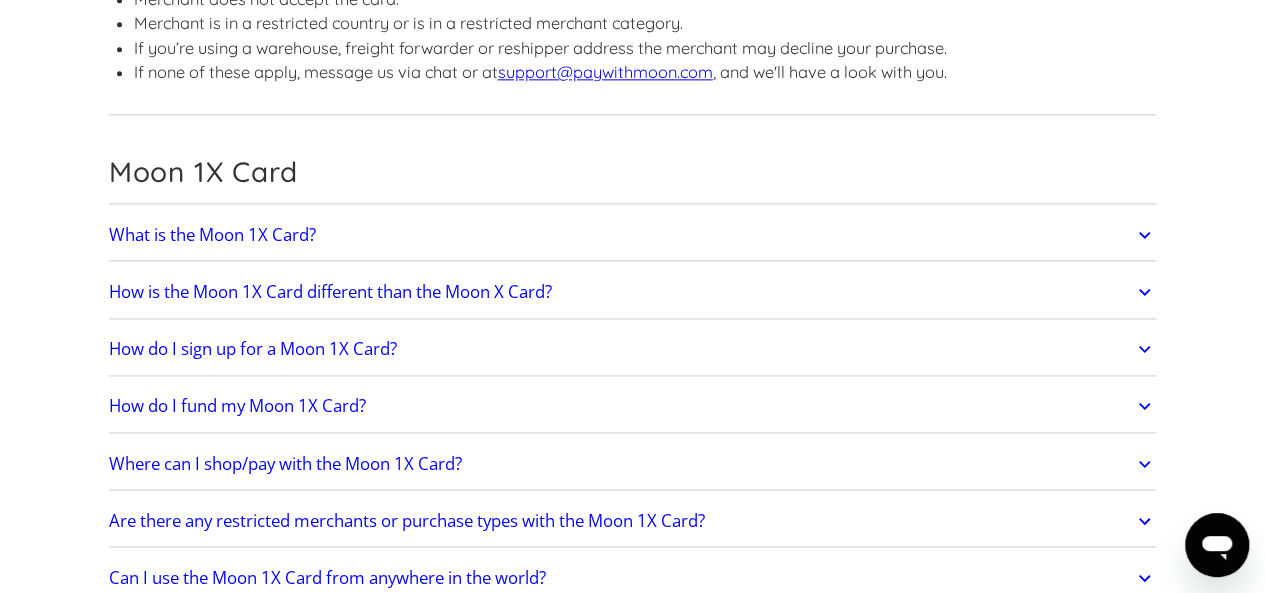 scroll, scrollTop: 5037, scrollLeft: 0, axis: vertical 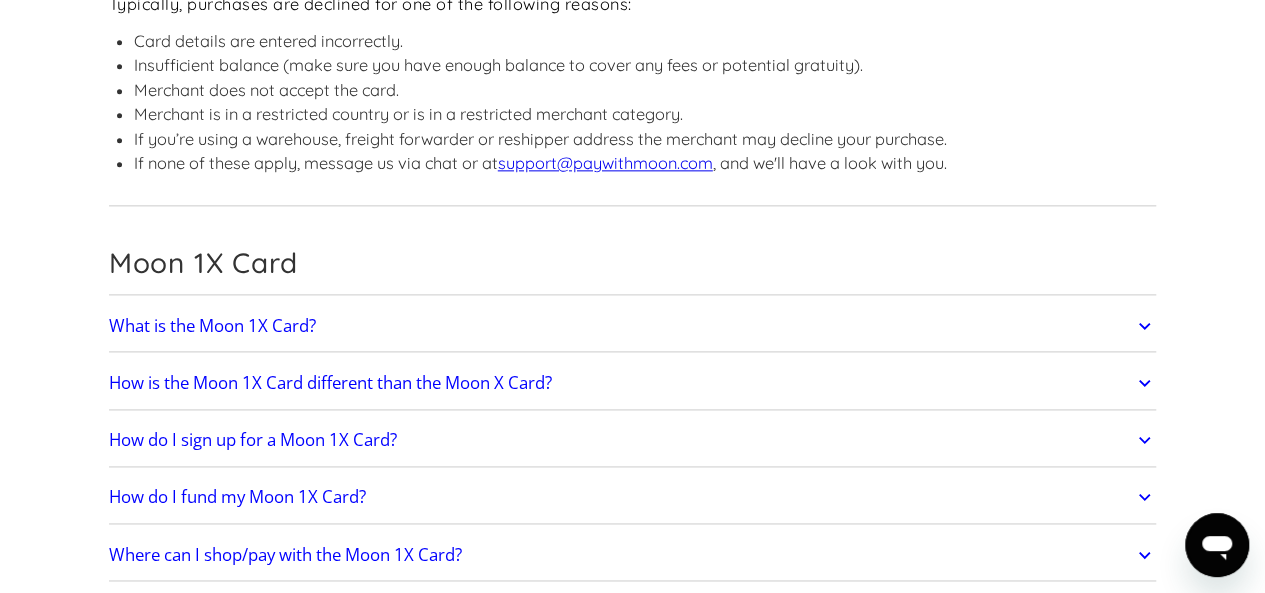 click on "What is the Moon 1X Card?" at bounding box center (207, -2024) 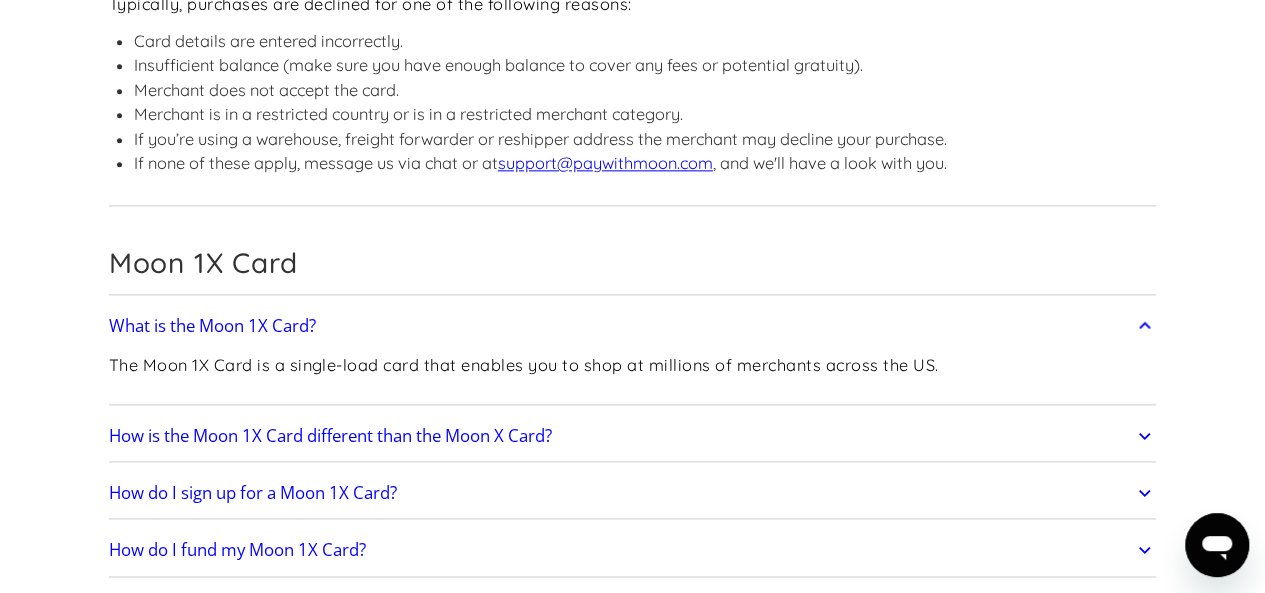 click on "Frequently Asked Questions Get Started
How do I sign up? Head to  paywithmoon.com/signup  to get started.
How do I login? Head to  paywithmoon.com/login  to get started.
What MFA method do you support? Moon supports account verification via email only. Email account verification is not needed for "Log in with Google".
What information do I need to sign up? To create a Moon account you need to provide an email address and a password. The email address you use to create your account will be used to receive 2FA codes, so please ensure you do not lose access to your email inbox.
Can I create more than one (1) Moon account? No. Each user may only have one account.
How It Works
How do virtual cards work? Virtual cards are just like regular cards, except there is no physical plastic. By entering virtual card details where you would normally input your credit or debit card details, you can complete purchases without giving out your personal card details.
What browsers does Moon support? Safari" at bounding box center (632, -1061) 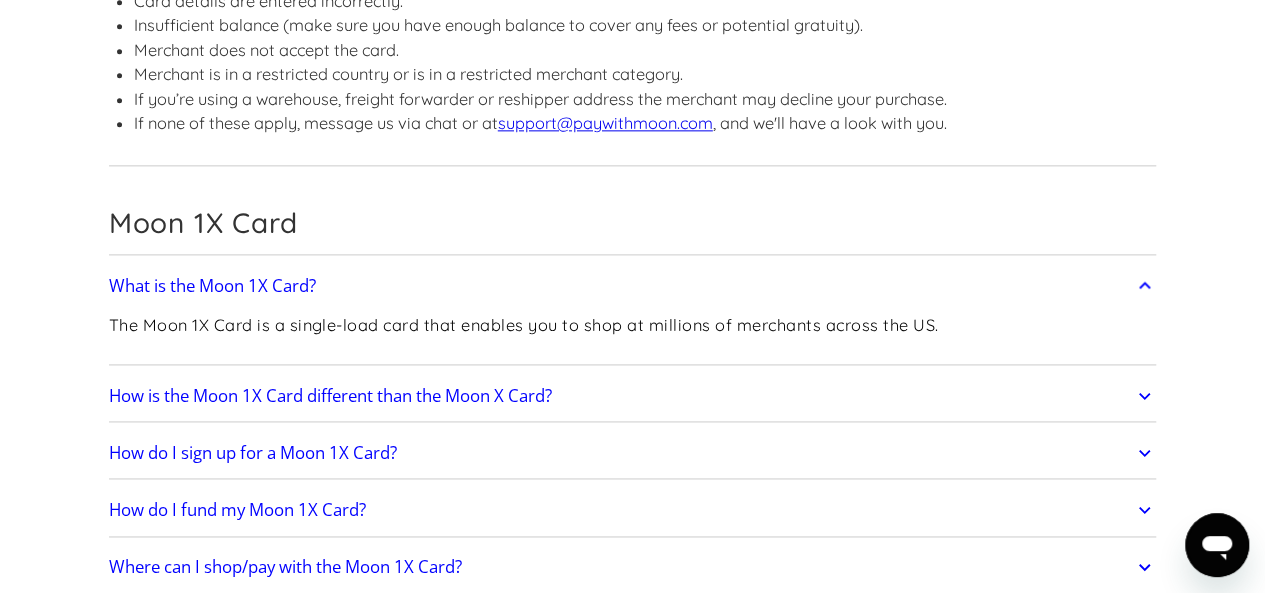 scroll, scrollTop: 5066, scrollLeft: 0, axis: vertical 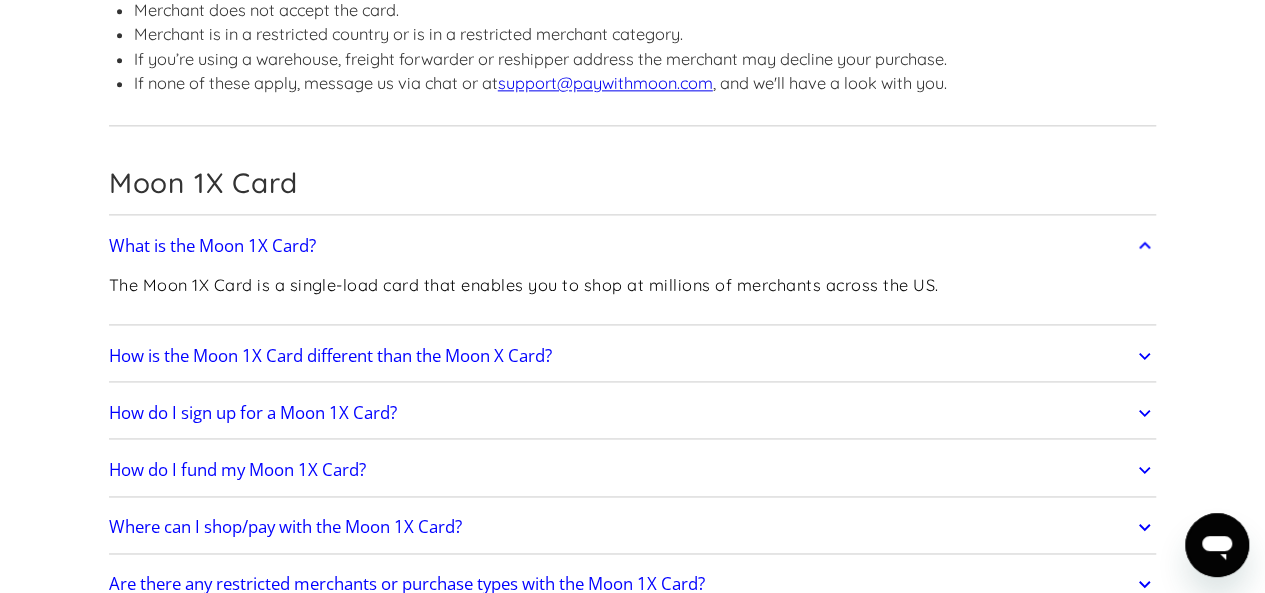 click on "How is the Moon 1X Card different than the Moon X Card?" at bounding box center [330, 356] 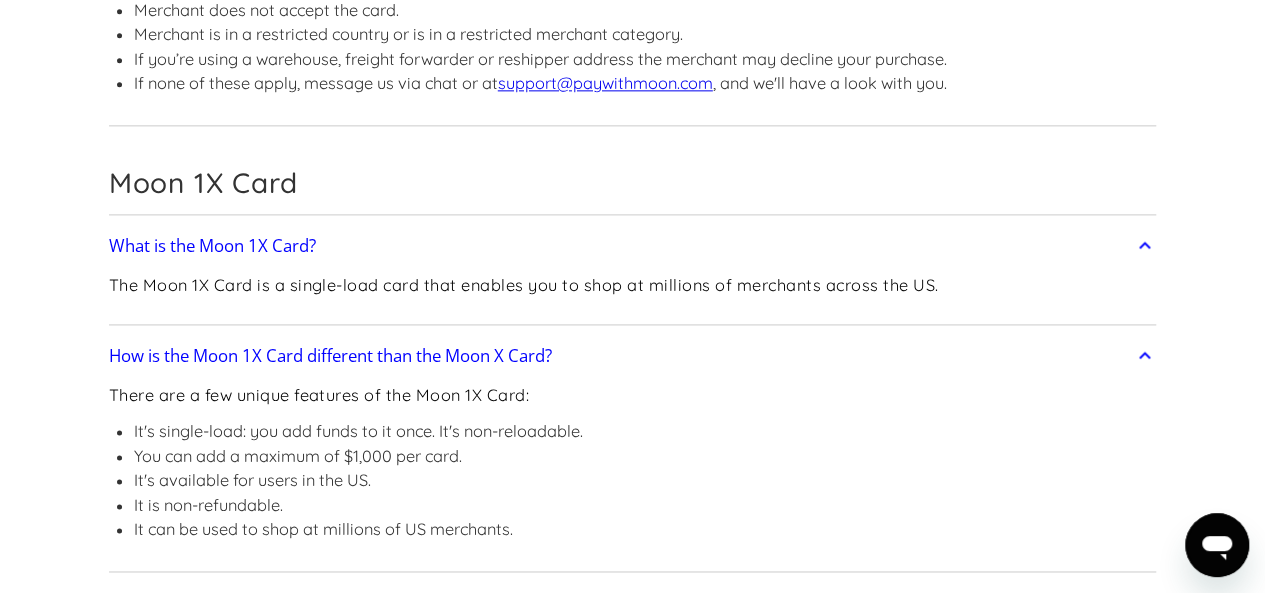 click on "Frequently Asked Questions Get Started
How do I sign up? Head to  paywithmoon.com/signup  to get started.
How do I login? Head to  paywithmoon.com/login  to get started.
What MFA method do you support? Moon supports account verification via email only. Email account verification is not needed for "Log in with Google".
What information do I need to sign up? To create a Moon account you need to provide an email address and a password. The email address you use to create your account will be used to receive 2FA codes, so please ensure you do not lose access to your email inbox.
Can I create more than one (1) Moon account? No. Each user may only have one account.
How It Works
How do virtual cards work? Virtual cards are just like regular cards, except there is no physical plastic. By entering virtual card details where you would normally input your credit or debit card details, you can complete purchases without giving out your personal card details.
What browsers does Moon support? Safari" at bounding box center (632, -1047) 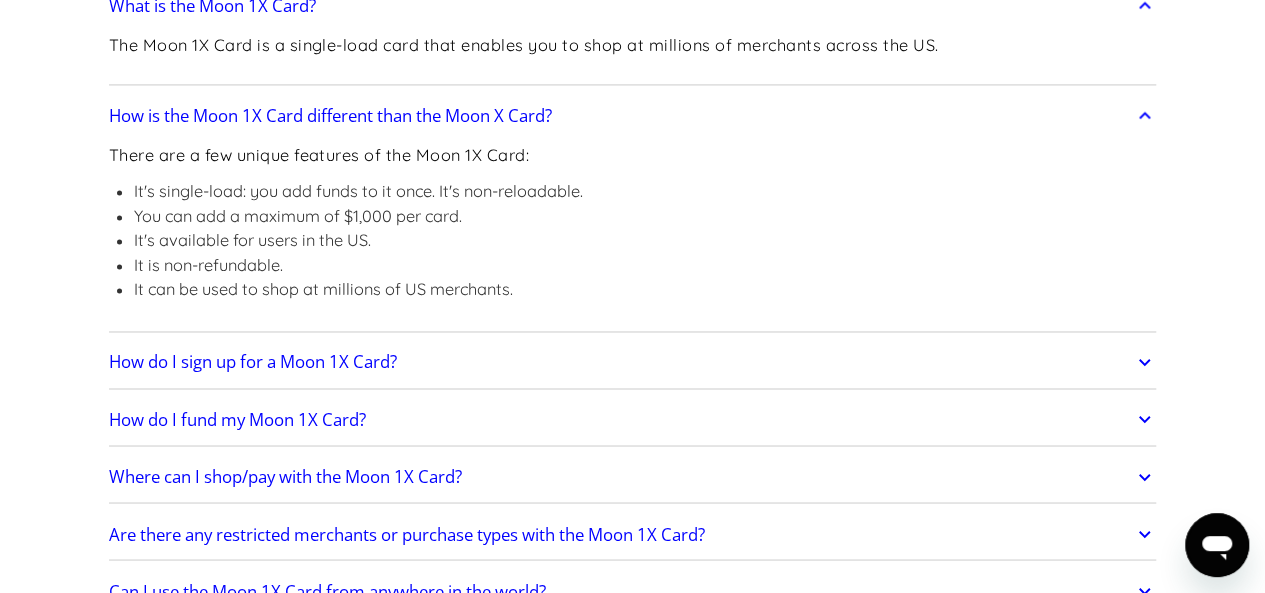 scroll, scrollTop: 5346, scrollLeft: 0, axis: vertical 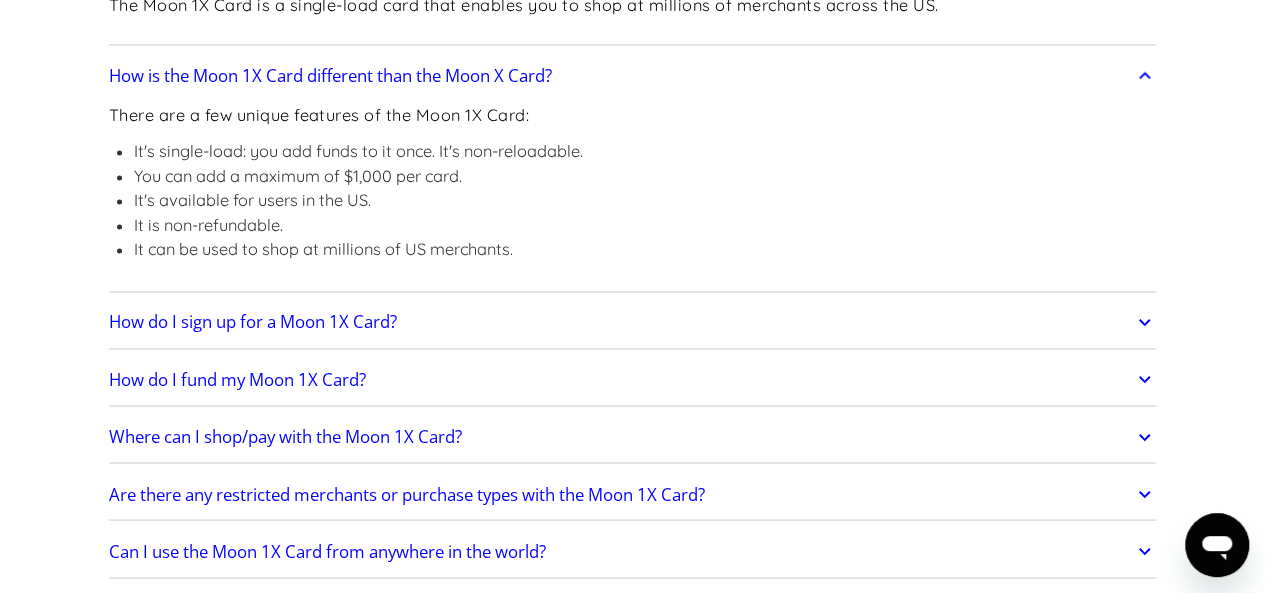 click on "How do I sign up for a Moon 1X Card?" at bounding box center [248, -2327] 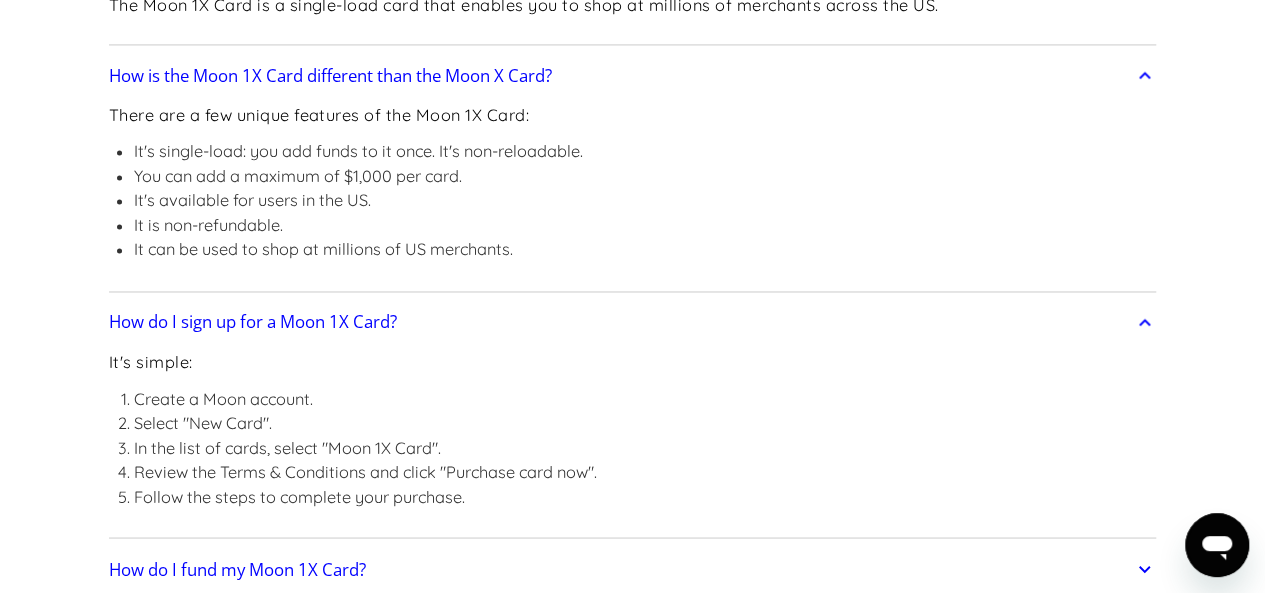 click on "Frequently Asked Questions Get Started
How do I sign up? Head to  paywithmoon.com/signup  to get started.
How do I login? Head to  paywithmoon.com/login  to get started.
What MFA method do you support? Moon supports account verification via email only. Email account verification is not needed for "Log in with Google".
What information do I need to sign up? To create a Moon account you need to provide an email address and a password. The email address you use to create your account will be used to receive 2FA codes, so please ensure you do not lose access to your email inbox.
Can I create more than one (1) Moon account? No. Each user may only have one account.
How It Works
How do virtual cards work? Virtual cards are just like regular cards, except there is no physical plastic. By entering virtual card details where you would normally input your credit or debit card details, you can complete purchases without giving out your personal card details.
What browsers does Moon support? Safari" at bounding box center [632, -1232] 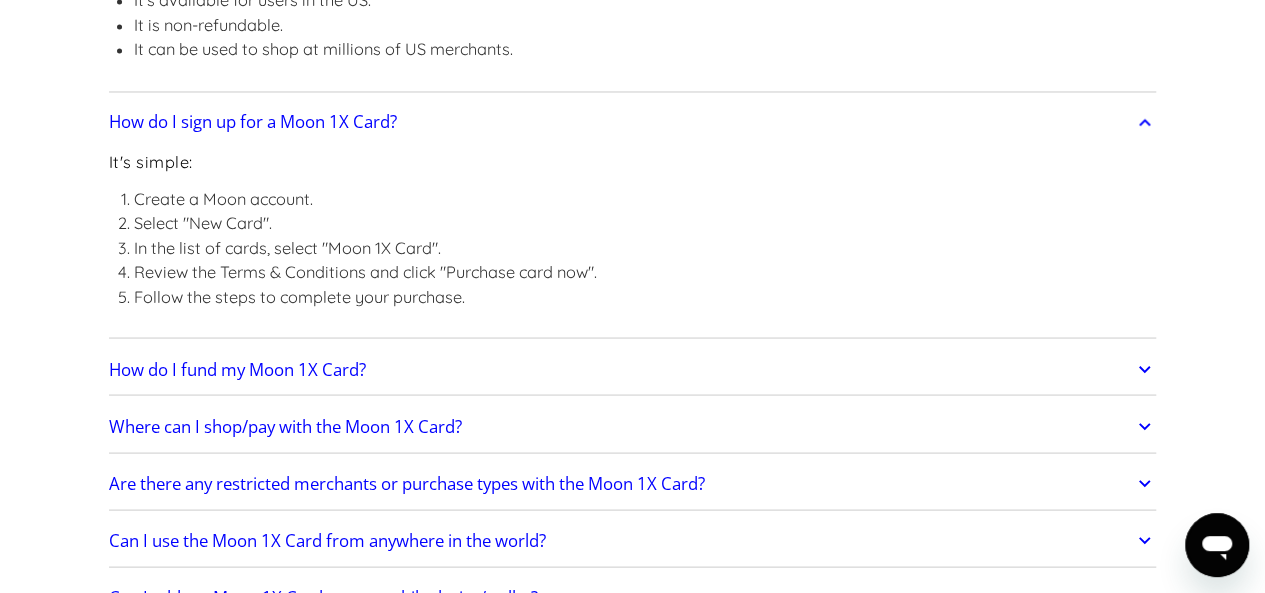 scroll, scrollTop: 5586, scrollLeft: 0, axis: vertical 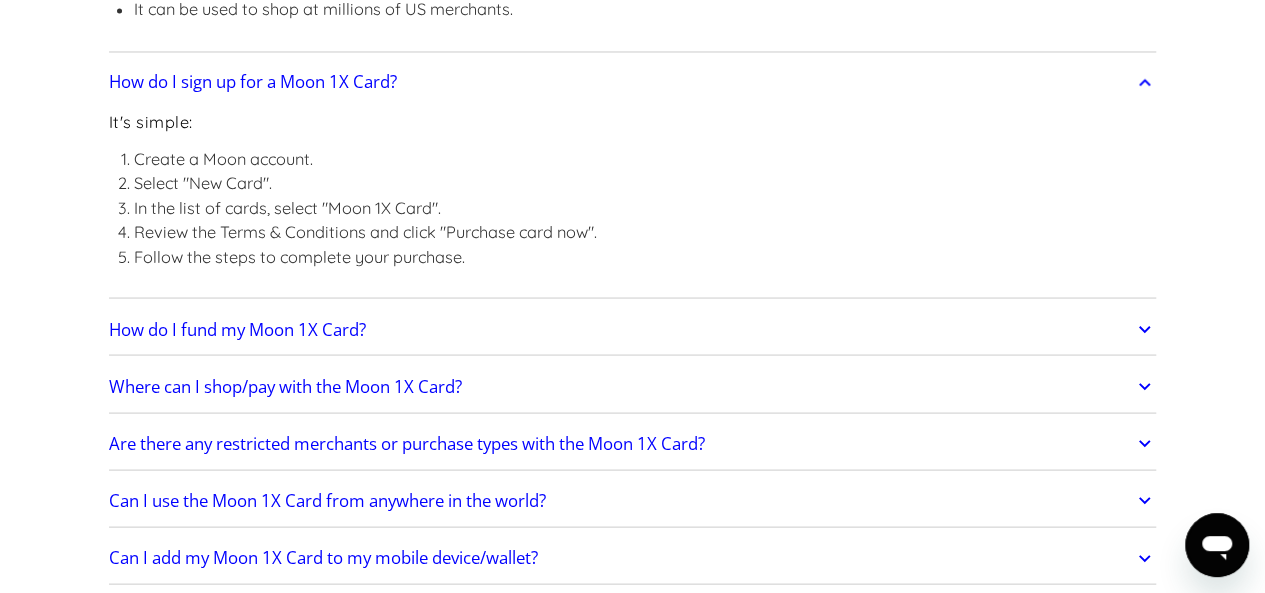click on "How do I fund my Moon 1X Card?" at bounding box center [232, -2510] 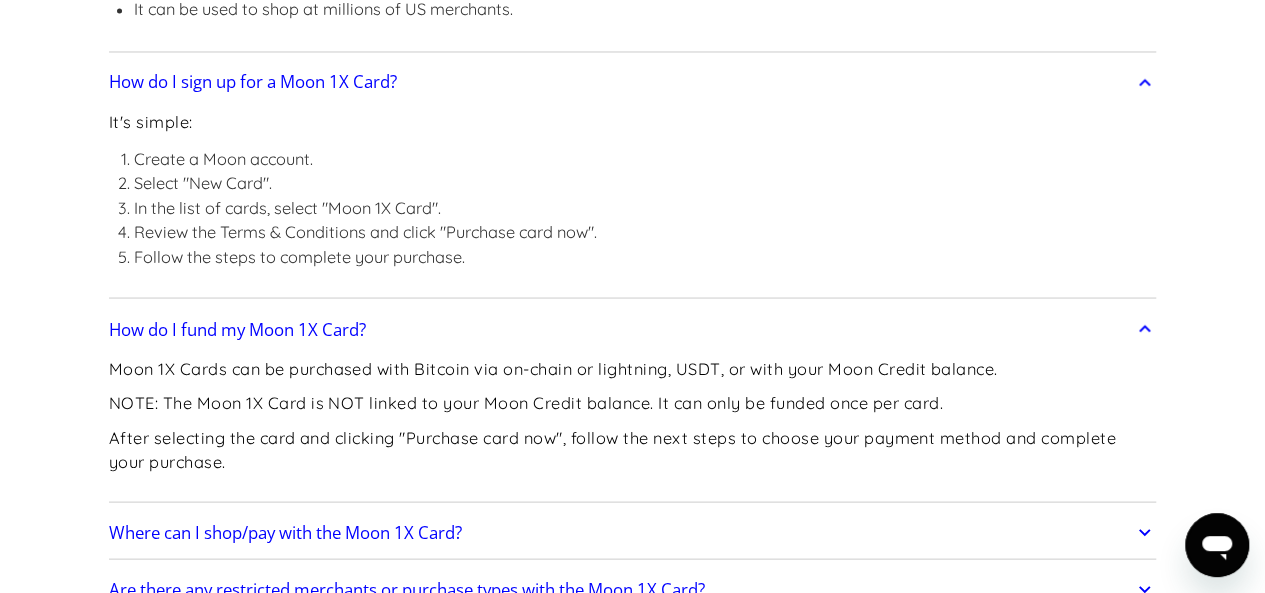 click on "Frequently Asked Questions Get Started
How do I sign up? Head to  paywithmoon.com/signup  to get started.
How do I login? Head to  paywithmoon.com/login  to get started.
What MFA method do you support? Moon supports account verification via email only. Email account verification is not needed for "Log in with Google".
What information do I need to sign up? To create a Moon account you need to provide an email address and a password. The email address you use to create your account will be used to receive 2FA codes, so please ensure you do not lose access to your email inbox.
Can I create more than one (1) Moon account? No. Each user may only have one account.
How It Works
How do virtual cards work? Virtual cards are just like regular cards, except there is no physical plastic. By entering virtual card details where you would normally input your credit or debit card details, you can complete purchases without giving out your personal card details.
What browsers does Moon support? Safari" at bounding box center [632, -1399] 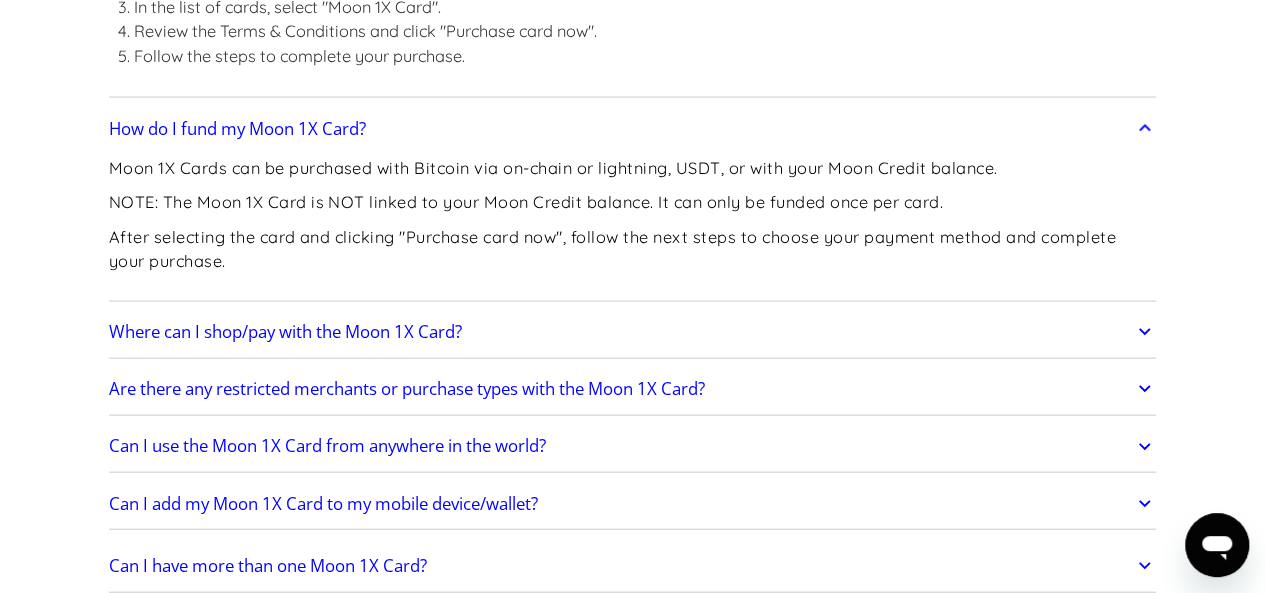 scroll, scrollTop: 5826, scrollLeft: 0, axis: vertical 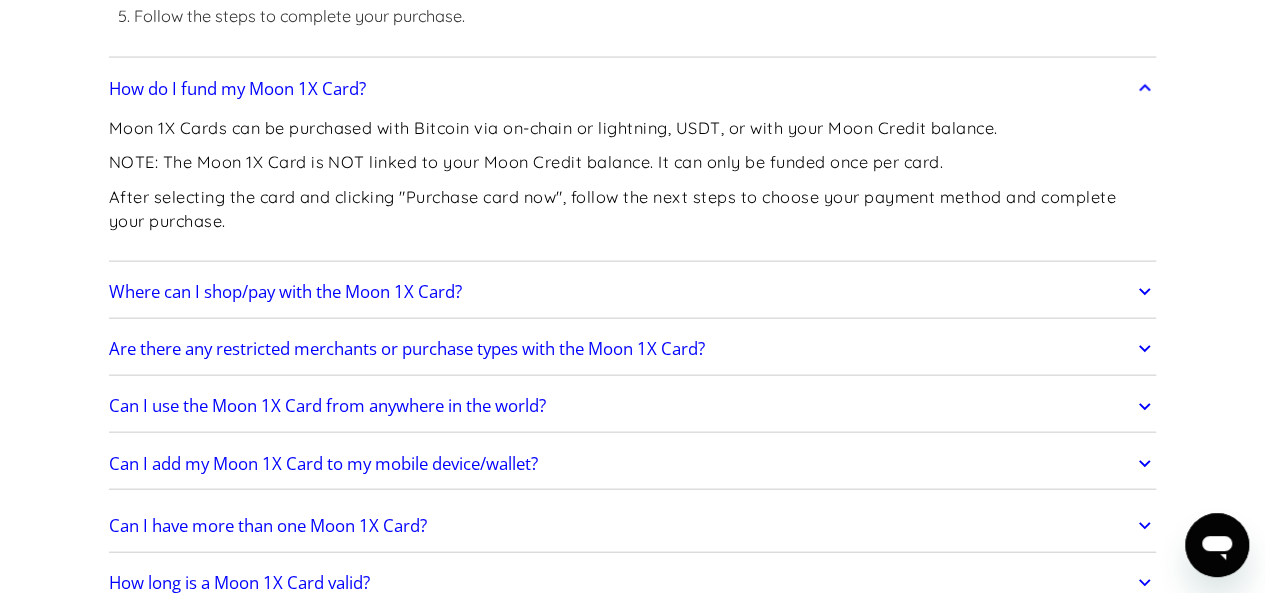 click on "Where can I shop/pay with the Moon 1X Card?" at bounding box center (280, -2693) 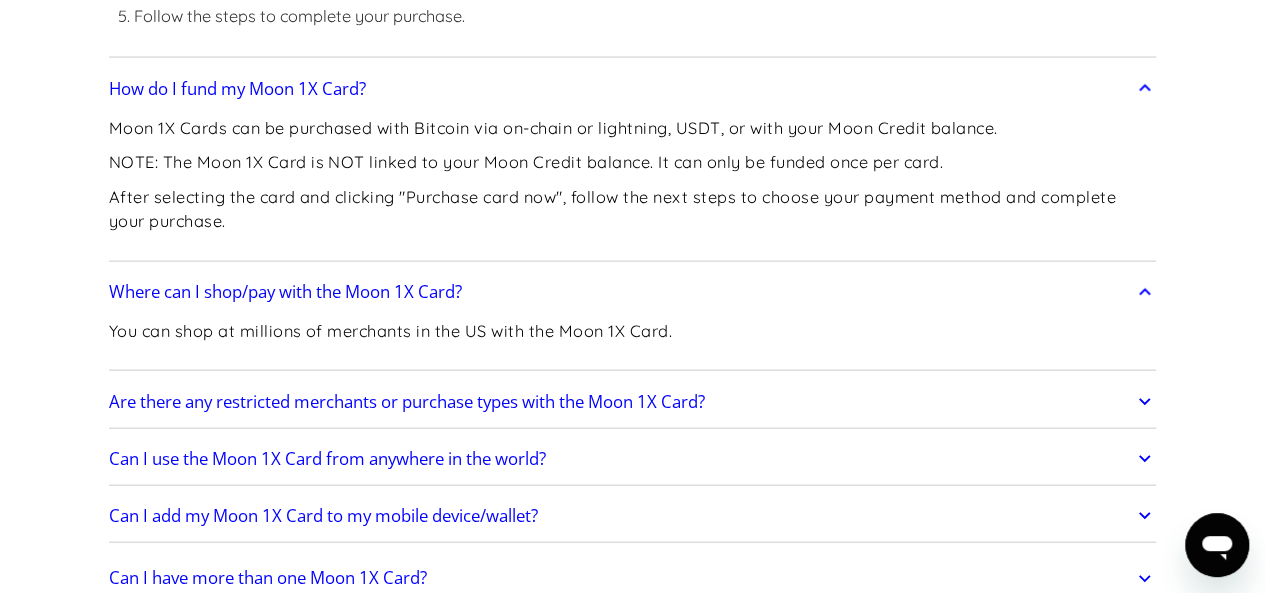 click on "Frequently Asked Questions Get Started
How do I sign up? Head to  paywithmoon.com/signup  to get started.
How do I login? Head to  paywithmoon.com/login  to get started.
What MFA method do you support? Moon supports account verification via email only. Email account verification is not needed for "Log in with Google".
What information do I need to sign up? To create a Moon account you need to provide an email address and a password. The email address you use to create your account will be used to receive 2FA codes, so please ensure you do not lose access to your email inbox.
Can I create more than one (1) Moon account? No. Each user may only have one account.
How It Works
How do virtual cards work? Virtual cards are just like regular cards, except there is no physical plastic. By entering virtual card details where you would normally input your credit or debit card details, you can complete purchases without giving out your personal card details.
What browsers does Moon support? Safari" at bounding box center [632, -1613] 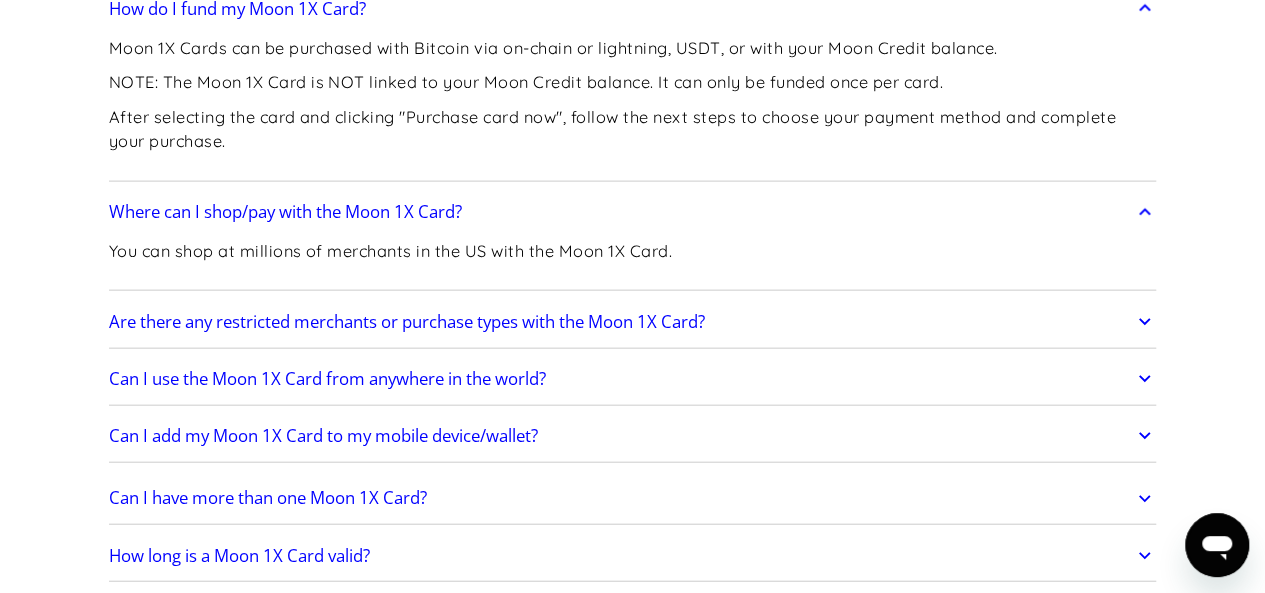 scroll, scrollTop: 5946, scrollLeft: 0, axis: vertical 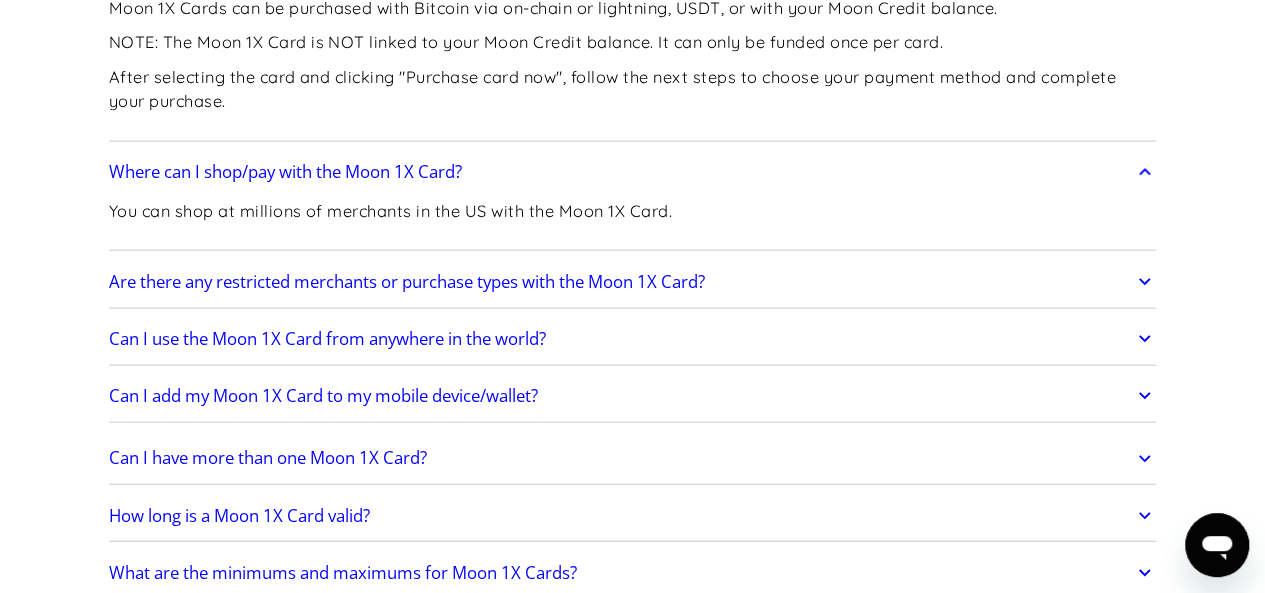click on "Are there any restricted merchants or purchase types with the Moon 1X Card?" at bounding box center [402, -2521] 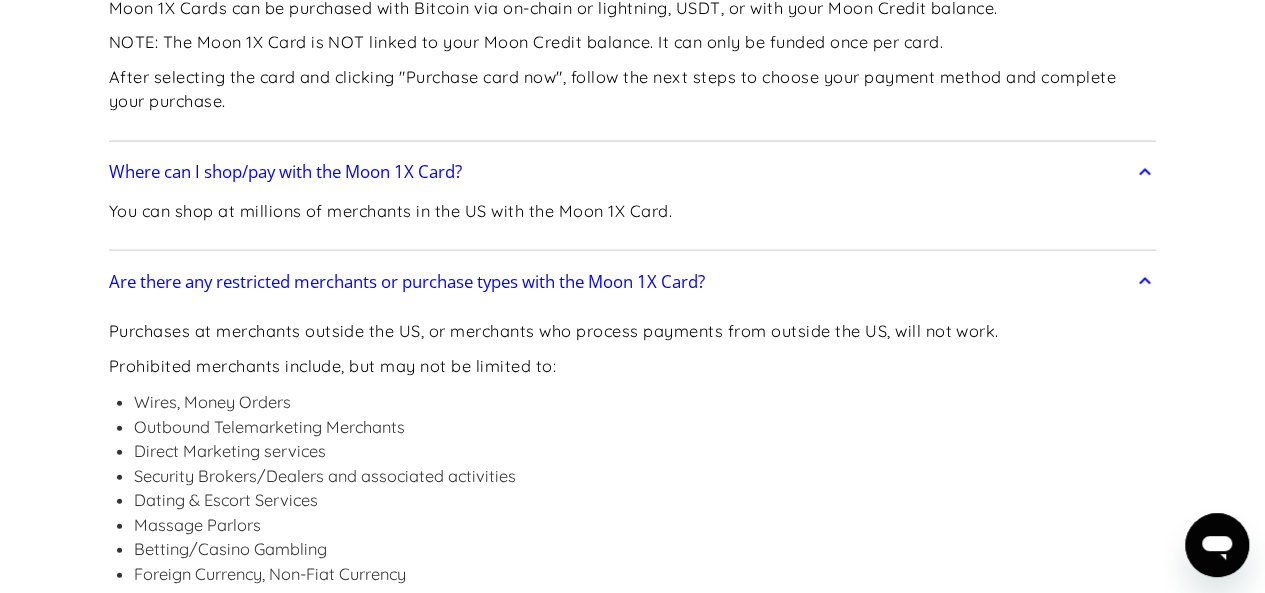 click on "Frequently Asked Questions Get Started
How do I sign up? Head to  paywithmoon.com/signup  to get started.
How do I login? Head to  paywithmoon.com/login  to get started.
What MFA method do you support? Moon supports account verification via email only. Email account verification is not needed for "Log in with Google".
What information do I need to sign up? To create a Moon account you need to provide an email address and a password. The email address you use to create your account will be used to receive 2FA codes, so please ensure you do not lose access to your email inbox.
Can I create more than one (1) Moon account? No. Each user may only have one account.
How It Works
How do virtual cards work? Virtual cards are just like regular cards, except there is no physical plastic. By entering virtual card details where you would normally input your credit or debit card details, you can complete purchases without giving out your personal card details.
What browsers does Moon support? Safari" at bounding box center (632, -1476) 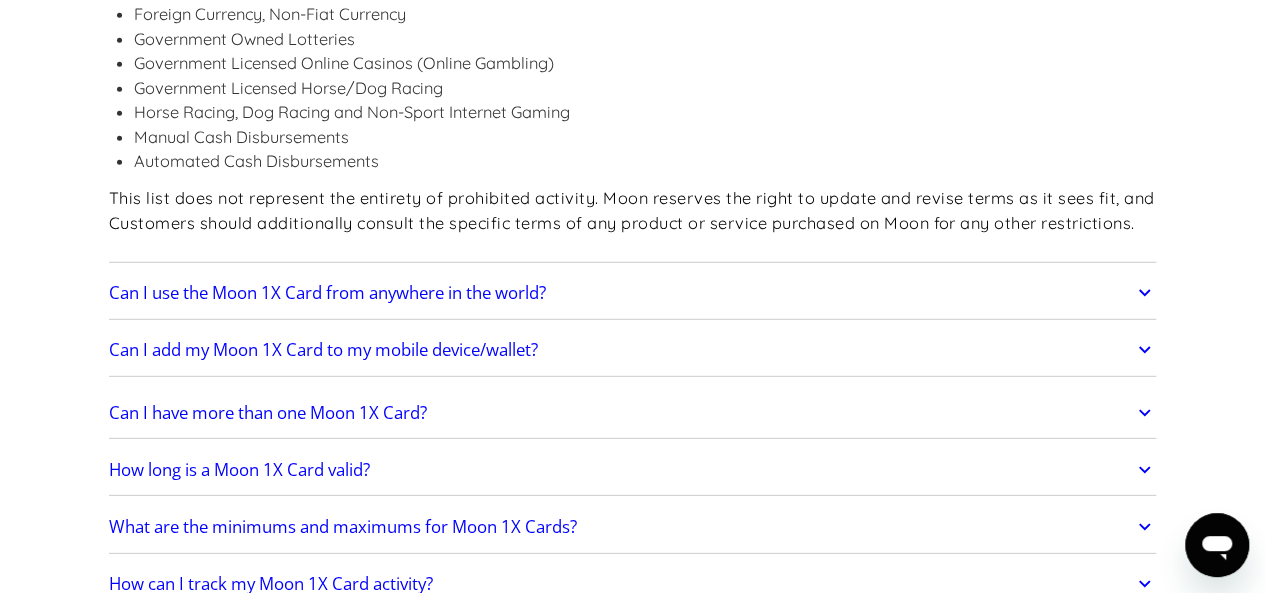 scroll, scrollTop: 6546, scrollLeft: 0, axis: vertical 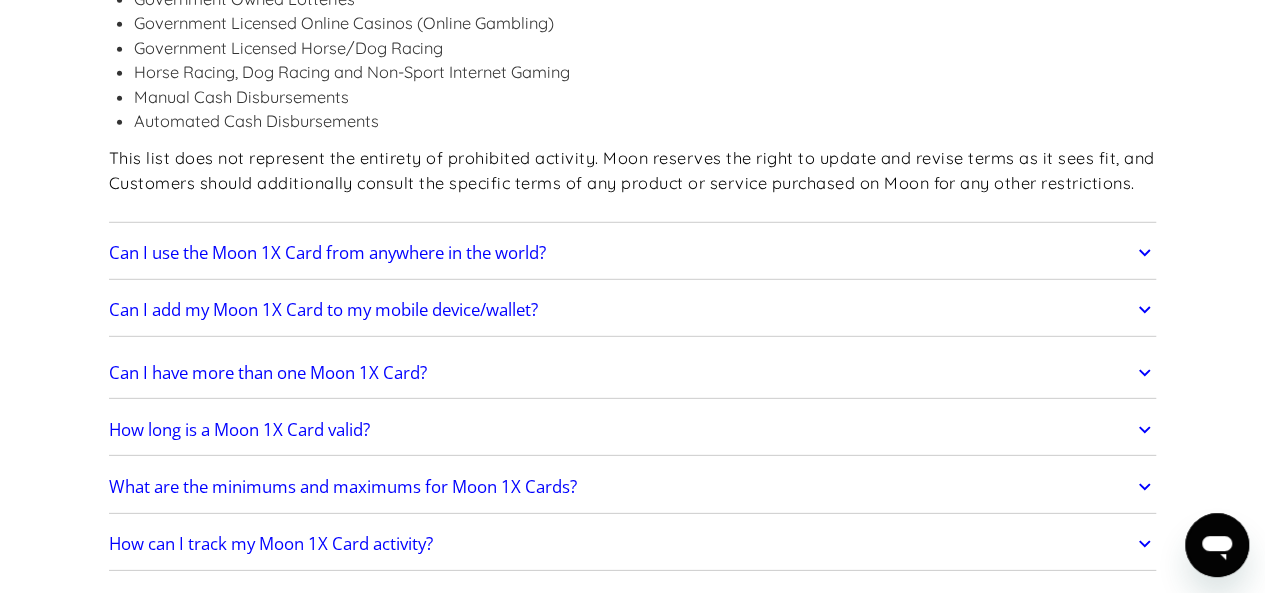 click on "Can I use the Moon 1X Card from anywhere in the world?" at bounding box center (322, -2525) 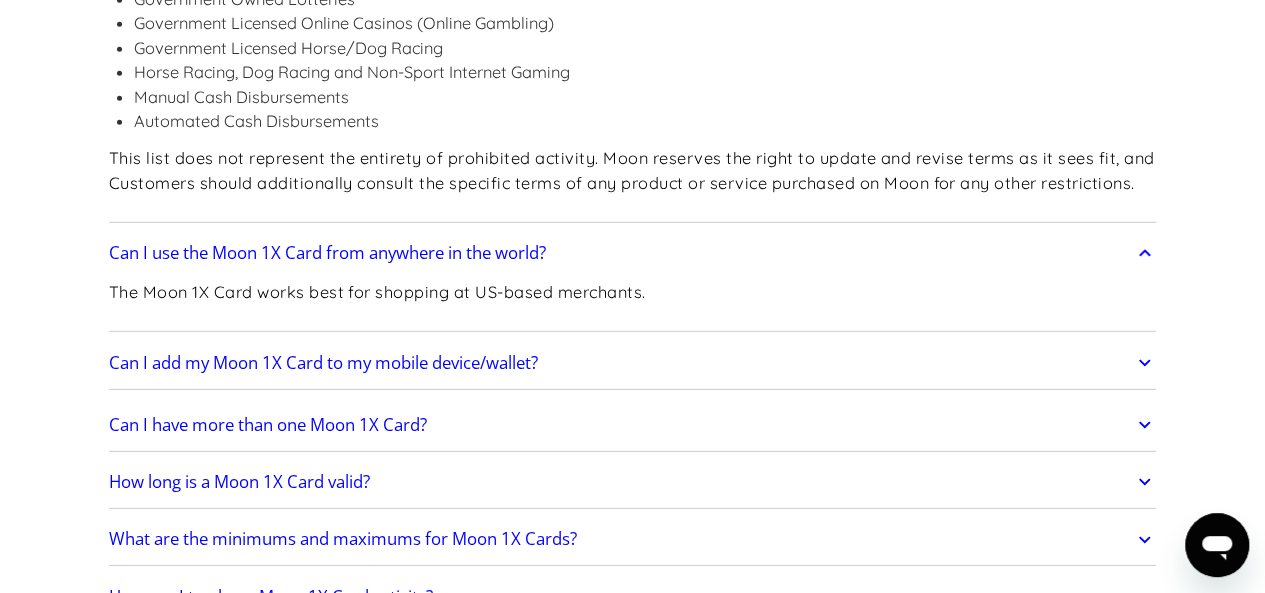 click on "Frequently Asked Questions Get Started
How do I sign up? Head to  paywithmoon.com/signup  to get started.
How do I login? Head to  paywithmoon.com/login  to get started.
What MFA method do you support? Moon supports account verification via email only. Email account verification is not needed for "Log in with Google".
What information do I need to sign up? To create a Moon account you need to provide an email address and a password. The email address you use to create your account will be used to receive 2FA codes, so please ensure you do not lose access to your email inbox.
Can I create more than one (1) Moon account? No. Each user may only have one account.
How It Works
How do virtual cards work? Virtual cards are just like regular cards, except there is no physical plastic. By entering virtual card details where you would normally input your credit or debit card details, you can complete purchases without giving out your personal card details.
What browsers does Moon support? Safari" at bounding box center [632, -2049] 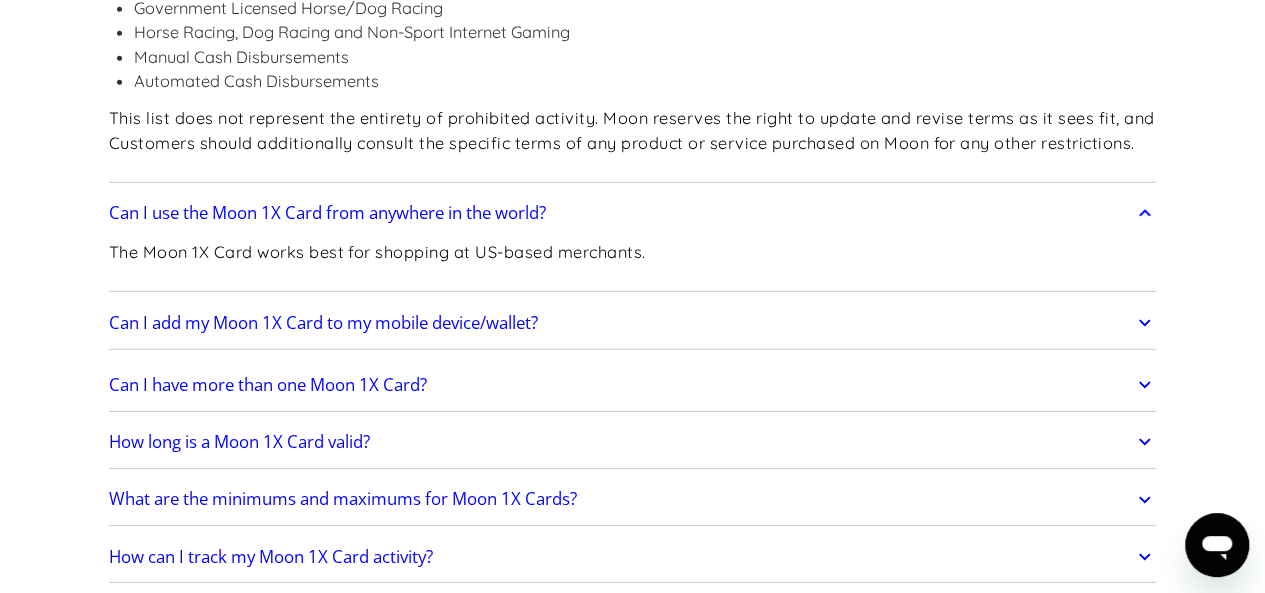 scroll, scrollTop: 6626, scrollLeft: 0, axis: vertical 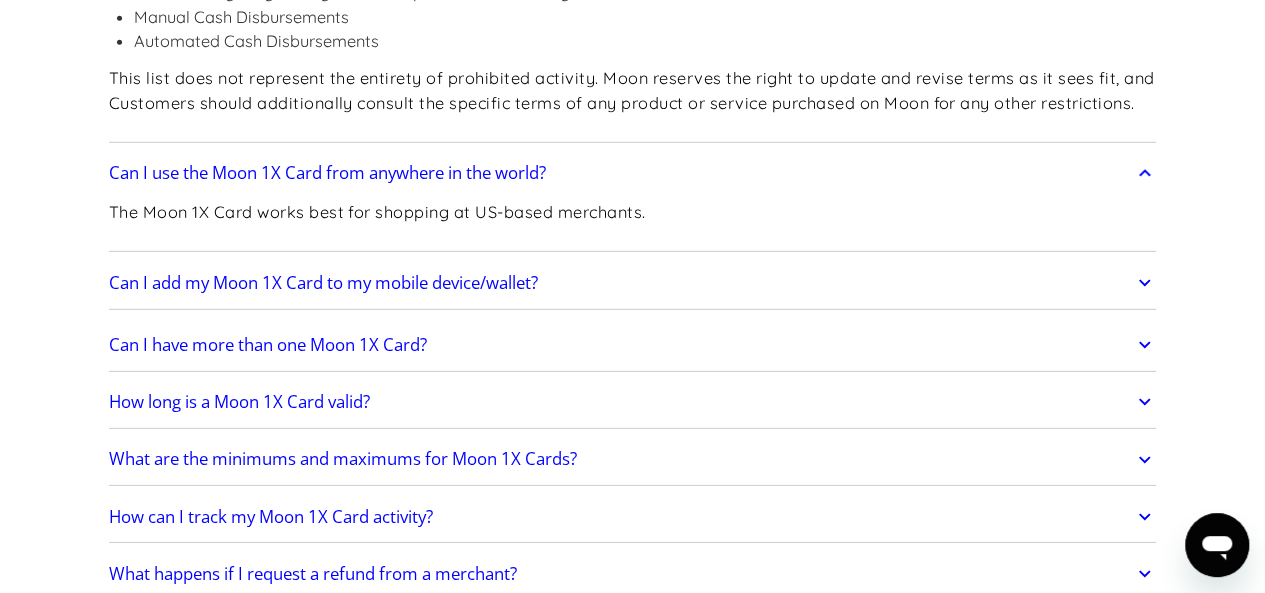click on "Can I add my Moon 1X Card to my mobile device/wallet?" at bounding box center [318, -2548] 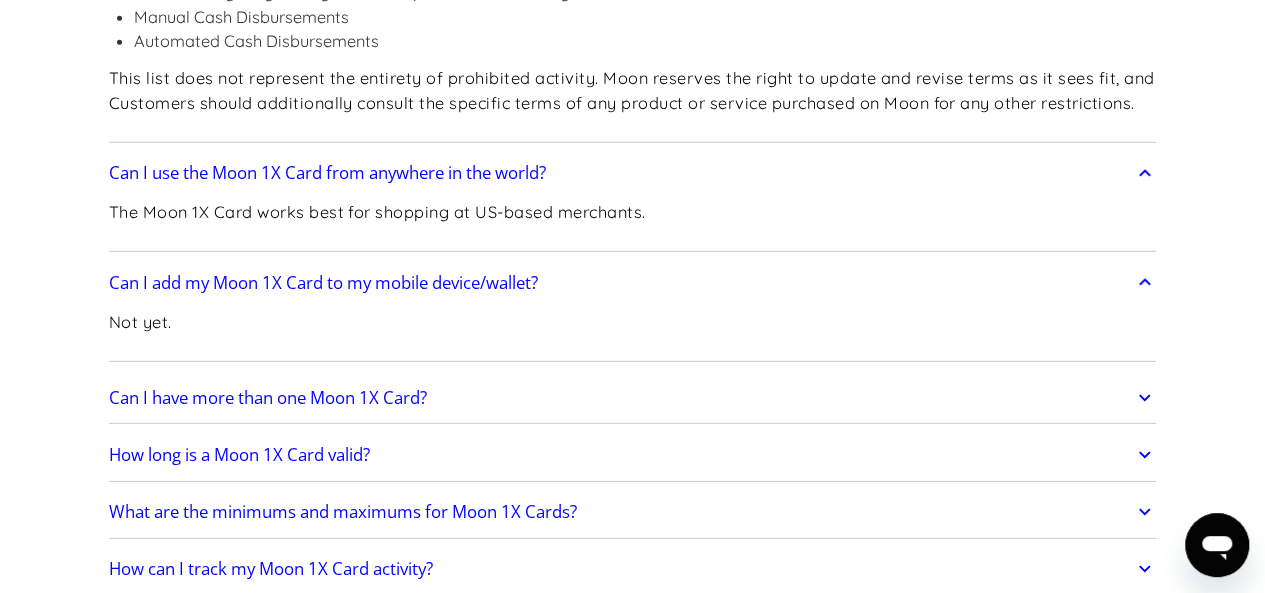 click on "Frequently Asked Questions Get Started
How do I sign up? Head to  paywithmoon.com/signup  to get started.
How do I login? Head to  paywithmoon.com/login  to get started.
What MFA method do you support? Moon supports account verification via email only. Email account verification is not needed for "Log in with Google".
What information do I need to sign up? To create a Moon account you need to provide an email address and a password. The email address you use to create your account will be used to receive 2FA codes, so please ensure you do not lose access to your email inbox.
Can I create more than one (1) Moon account? No. Each user may only have one account.
How It Works
How do virtual cards work? Virtual cards are just like regular cards, except there is no physical plastic. By entering virtual card details where you would normally input your credit or debit card details, you can complete purchases without giving out your personal card details.
What browsers does Moon support? Safari" at bounding box center (632, -2103) 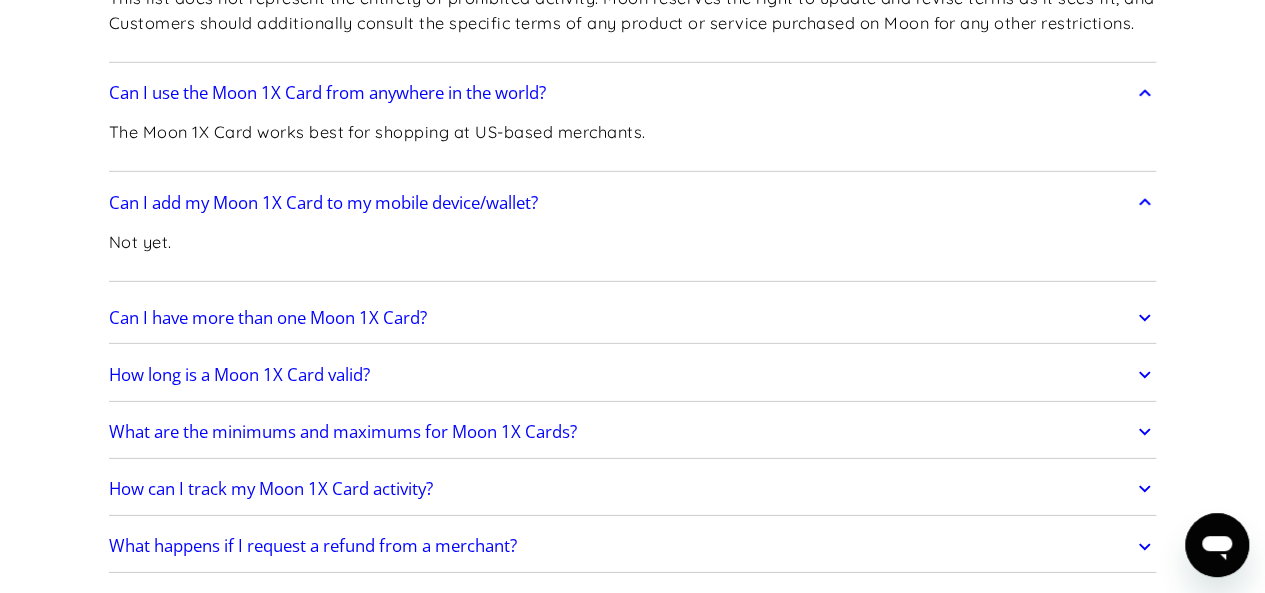 scroll, scrollTop: 6746, scrollLeft: 0, axis: vertical 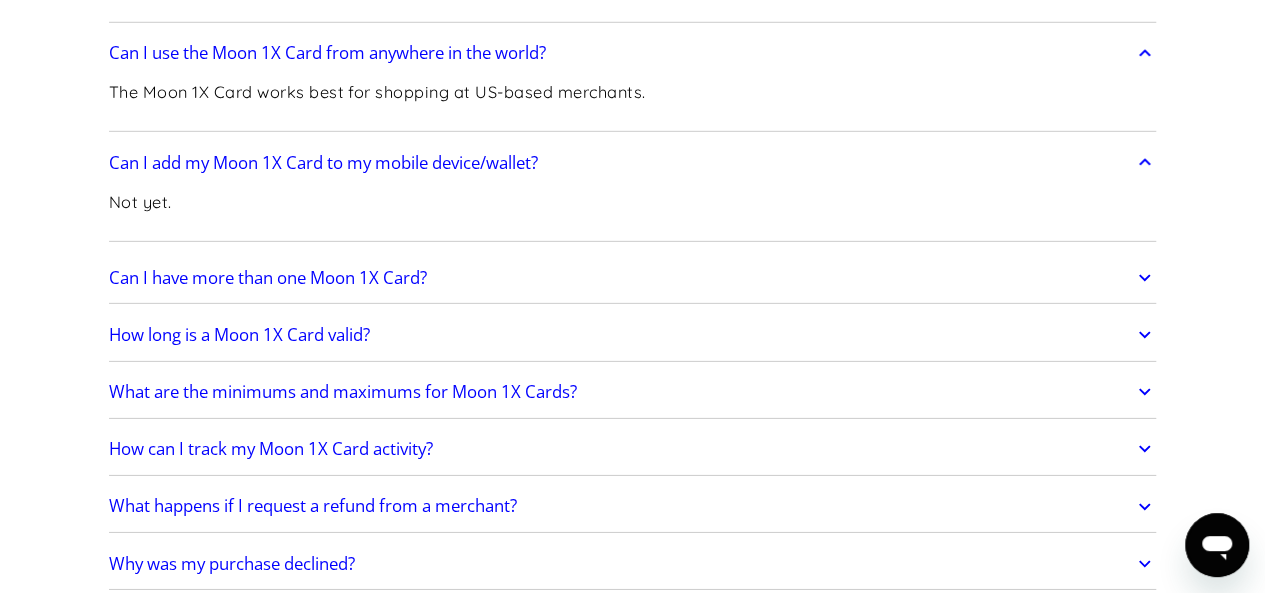 click on "Can I have more than one Moon 1X Card?" at bounding box center (268, 278) 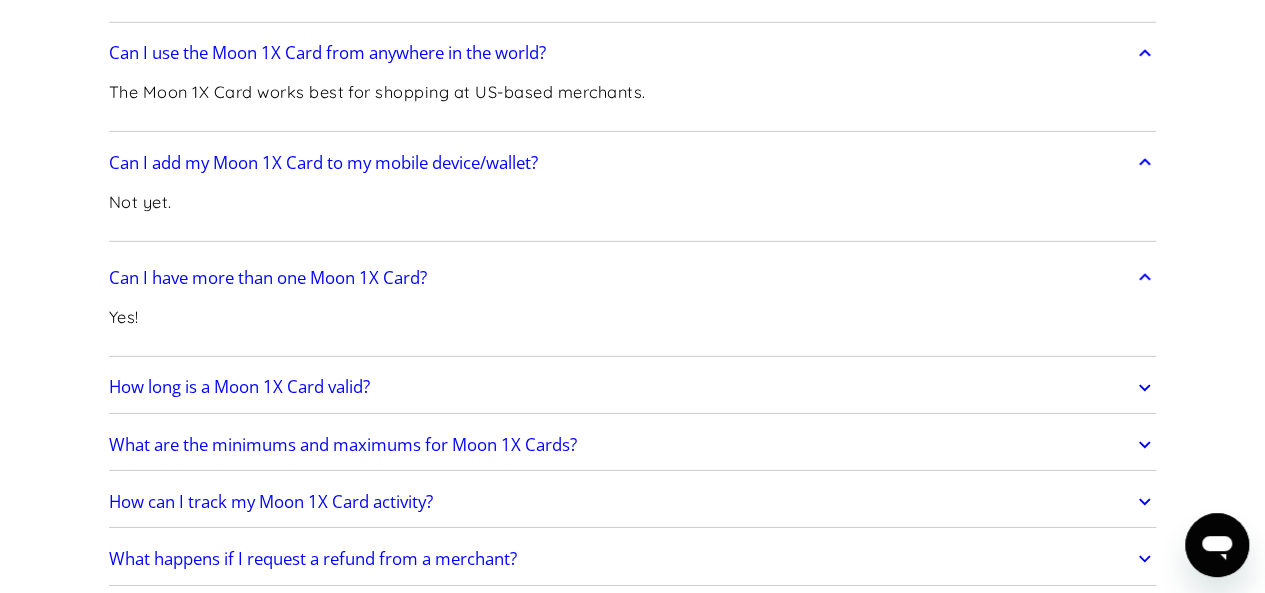click on "Frequently Asked Questions Get Started
How do I sign up? Head to  paywithmoon.com/signup  to get started.
How do I login? Head to  paywithmoon.com/login  to get started.
What MFA method do you support? Moon supports account verification via email only. Email account verification is not needed for "Log in with Google".
What information do I need to sign up? To create a Moon account you need to provide an email address and a password. The email address you use to create your account will be used to receive 2FA codes, so please ensure you do not lose access to your email inbox.
Can I create more than one (1) Moon account? No. Each user may only have one account.
How It Works
How do virtual cards work? Virtual cards are just like regular cards, except there is no physical plastic. By entering virtual card details where you would normally input your credit or debit card details, you can complete purchases without giving out your personal card details.
What browsers does Moon support? Safari" at bounding box center (632, -2197) 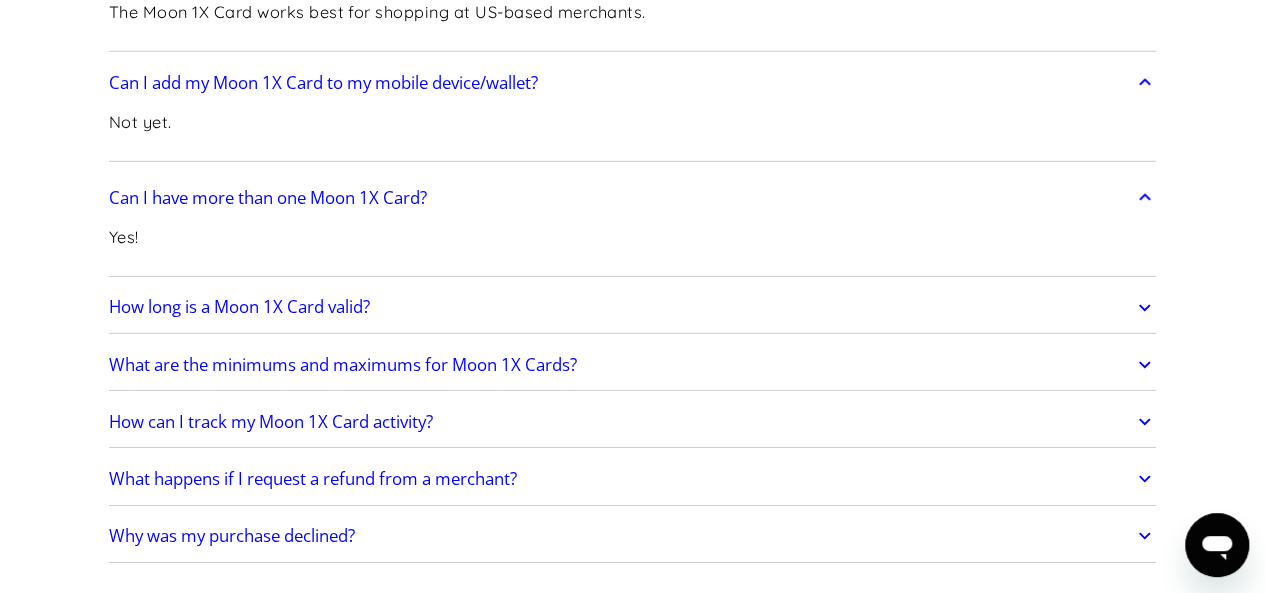 scroll, scrollTop: 6866, scrollLeft: 0, axis: vertical 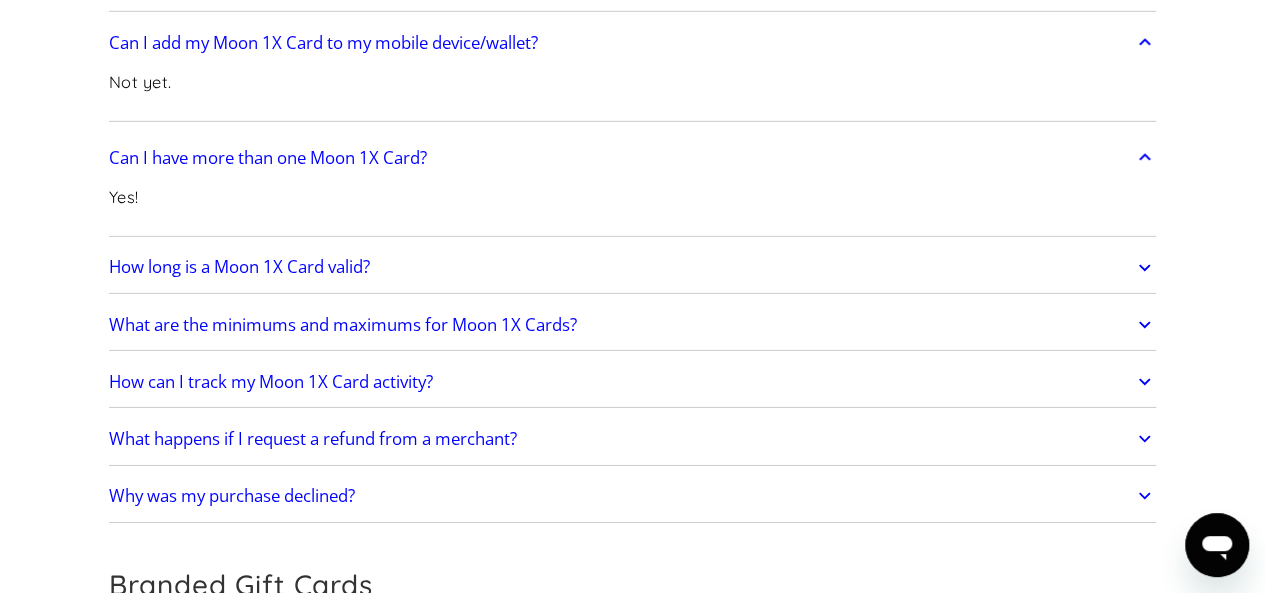 click on "How long is a Moon 1X Card valid?" at bounding box center (239, 267) 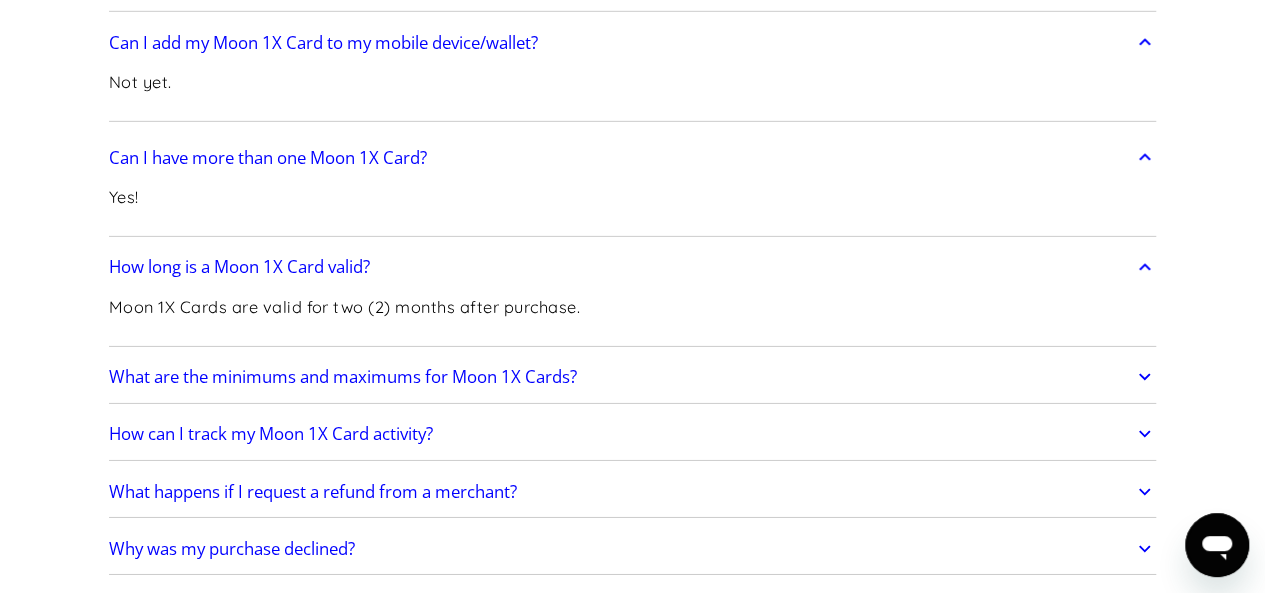 click on "Frequently Asked Questions Get Started
How do I sign up? Head to  paywithmoon.com/signup  to get started.
How do I login? Head to  paywithmoon.com/login  to get started.
What MFA method do you support? Moon supports account verification via email only. Email account verification is not needed for "Log in with Google".
What information do I need to sign up? To create a Moon account you need to provide an email address and a password. The email address you use to create your account will be used to receive 2FA codes, so please ensure you do not lose access to your email inbox.
Can I create more than one (1) Moon account? No. Each user may only have one account.
How It Works
How do virtual cards work? Virtual cards are just like regular cards, except there is no physical plastic. By entering virtual card details where you would normally input your credit or debit card details, you can complete purchases without giving out your personal card details.
What browsers does Moon support? Safari" at bounding box center [632, -2290] 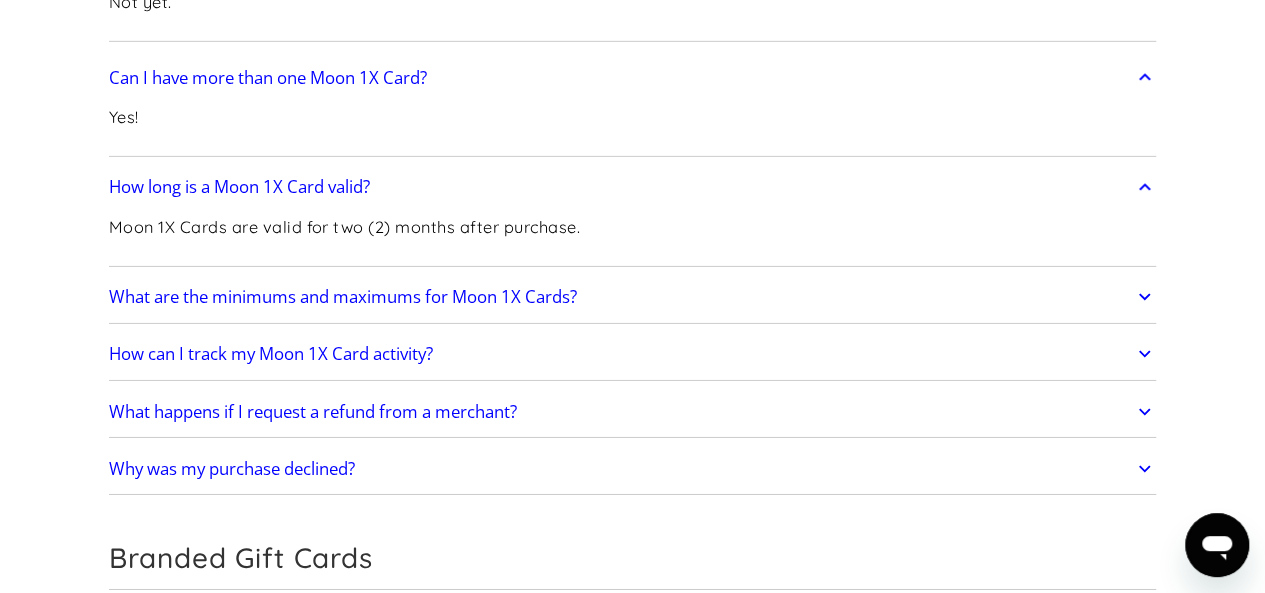scroll, scrollTop: 6986, scrollLeft: 0, axis: vertical 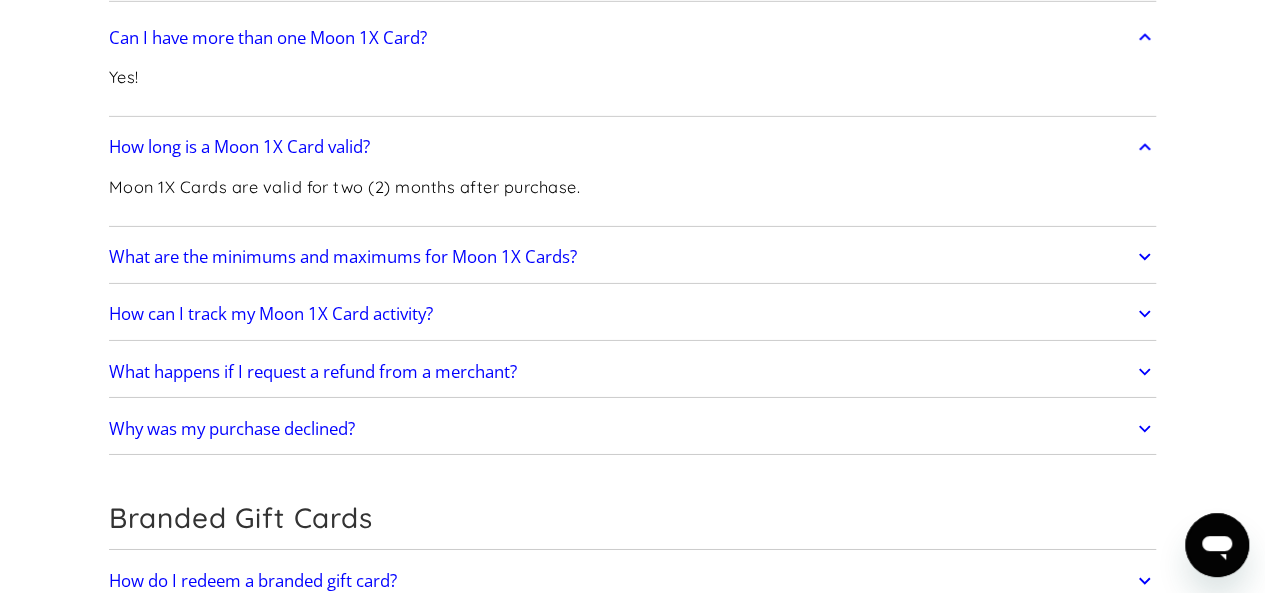 click on "What are the minimums and maximums for Moon 1X Cards?" at bounding box center [343, 257] 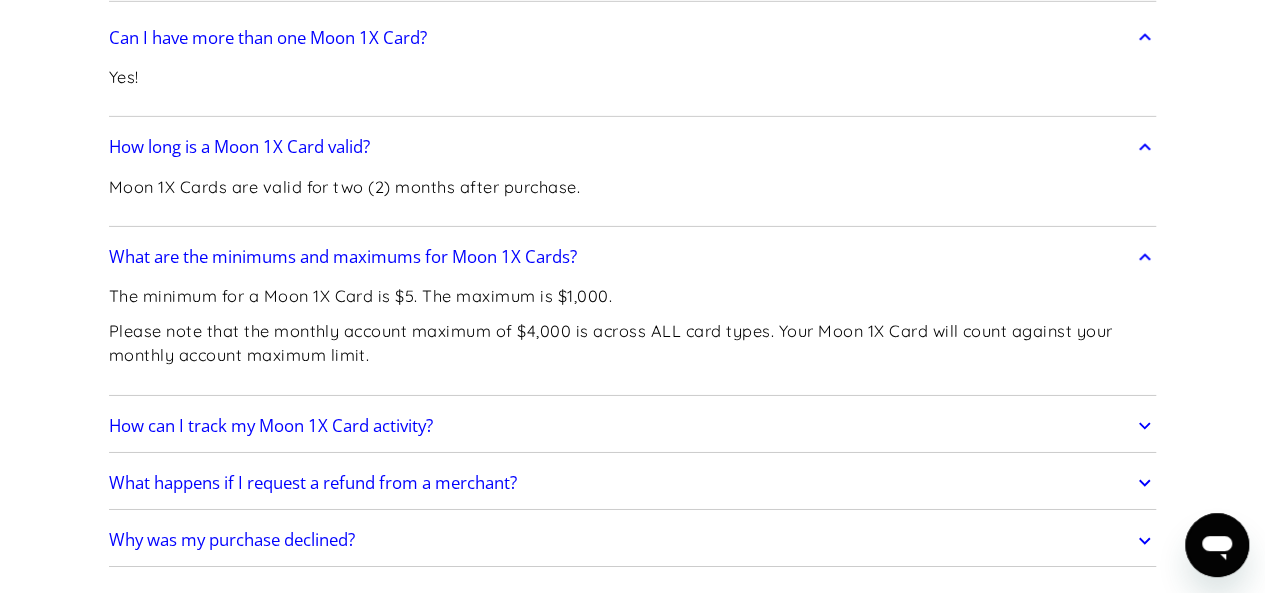 click on "Frequently Asked Questions Get Started
How do I sign up? Head to  paywithmoon.com/signup  to get started.
How do I login? Head to  paywithmoon.com/login  to get started.
What MFA method do you support? Moon supports account verification via email only. Email account verification is not needed for "Log in with Google".
What information do I need to sign up? To create a Moon account you need to provide an email address and a password. The email address you use to create your account will be used to receive 2FA codes, so please ensure you do not lose access to your email inbox.
Can I create more than one (1) Moon account? No. Each user may only have one account.
How It Works
How do virtual cards work? Virtual cards are just like regular cards, except there is no physical plastic. By entering virtual card details where you would normally input your credit or debit card details, you can complete purchases without giving out your personal card details.
What browsers does Moon support? Safari" at bounding box center (632, -2355) 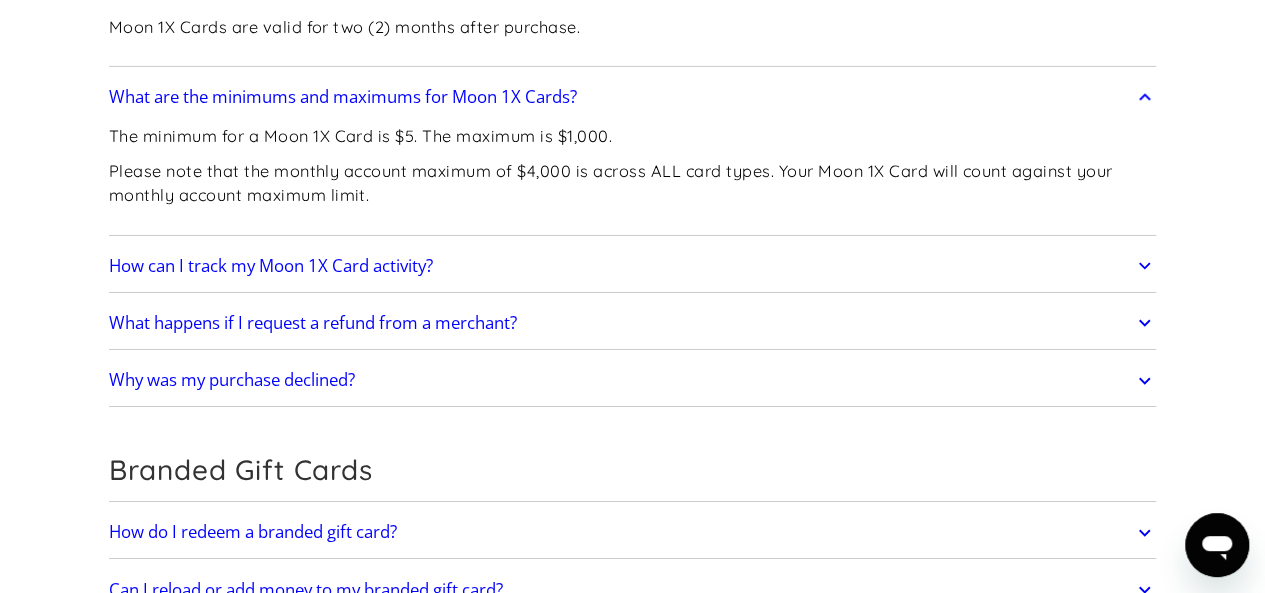 scroll, scrollTop: 7186, scrollLeft: 0, axis: vertical 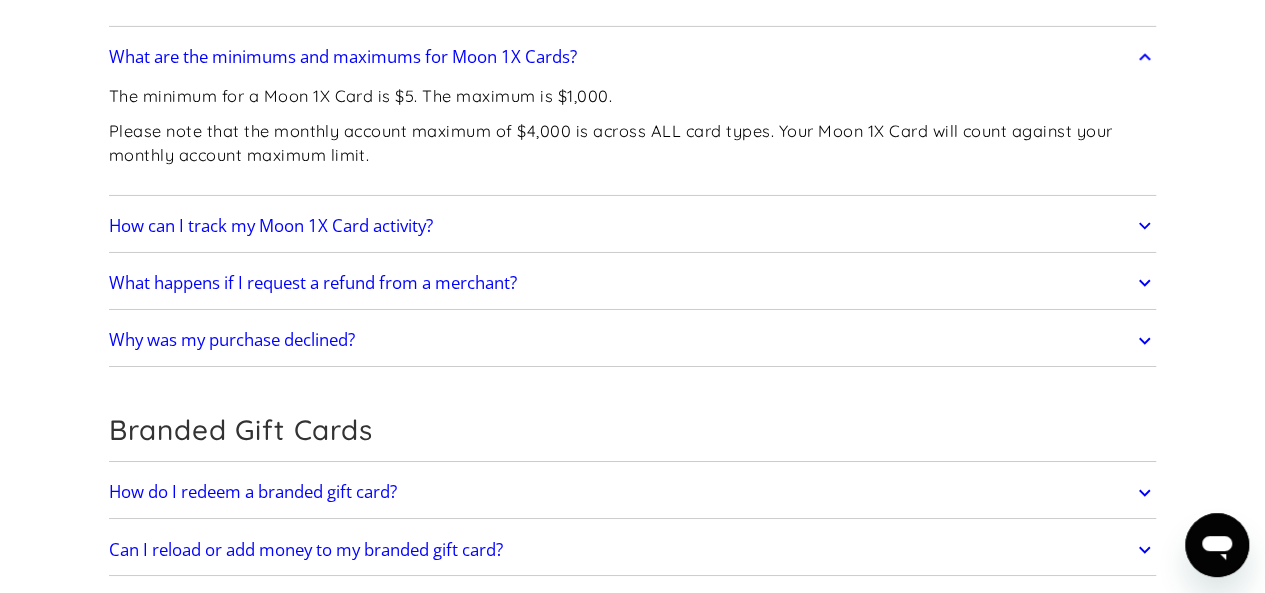 click on "Frequently Asked Questions Get Started
How do I sign up? Head to  paywithmoon.com/signup  to get started.
How do I login? Head to  paywithmoon.com/login  to get started.
What MFA method do you support? Moon supports account verification via email only. Email account verification is not needed for "Log in with Google".
What information do I need to sign up? To create a Moon account you need to provide an email address and a password. The email address you use to create your account will be used to receive 2FA codes, so please ensure you do not lose access to your email inbox.
Can I create more than one (1) Moon account? No. Each user may only have one account.
How It Works
How do virtual cards work? Virtual cards are just like regular cards, except there is no physical plastic. By entering virtual card details where you would normally input your credit or debit card details, you can complete purchases without giving out your personal card details.
What browsers does Moon support? Safari" at bounding box center (632, -2555) 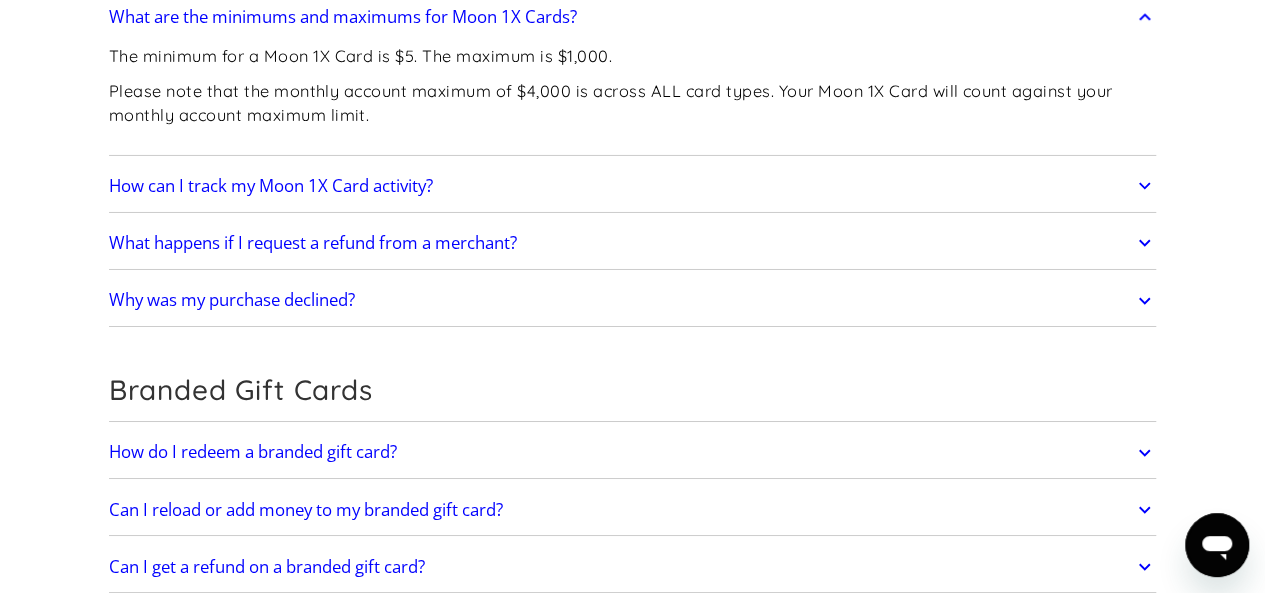 scroll, scrollTop: 7306, scrollLeft: 0, axis: vertical 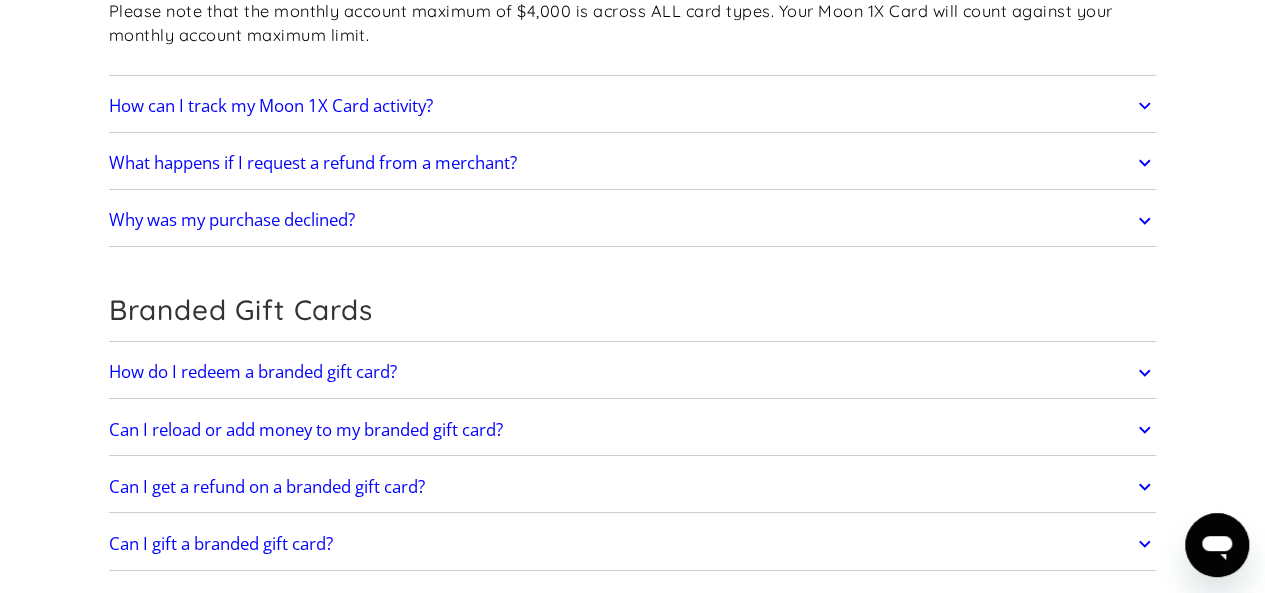 click on "Why was my purchase declined?" at bounding box center [232, 220] 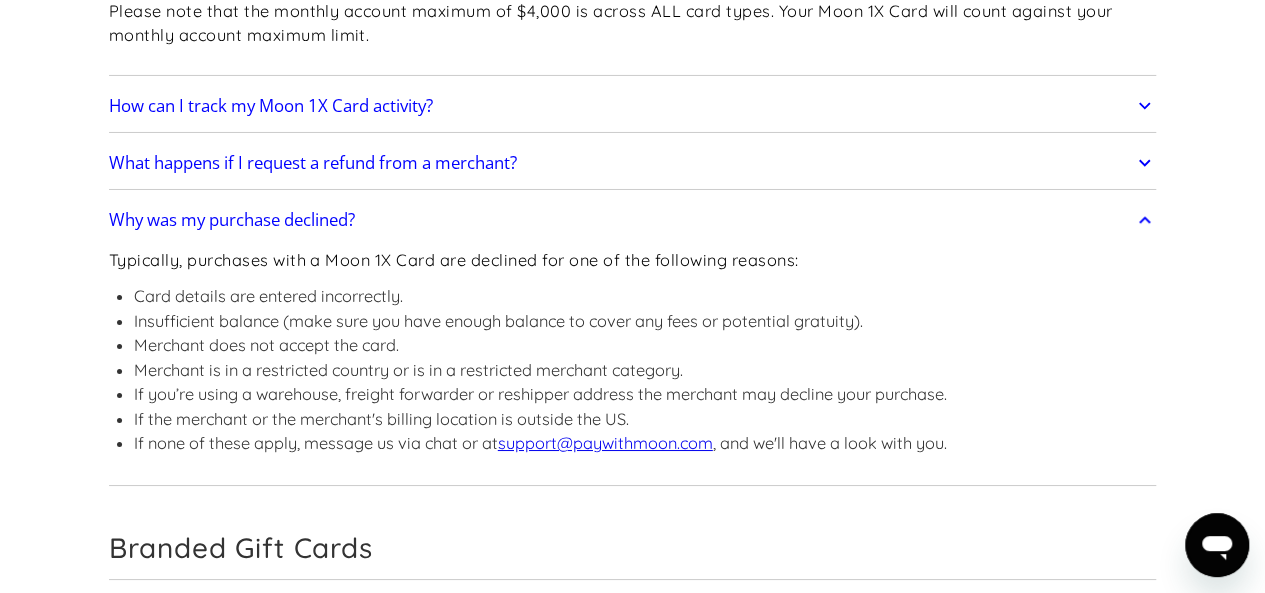 click on "Frequently Asked Questions Get Started
How do I sign up? Head to  paywithmoon.com/signup  to get started.
How do I login? Head to  paywithmoon.com/login  to get started.
What MFA method do you support? Moon supports account verification via email only. Email account verification is not needed for "Log in with Google".
What information do I need to sign up? To create a Moon account you need to provide an email address and a password. The email address you use to create your account will be used to receive 2FA codes, so please ensure you do not lose access to your email inbox.
Can I create more than one (1) Moon account? No. Each user may only have one account.
How It Works
How do virtual cards work? Virtual cards are just like regular cards, except there is no physical plastic. By entering virtual card details where you would normally input your credit or debit card details, you can complete purchases without giving out your personal card details.
What browsers does Moon support? Safari" at bounding box center (632, -2555) 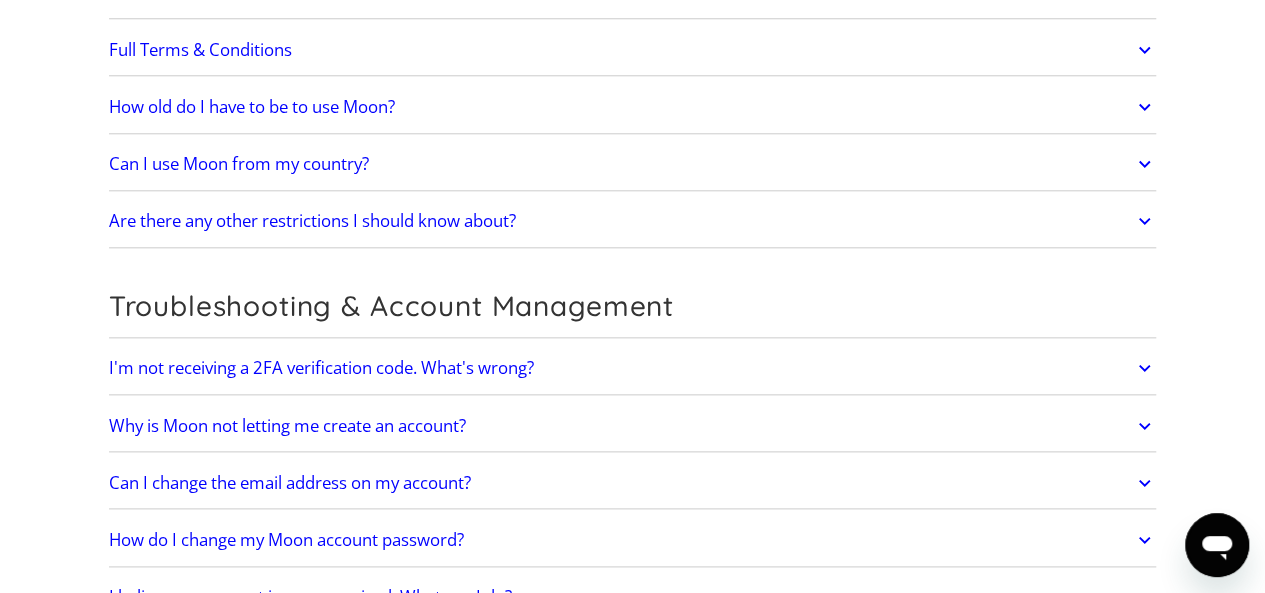 scroll, scrollTop: 8466, scrollLeft: 0, axis: vertical 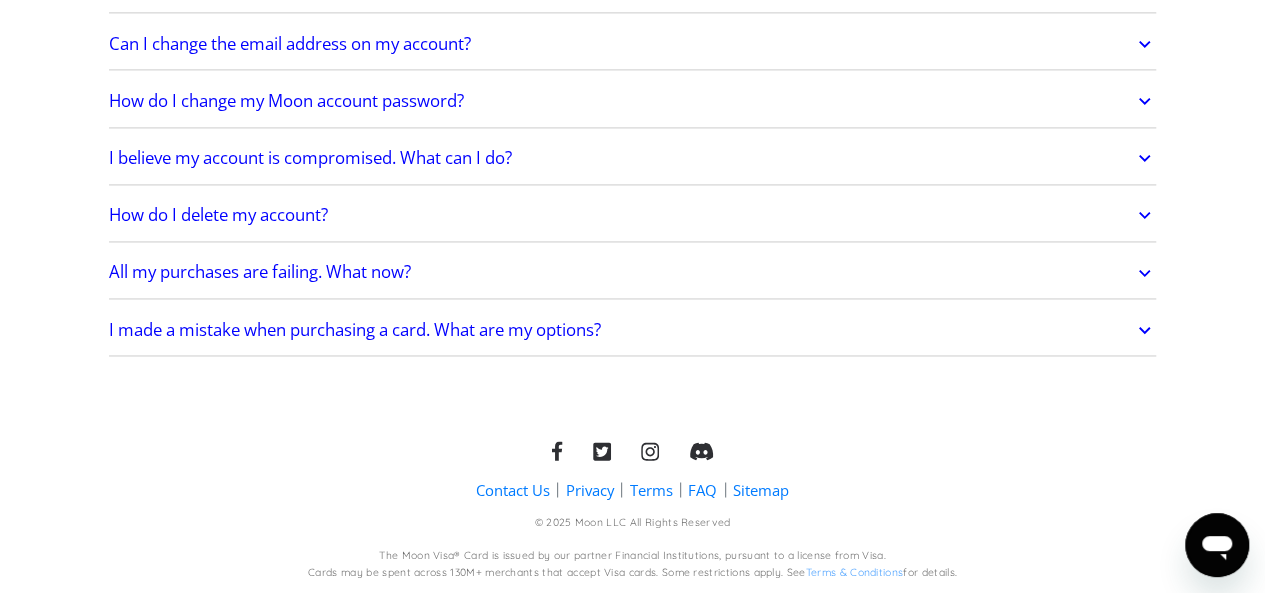 click 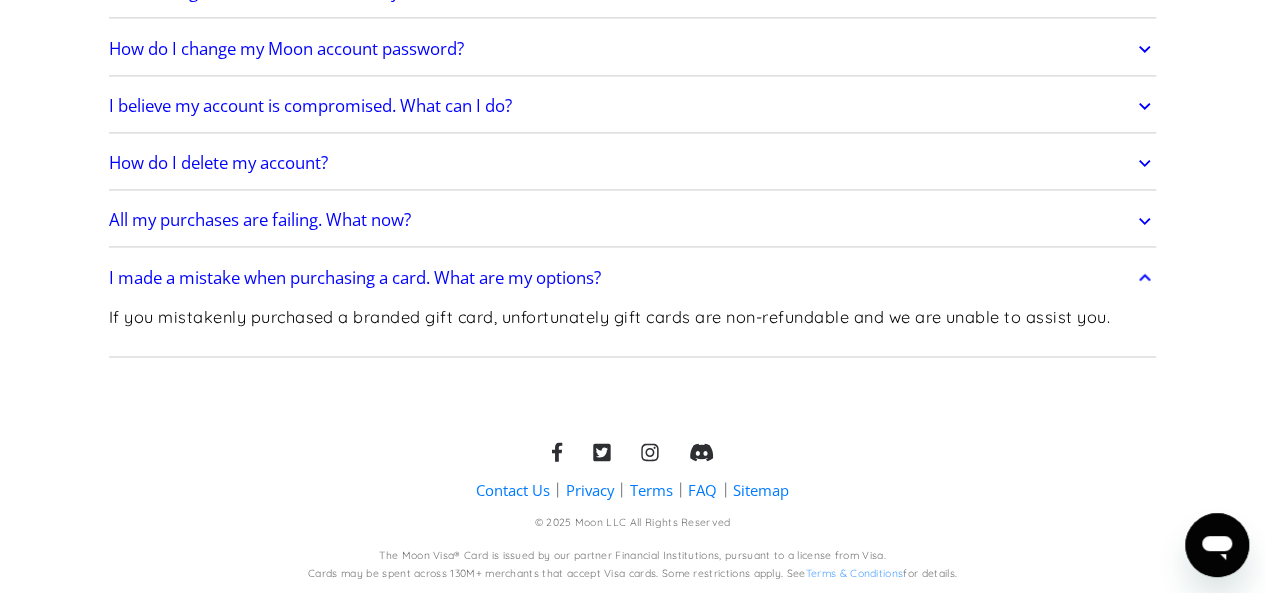 click 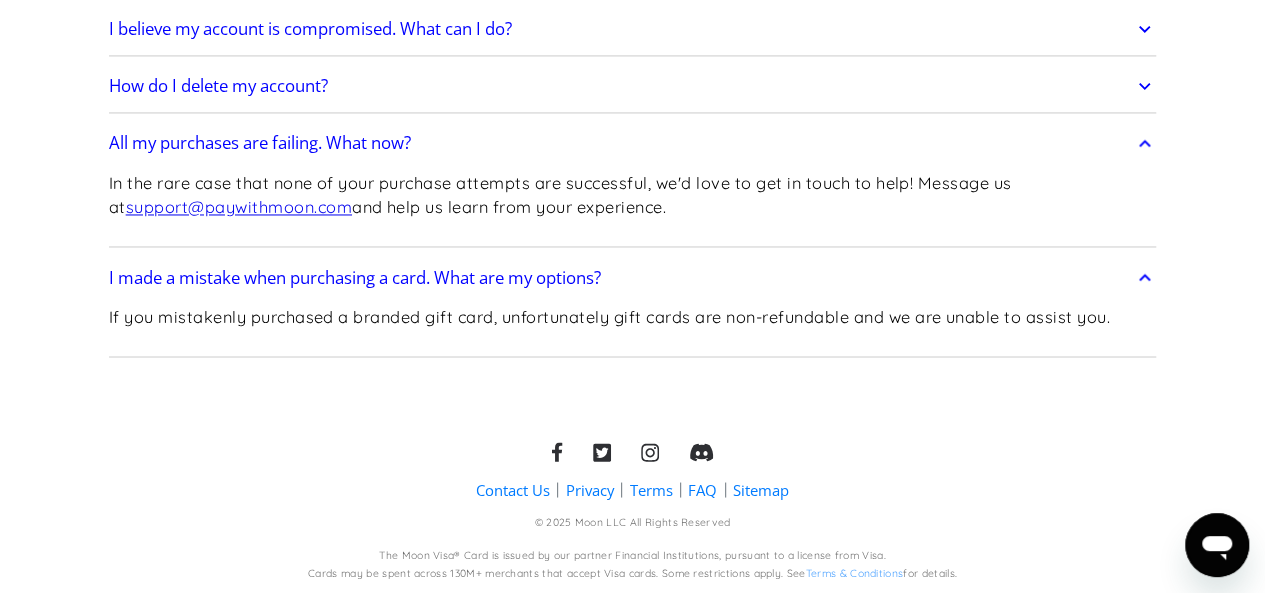 click 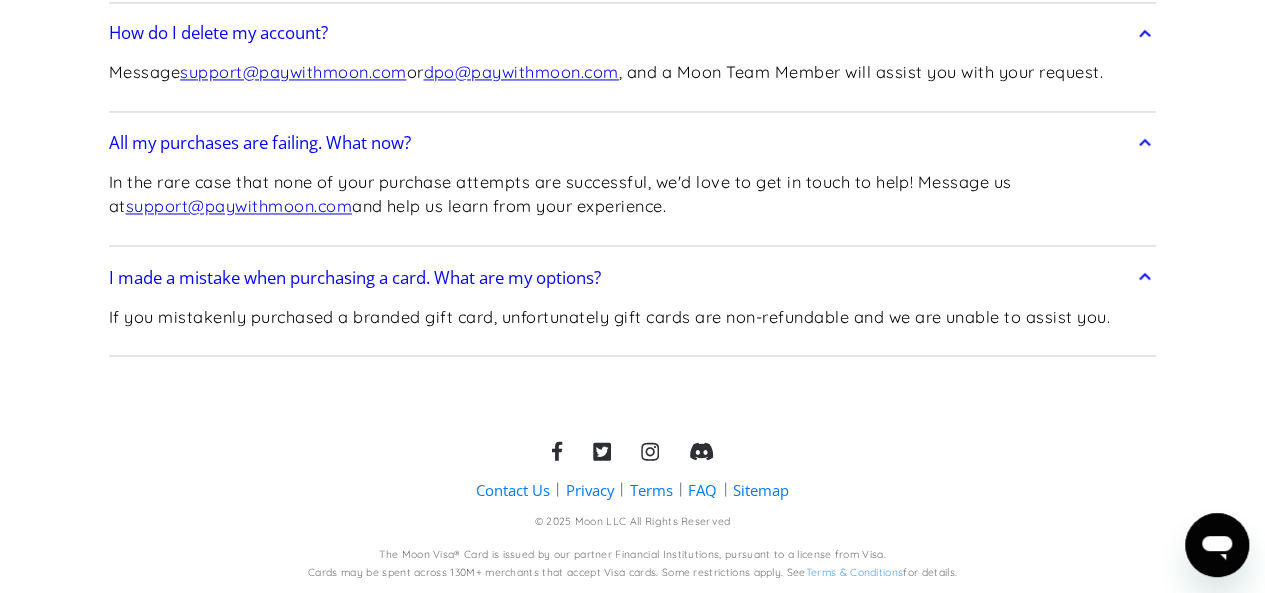 scroll, scrollTop: 9256, scrollLeft: 0, axis: vertical 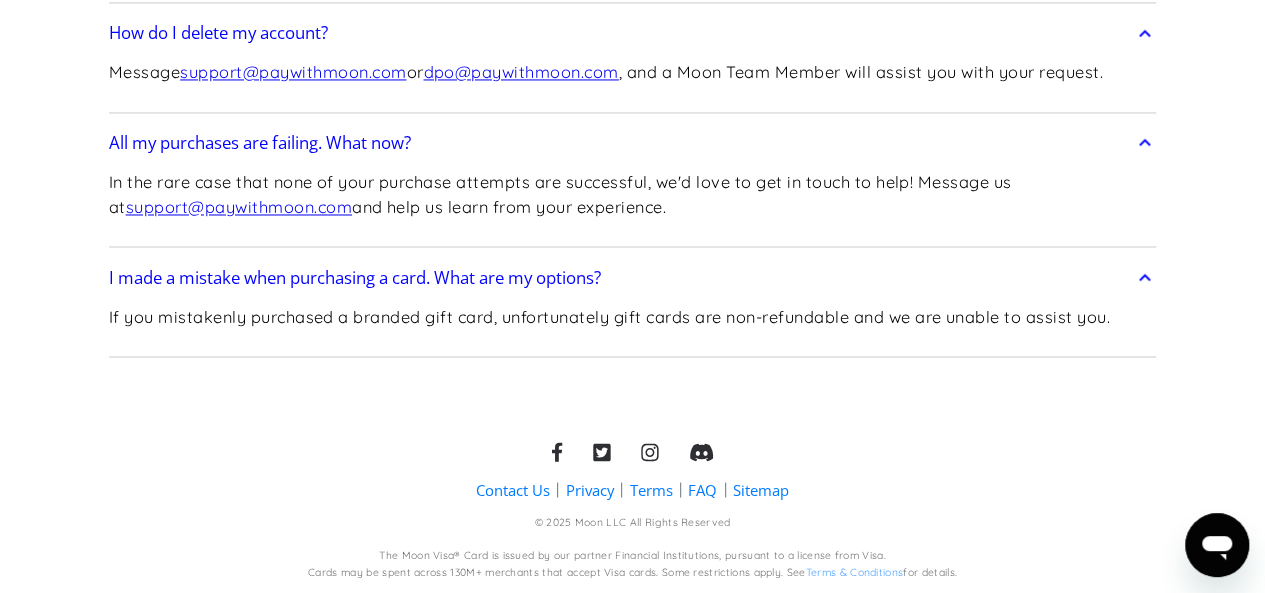 click on "Frequently Asked Questions Get Started
How do I sign up? Head to  paywithmoon.com/signup  to get started.
How do I login? Head to  paywithmoon.com/login  to get started.
What MFA method do you support? Moon supports account verification via email only. Email account verification is not needed for "Log in with Google".
What information do I need to sign up? To create a Moon account you need to provide an email address and a password. The email address you use to create your account will be used to receive 2FA codes, so please ensure you do not lose access to your email inbox.
Can I create more than one (1) Moon account? No. Each user may only have one account.
How It Works
How do virtual cards work? Virtual cards are just like regular cards, except there is no physical plastic. By entering virtual card details where you would normally input your credit or debit card details, you can complete purchases without giving out your personal card details.
What browsers does Moon support? Safari" at bounding box center (632, -4365) 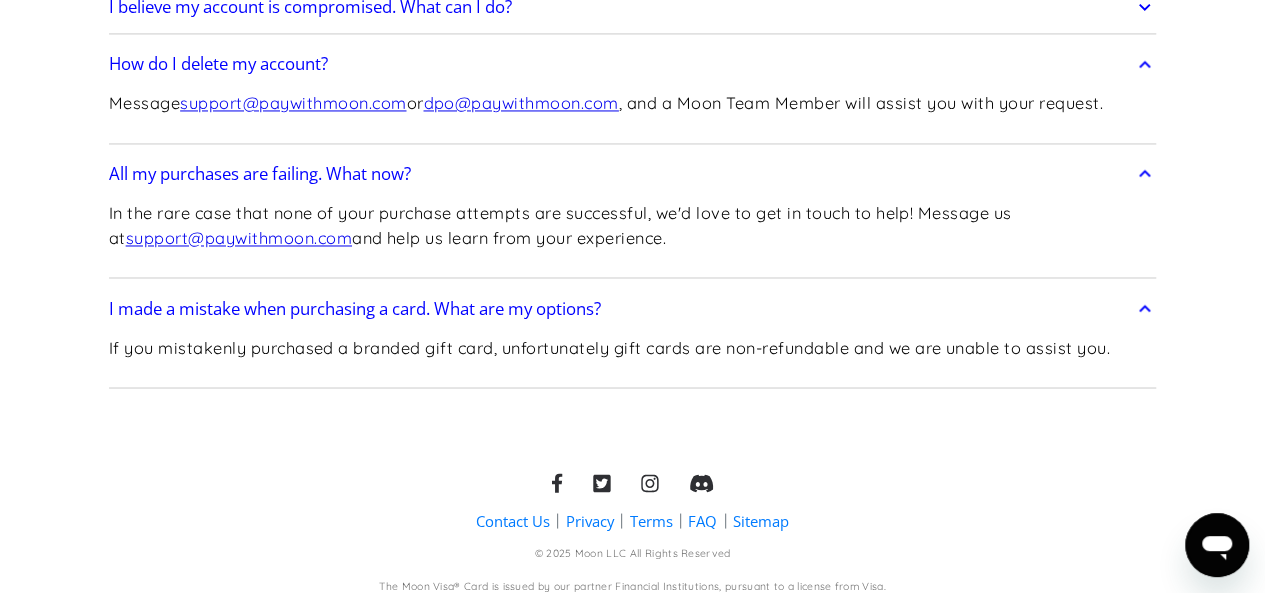 scroll, scrollTop: 9136, scrollLeft: 0, axis: vertical 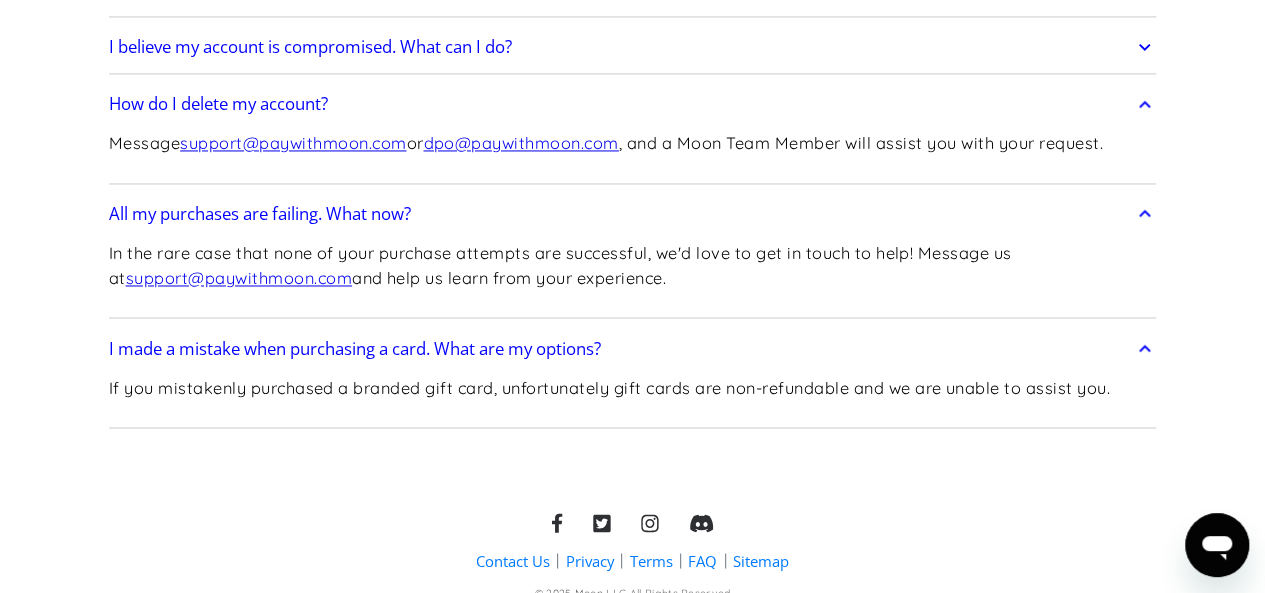 click 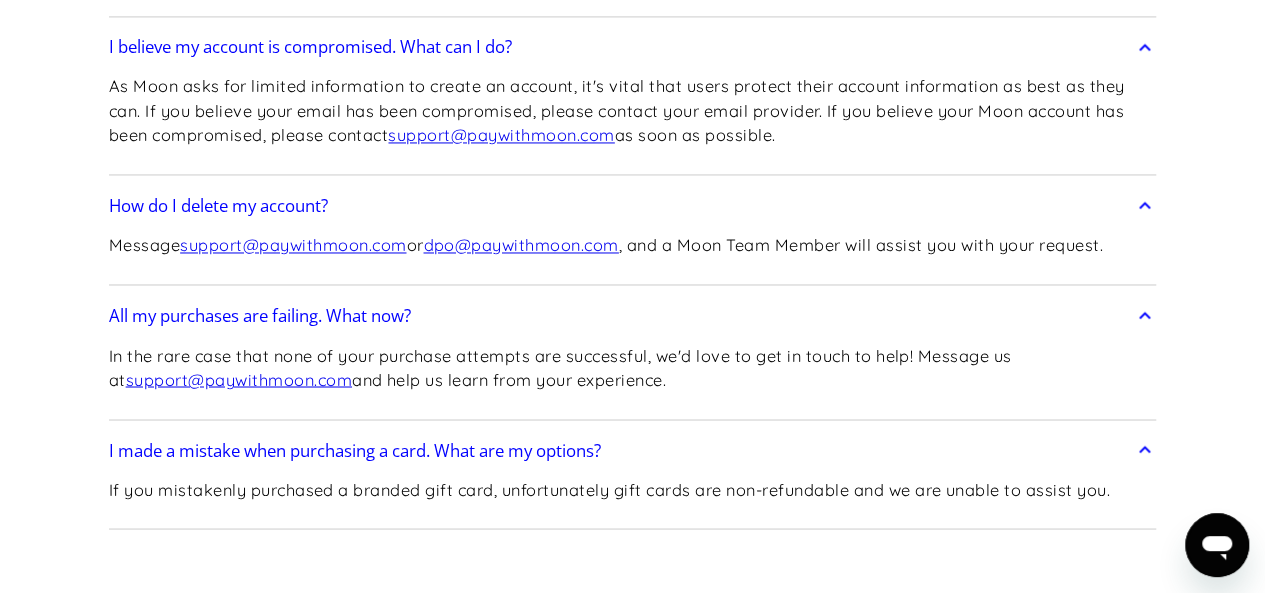 click 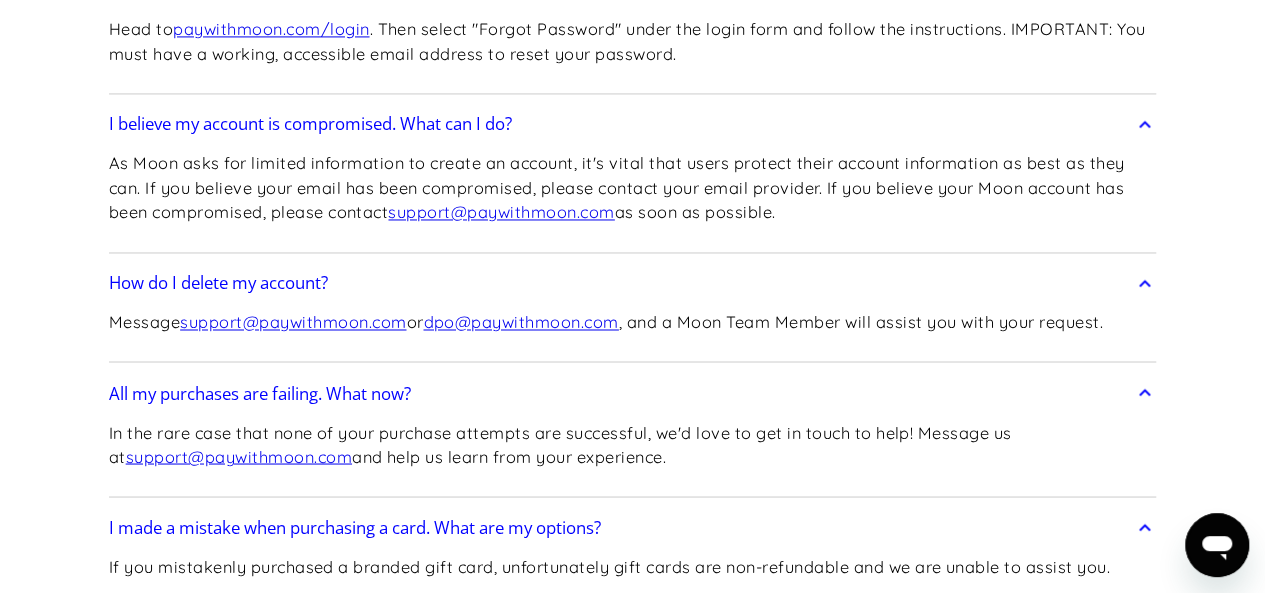 click on "Frequently Asked Questions Get Started
How do I sign up? Head to  paywithmoon.com/signup  to get started.
How do I login? Head to  paywithmoon.com/login  to get started.
What MFA method do you support? Moon supports account verification via email only. Email account verification is not needed for "Log in with Google".
What information do I need to sign up? To create a Moon account you need to provide an email address and a password. The email address you use to create your account will be used to receive 2FA codes, so please ensure you do not lose access to your email inbox.
Can I create more than one (1) Moon account? No. Each user may only have one account.
How It Works
How do virtual cards work? Virtual cards are just like regular cards, except there is no physical plastic. By entering virtual card details where you would normally input your credit or debit card details, you can complete purchases without giving out your personal card details.
What browsers does Moon support? Safari" at bounding box center (632, -4205) 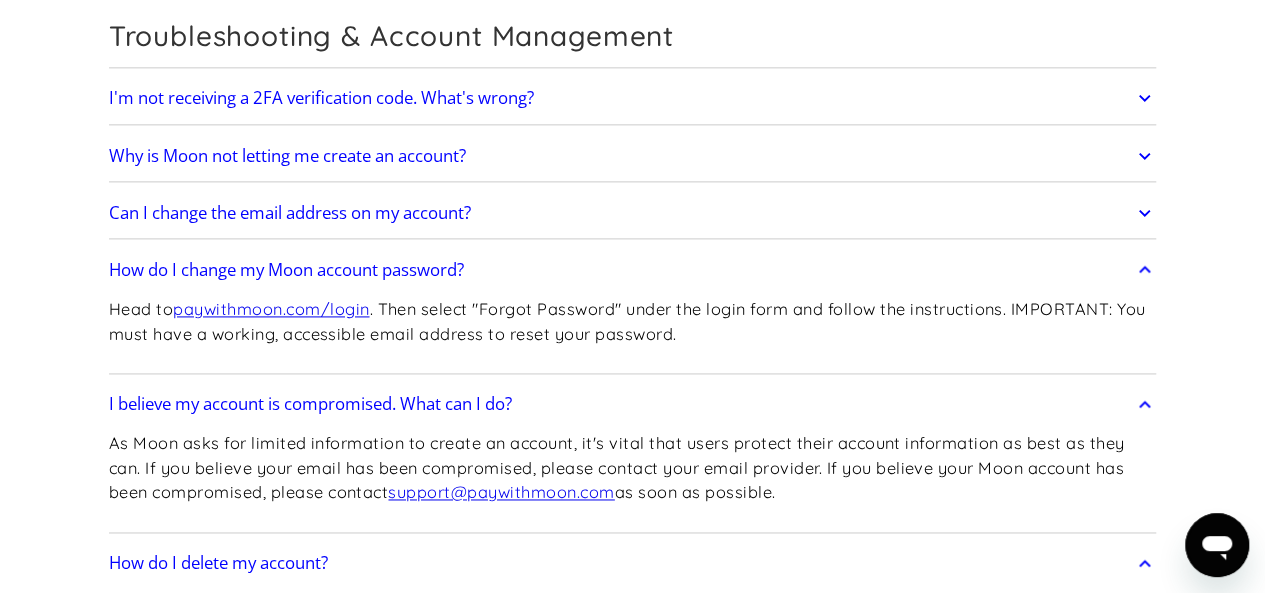 scroll, scrollTop: 8816, scrollLeft: 0, axis: vertical 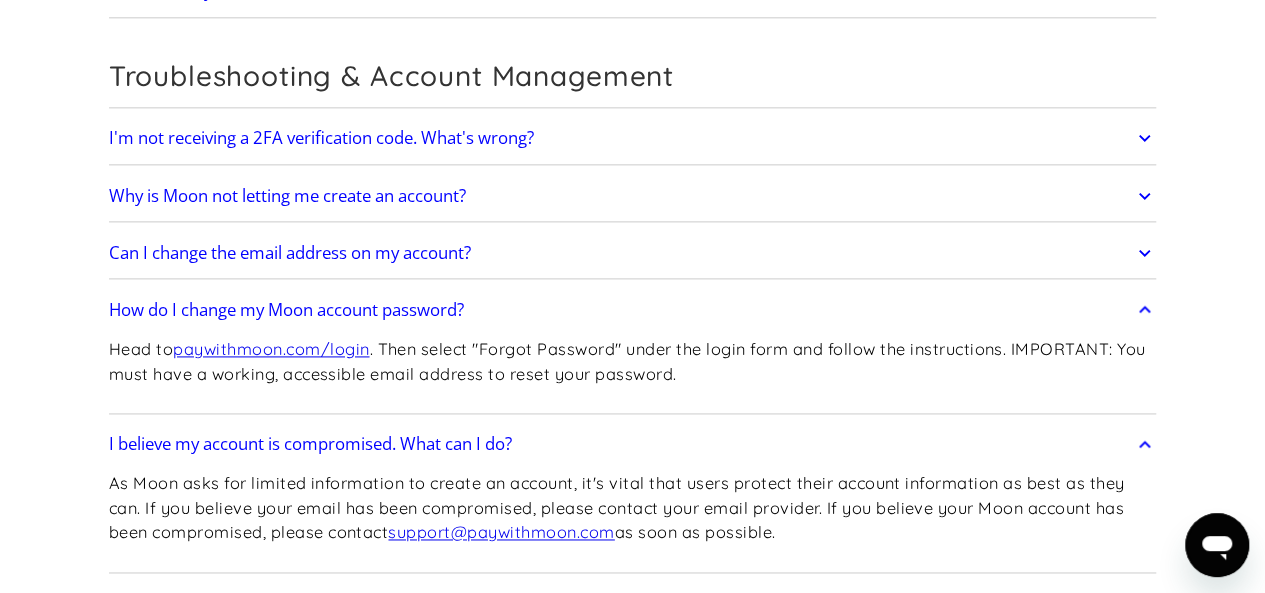 click 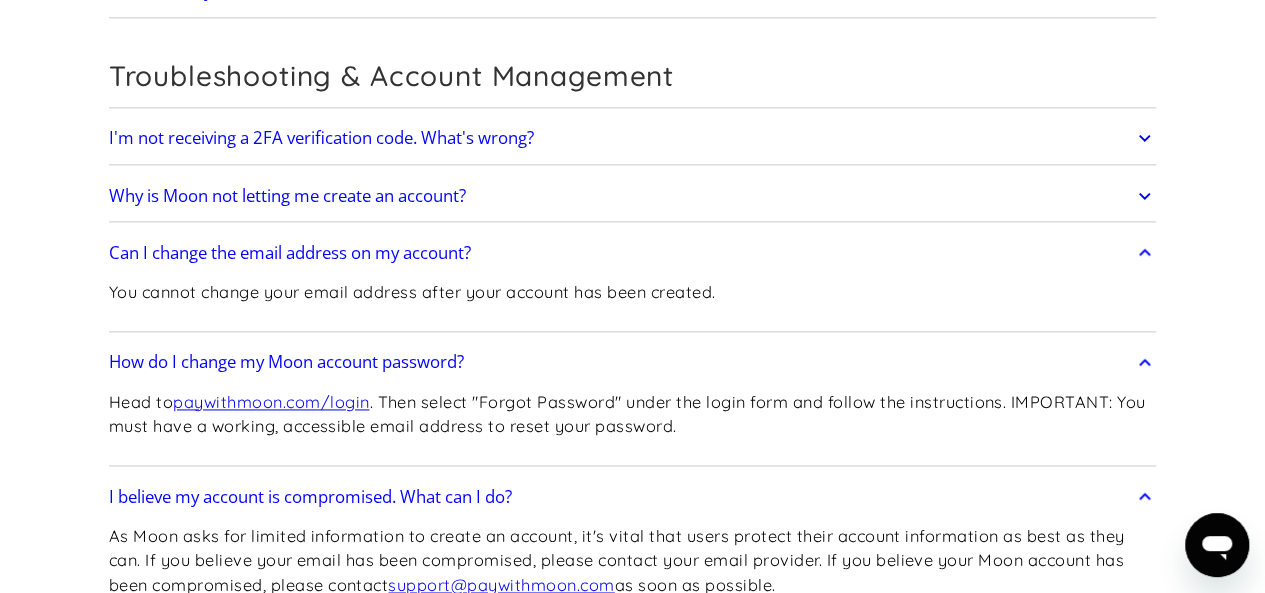 click 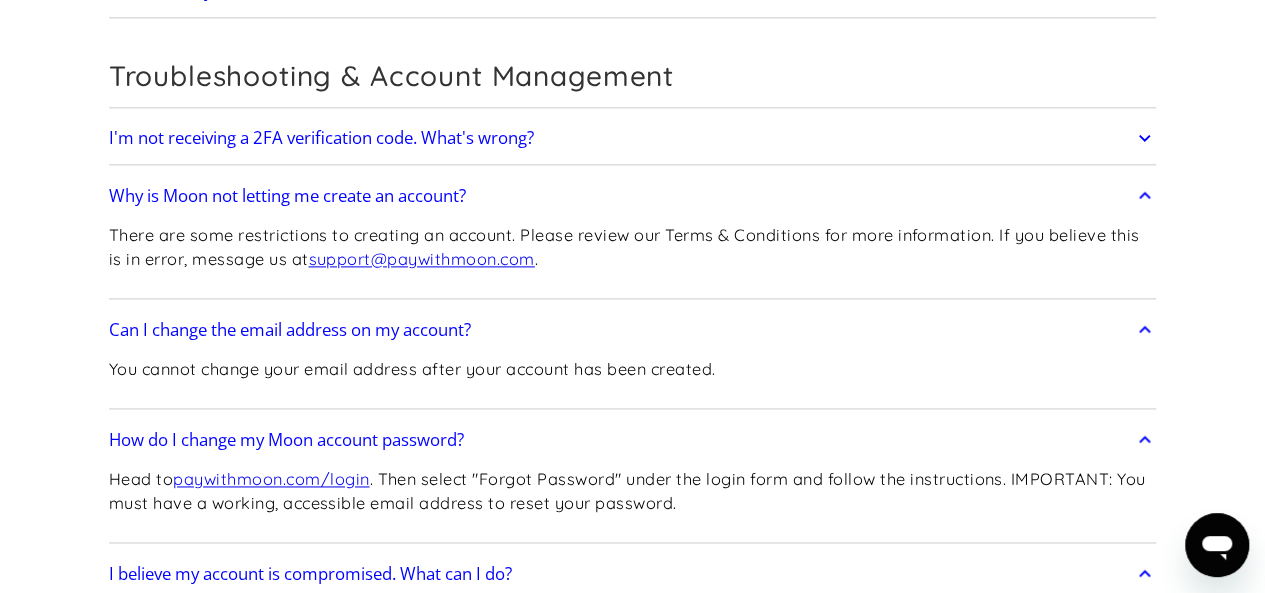 click 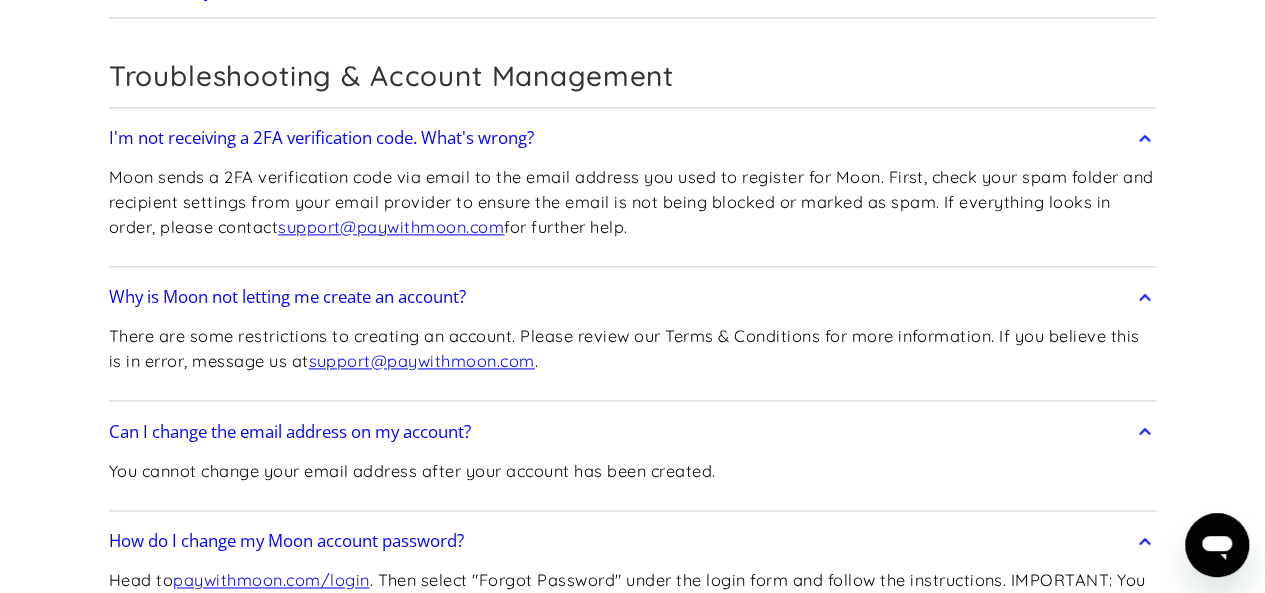 click on "Frequently Asked Questions Get Started
How do I sign up? Head to  paywithmoon.com/signup  to get started.
How do I login? Head to  paywithmoon.com/login  to get started.
What MFA method do you support? Moon supports account verification via email only. Email account verification is not needed for "Log in with Google".
What information do I need to sign up? To create a Moon account you need to provide an email address and a password. The email address you use to create your account will be used to receive 2FA codes, so please ensure you do not lose access to your email inbox.
Can I create more than one (1) Moon account? No. Each user may only have one account.
How It Works
How do virtual cards work? Virtual cards are just like regular cards, except there is no physical plastic. By entering virtual card details where you would normally input your credit or debit card details, you can complete purchases without giving out your personal card details.
What browsers does Moon support? Safari" at bounding box center (632, -3769) 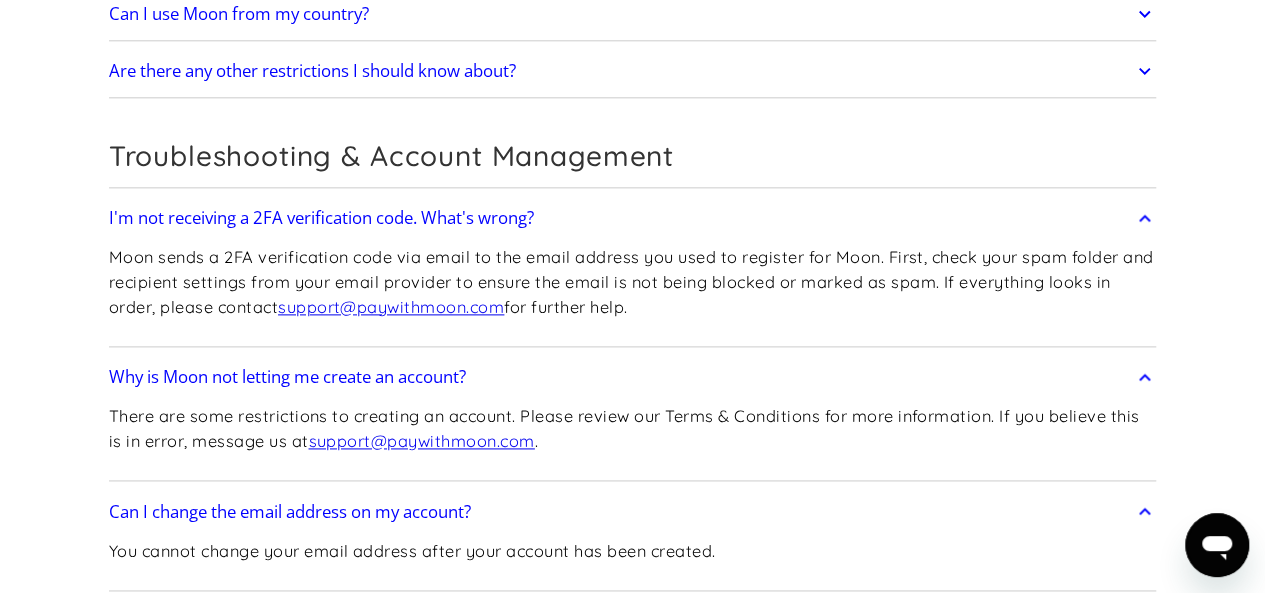 scroll, scrollTop: 8696, scrollLeft: 0, axis: vertical 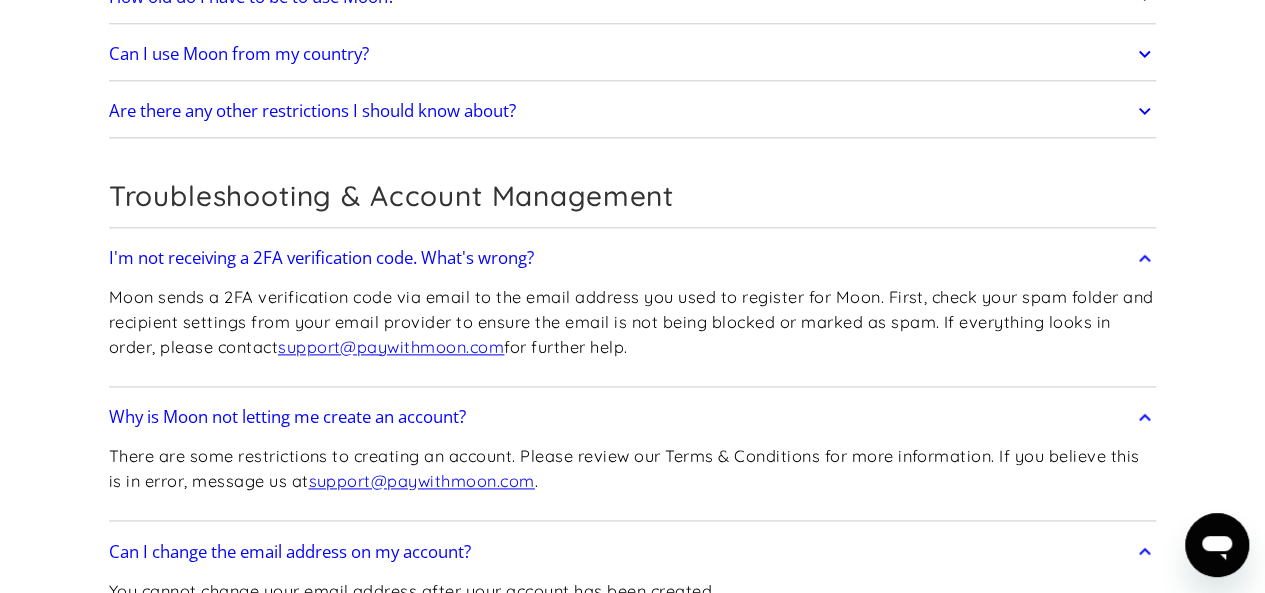 click 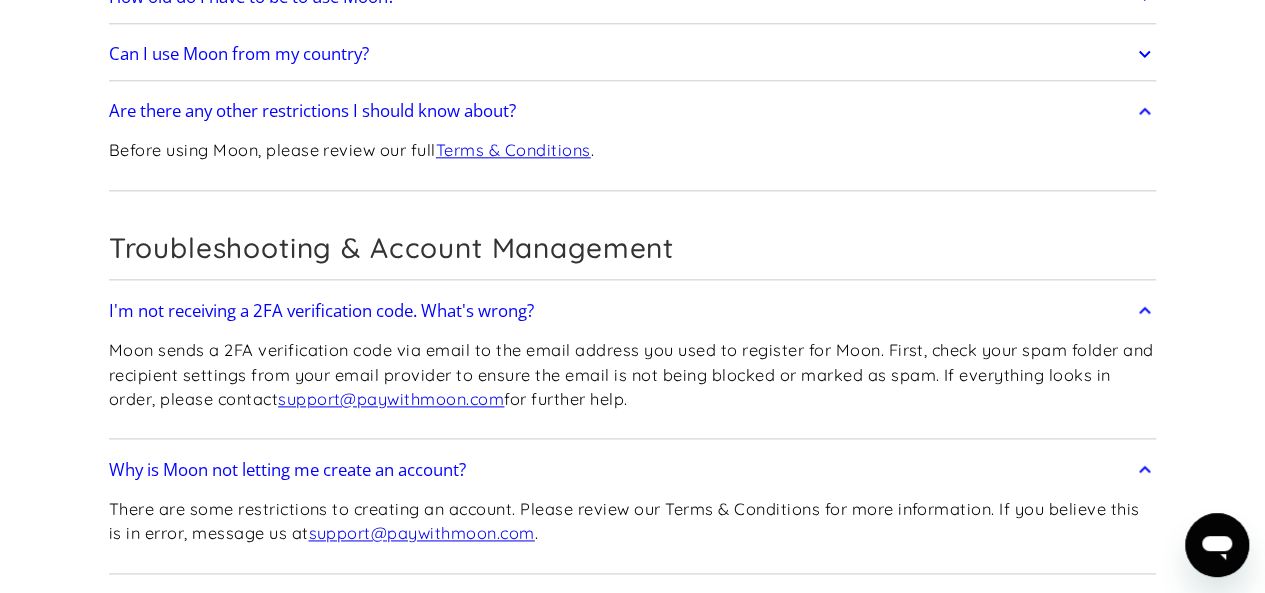 click 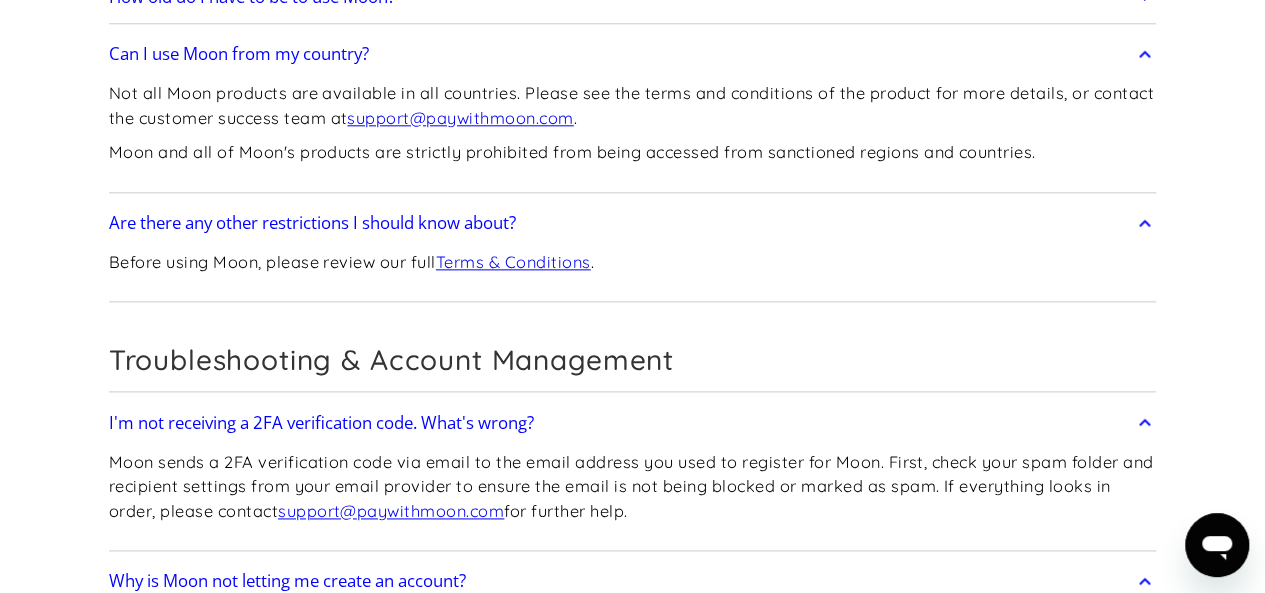 click on "Frequently Asked Questions Get Started
How do I sign up? Head to  paywithmoon.com/signup  to get started.
How do I login? Head to  paywithmoon.com/login  to get started.
What MFA method do you support? Moon supports account verification via email only. Email account verification is not needed for "Log in with Google".
What information do I need to sign up? To create a Moon account you need to provide an email address and a password. The email address you use to create your account will be used to receive 2FA codes, so please ensure you do not lose access to your email inbox.
Can I create more than one (1) Moon account? No. Each user may only have one account.
How It Works
How do virtual cards work? Virtual cards are just like regular cards, except there is no physical plastic. By entering virtual card details where you would normally input your credit or debit card details, you can complete purchases without giving out your personal card details.
What browsers does Moon support? Safari" at bounding box center (632, -3567) 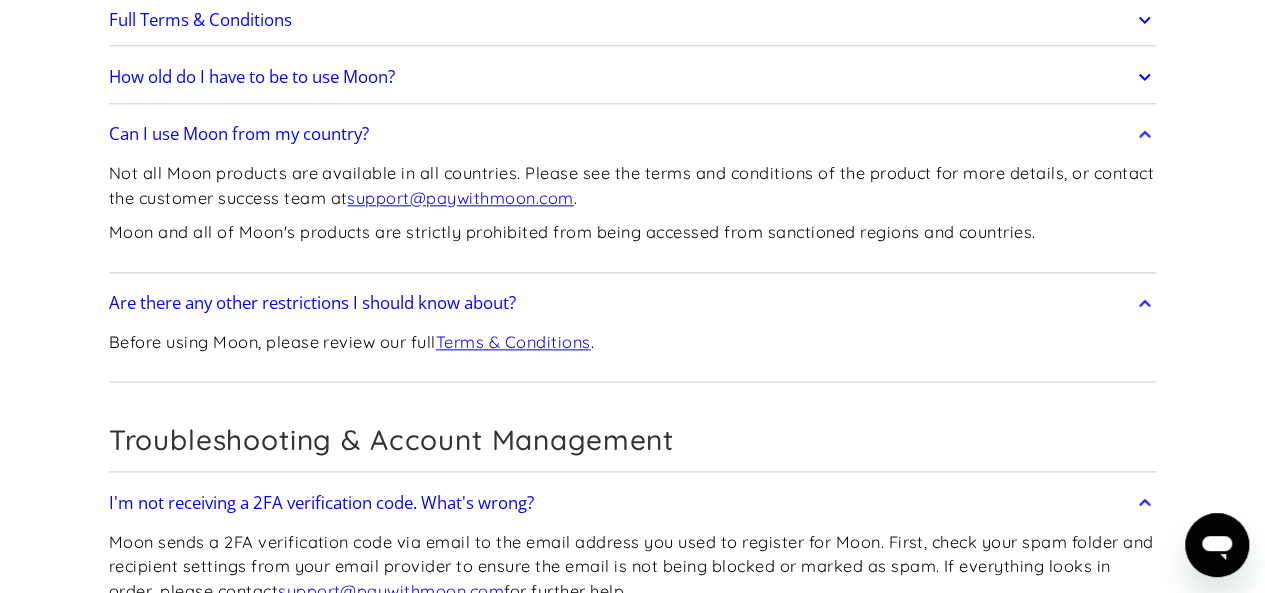 scroll, scrollTop: 8576, scrollLeft: 0, axis: vertical 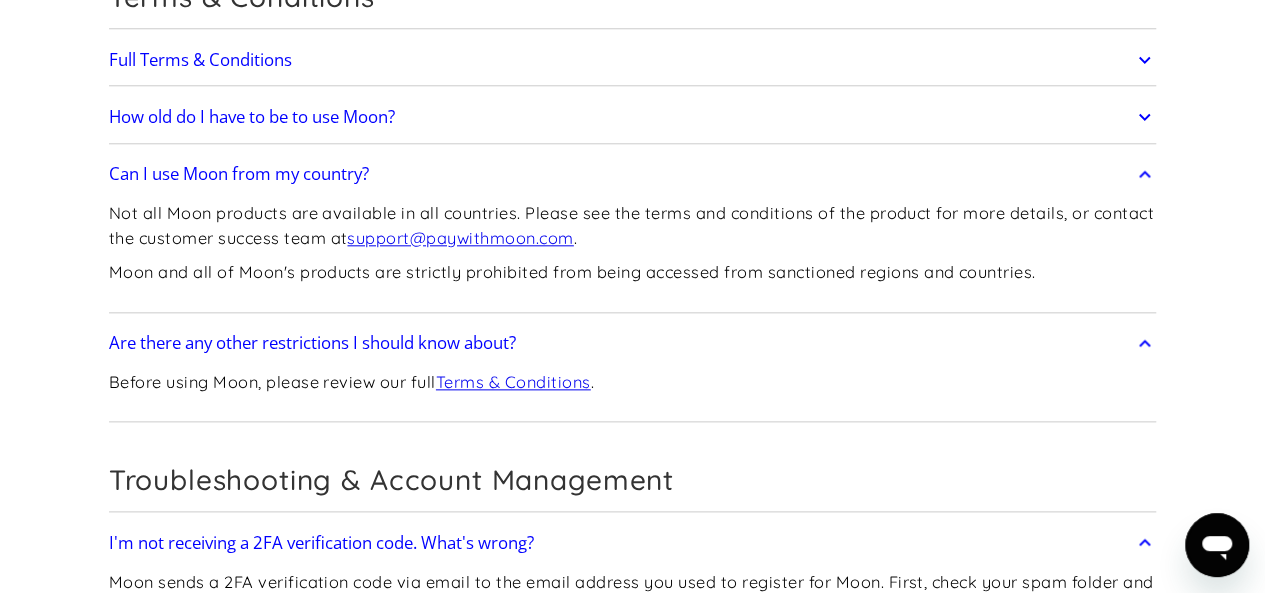 click 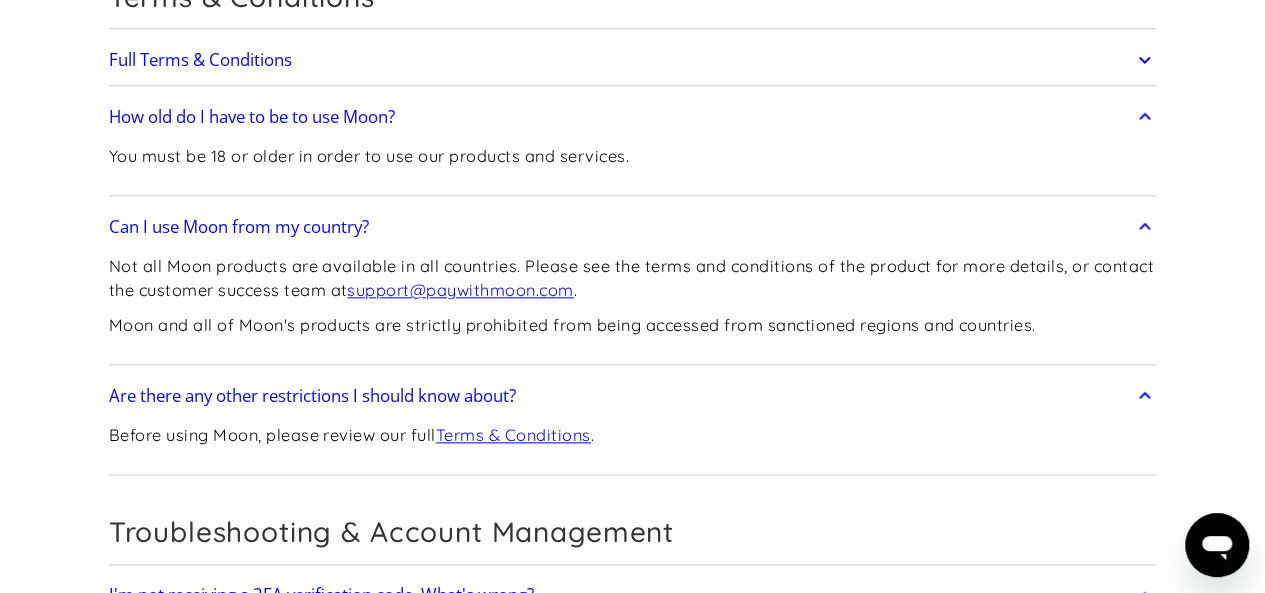 click 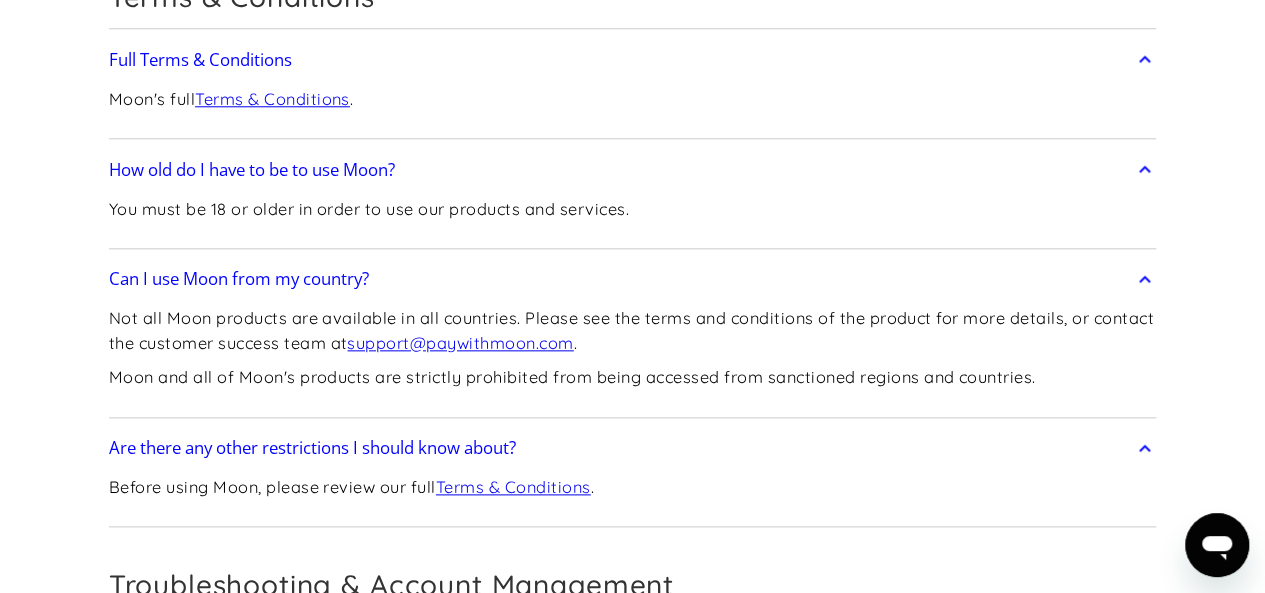 click on "Frequently Asked Questions Get Started
How do I sign up? Head to  paywithmoon.com/signup  to get started.
How do I login? Head to  paywithmoon.com/login  to get started.
What MFA method do you support? Moon supports account verification via email only. Email account verification is not needed for "Log in with Google".
What information do I need to sign up? To create a Moon account you need to provide an email address and a password. The email address you use to create your account will be used to receive 2FA codes, so please ensure you do not lose access to your email inbox.
Can I create more than one (1) Moon account? No. Each user may only have one account.
How It Works
How do virtual cards work? Virtual cards are just like regular cards, except there is no physical plastic. By entering virtual card details where you would normally input your credit or debit card details, you can complete purchases without giving out your personal card details.
What browsers does Moon support? Safari" at bounding box center (632, -3394) 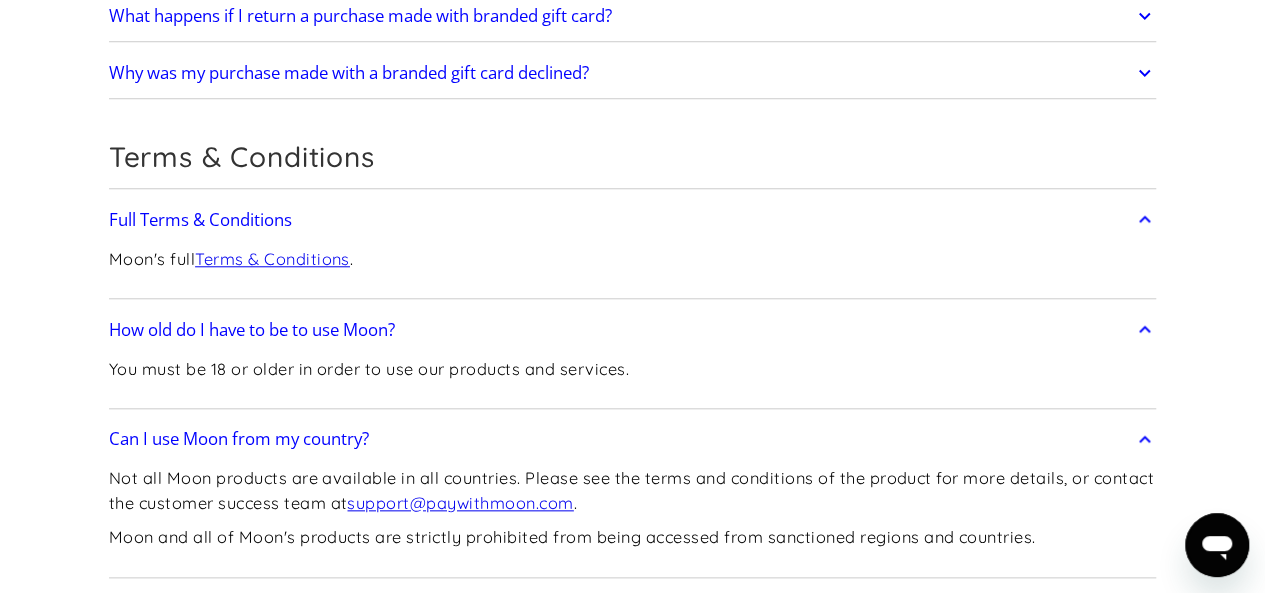 scroll, scrollTop: 8336, scrollLeft: 0, axis: vertical 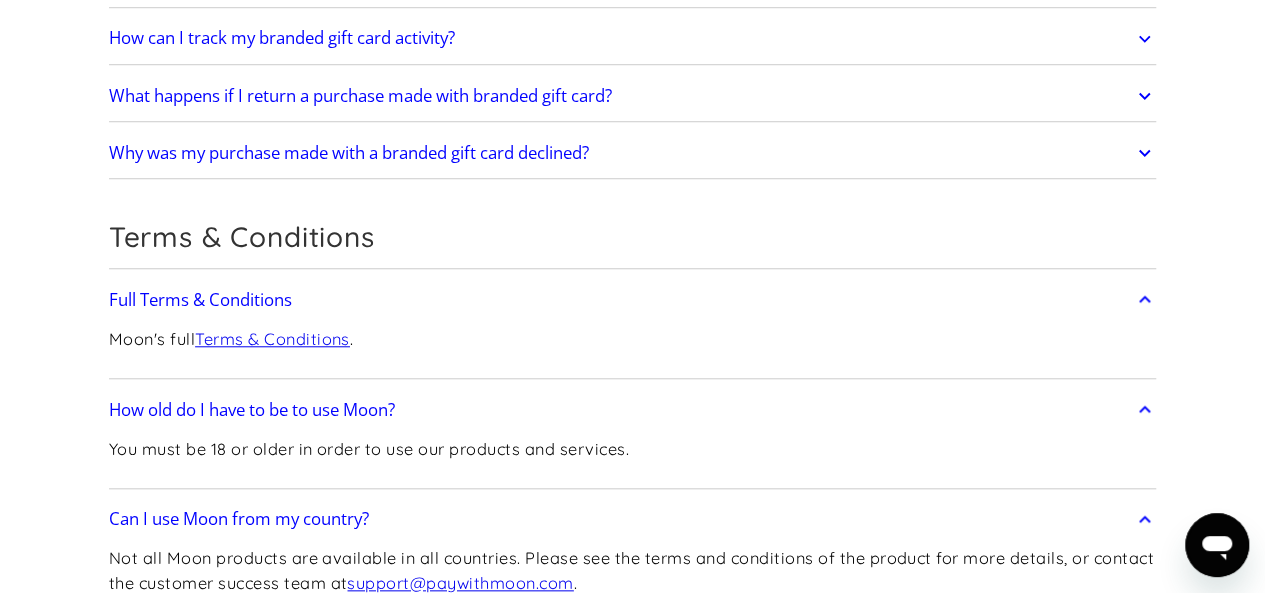 click 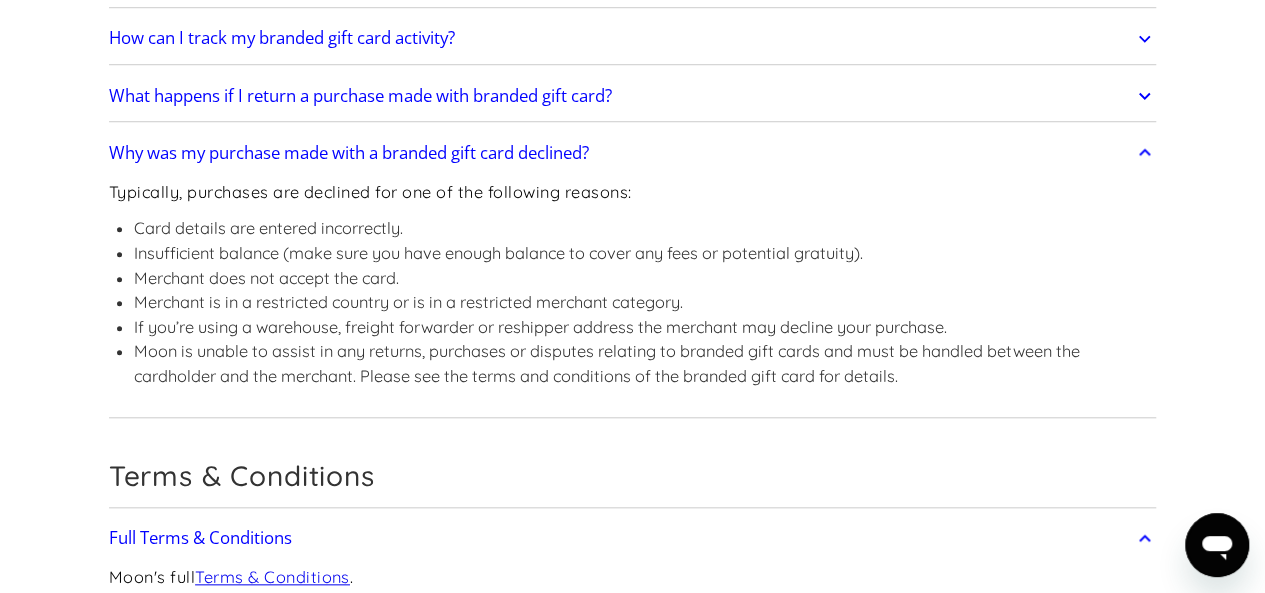 click on "What happens if I return a purchase made with branded gift card?" at bounding box center [633, 96] 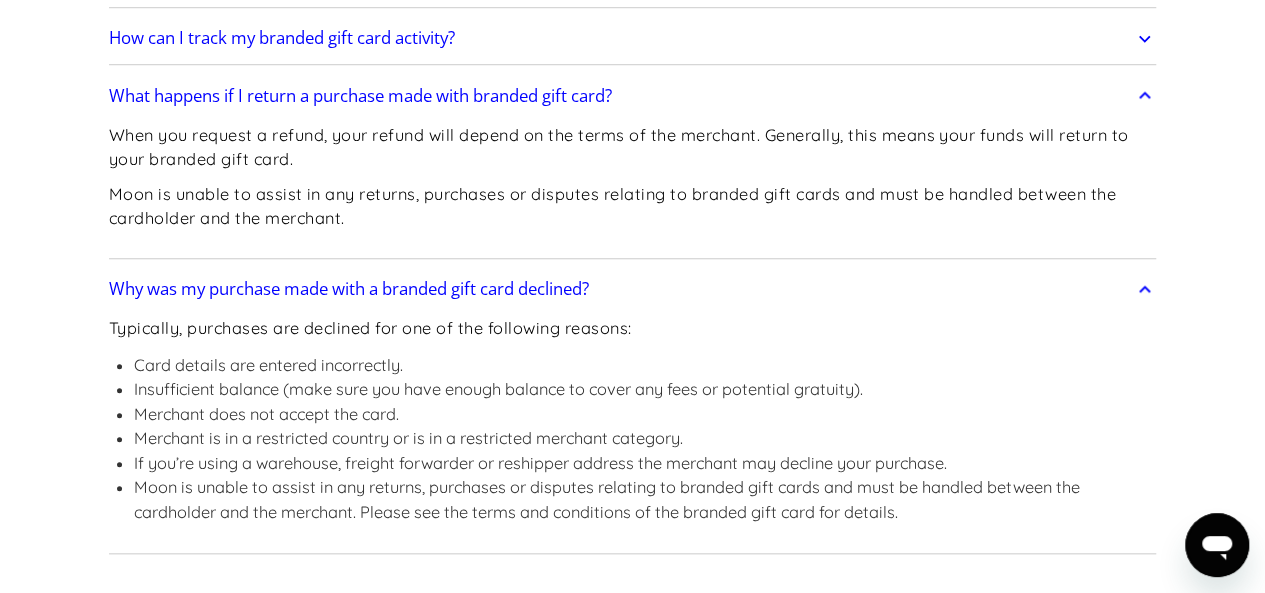 click 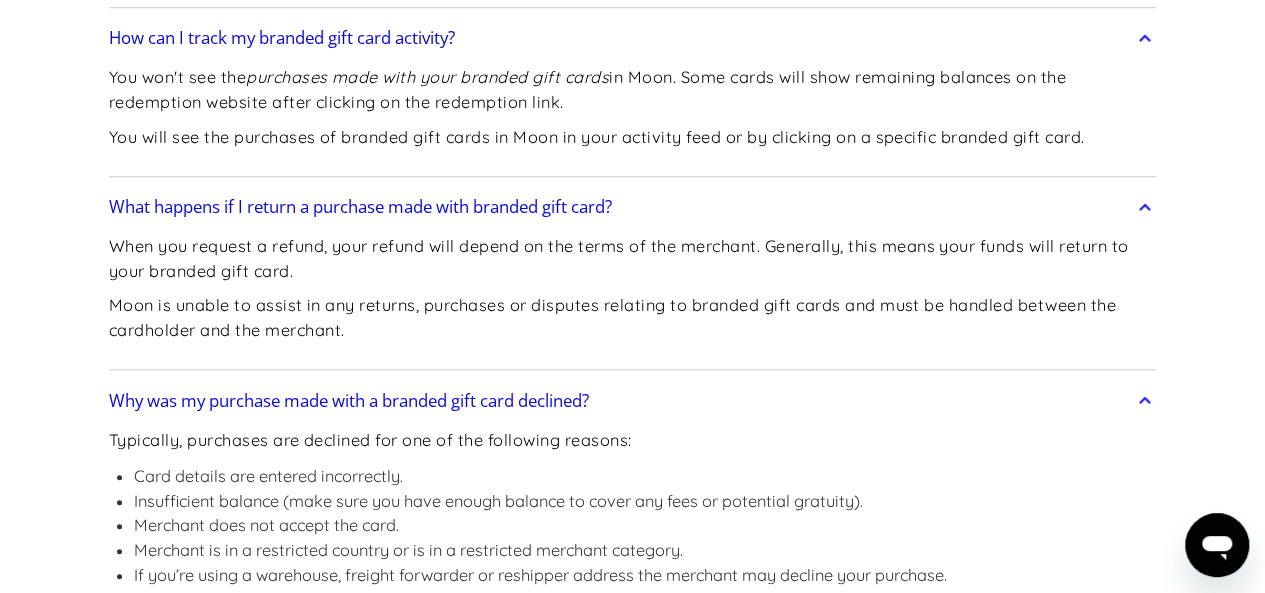 click 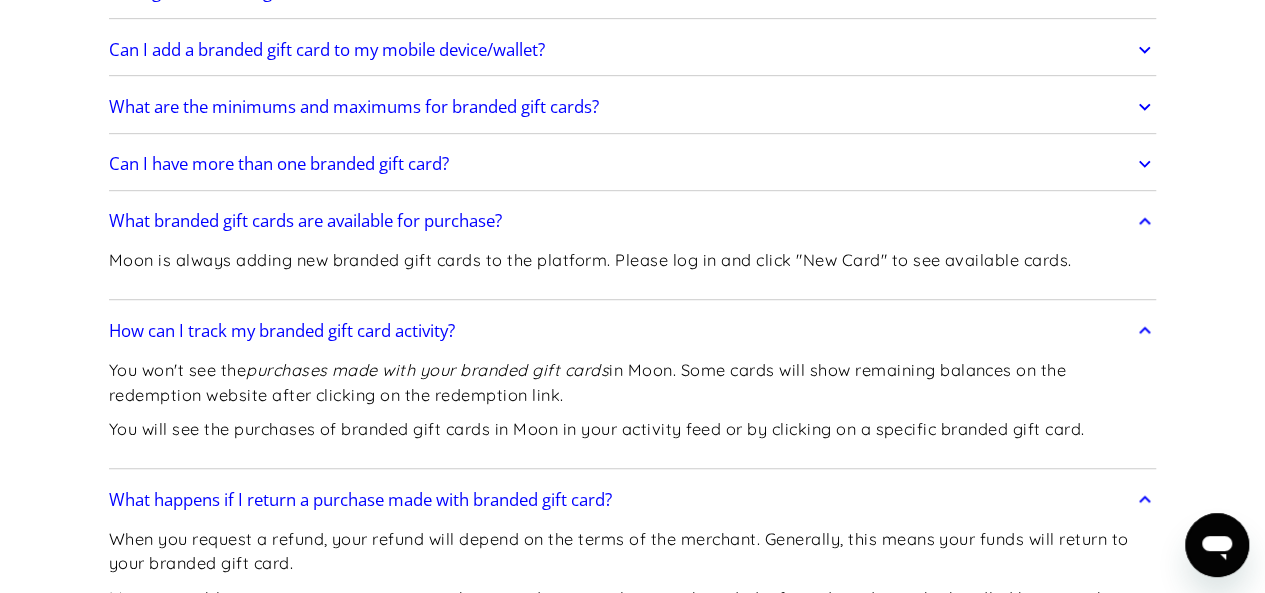 scroll, scrollTop: 8056, scrollLeft: 0, axis: vertical 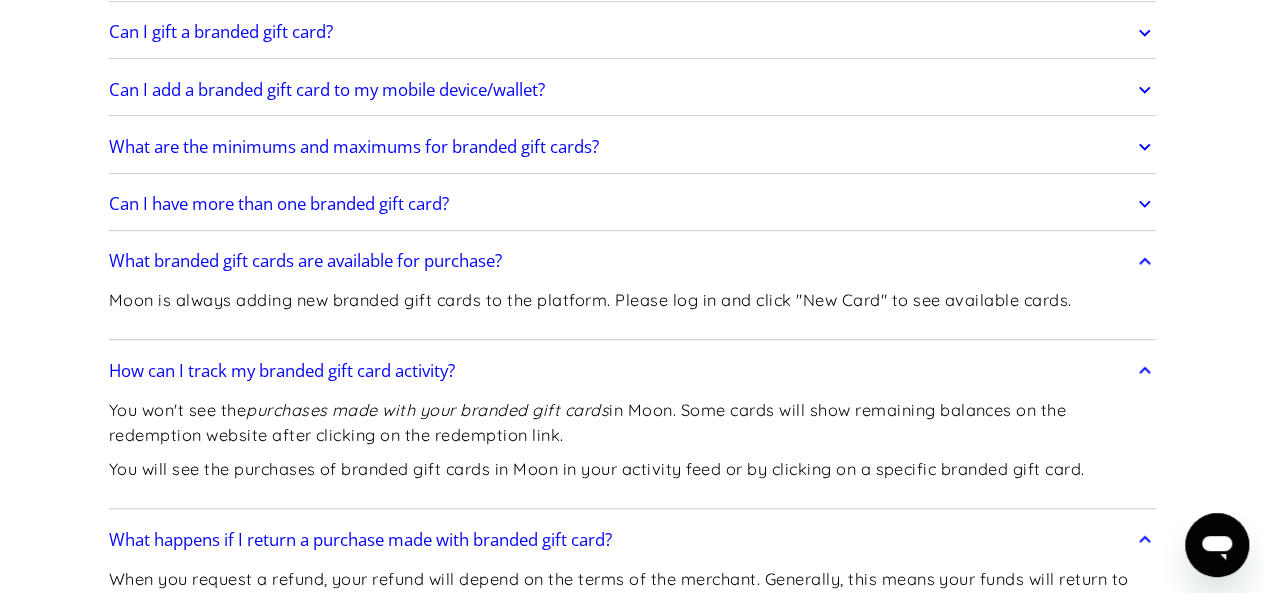click 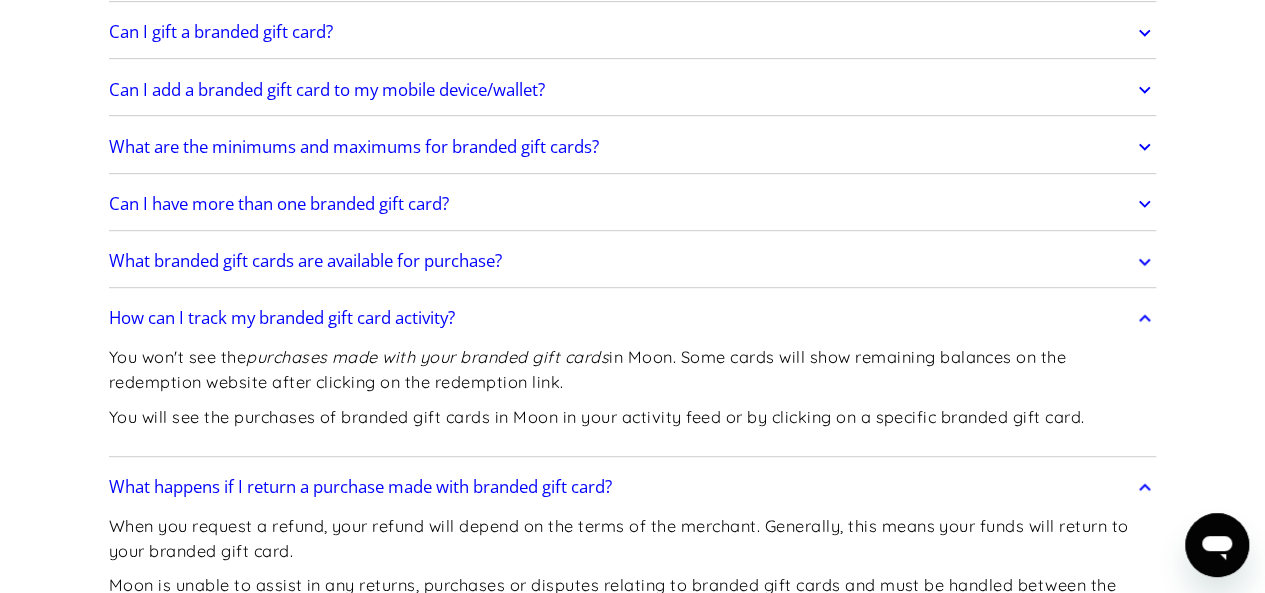 click 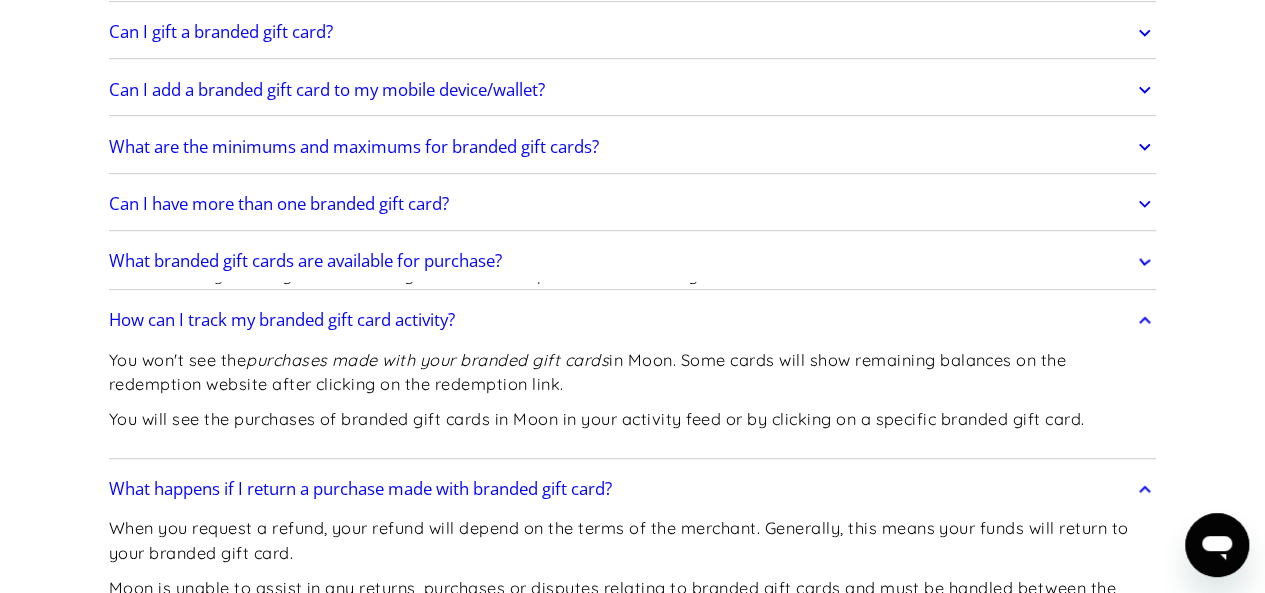 click 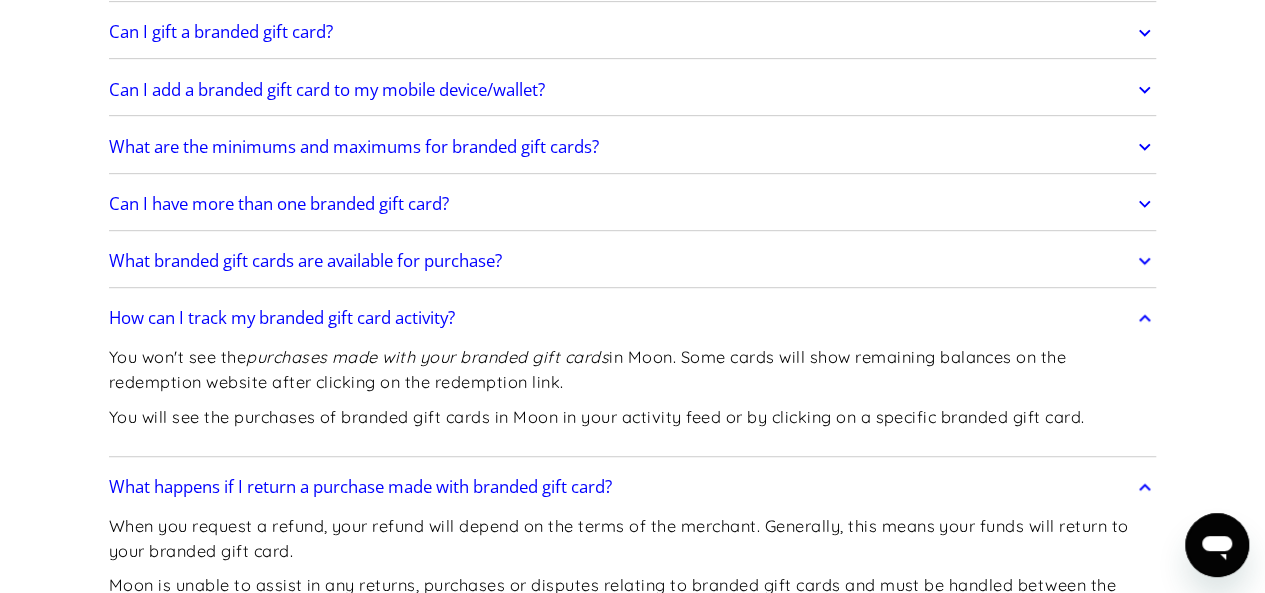 click 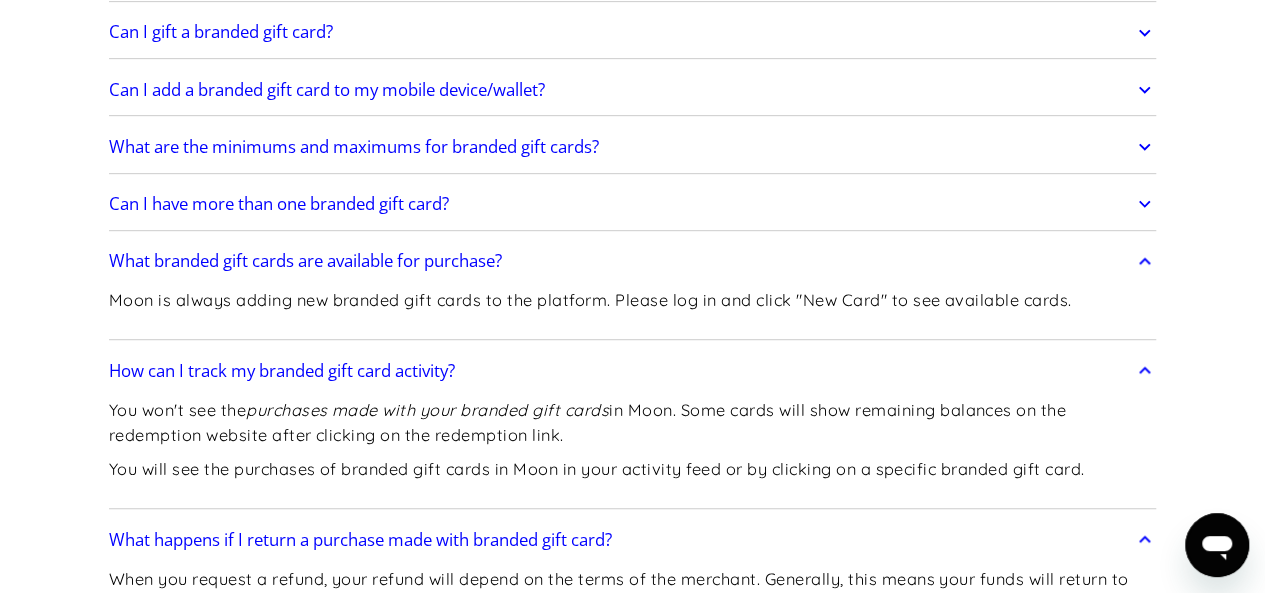 click 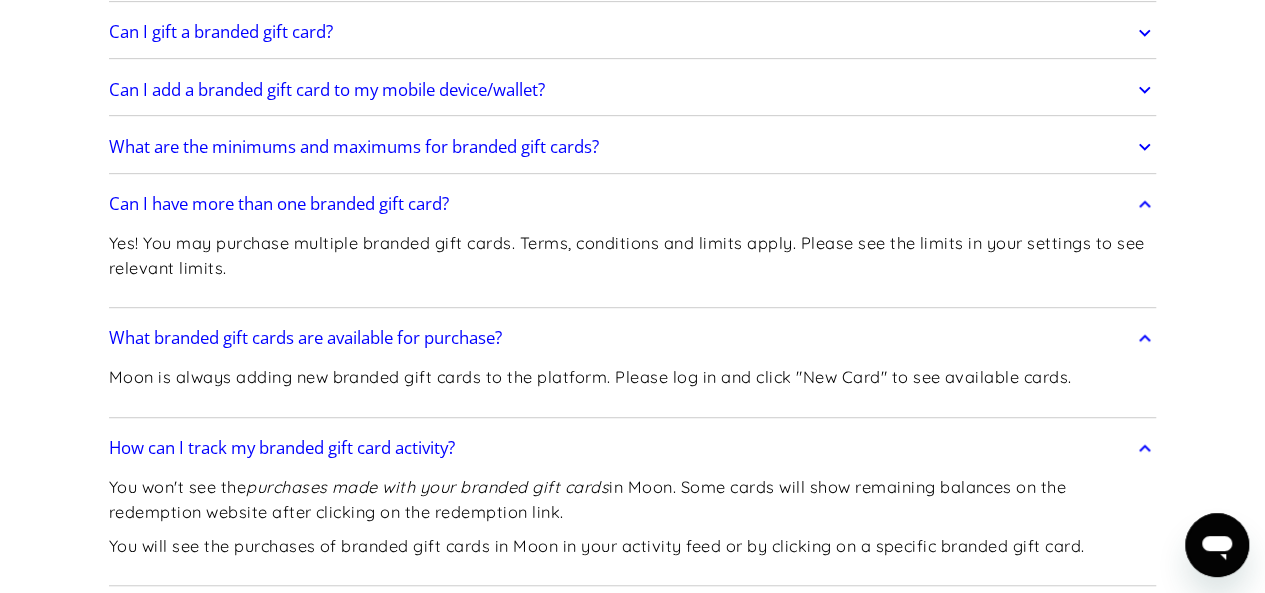 click 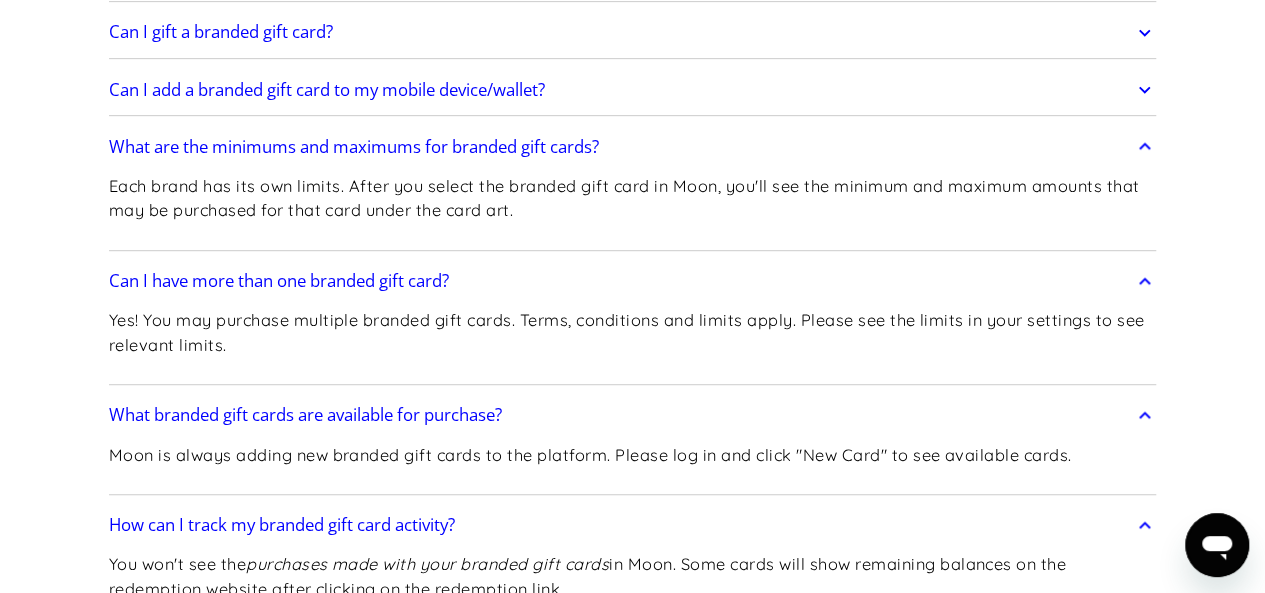 click 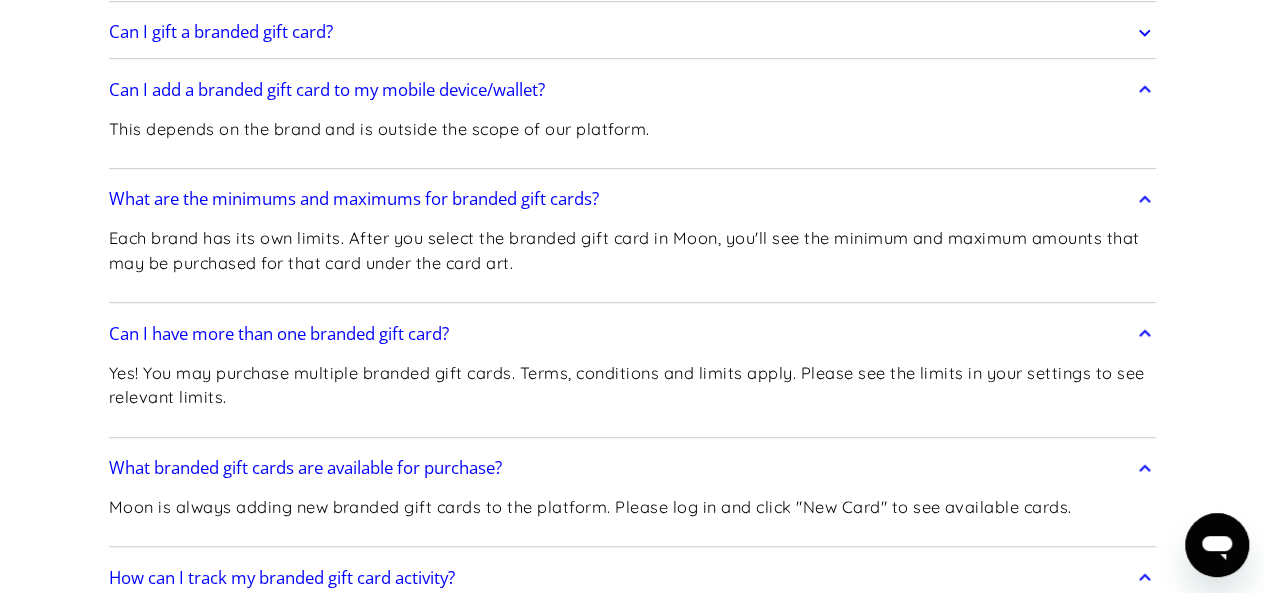 click 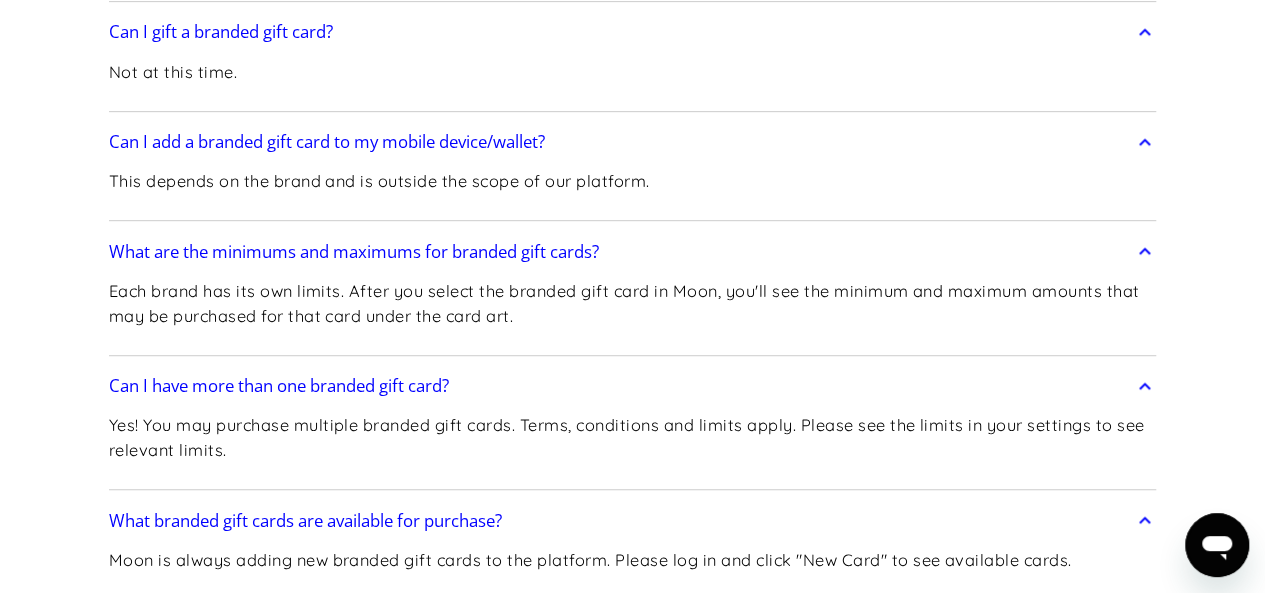 click 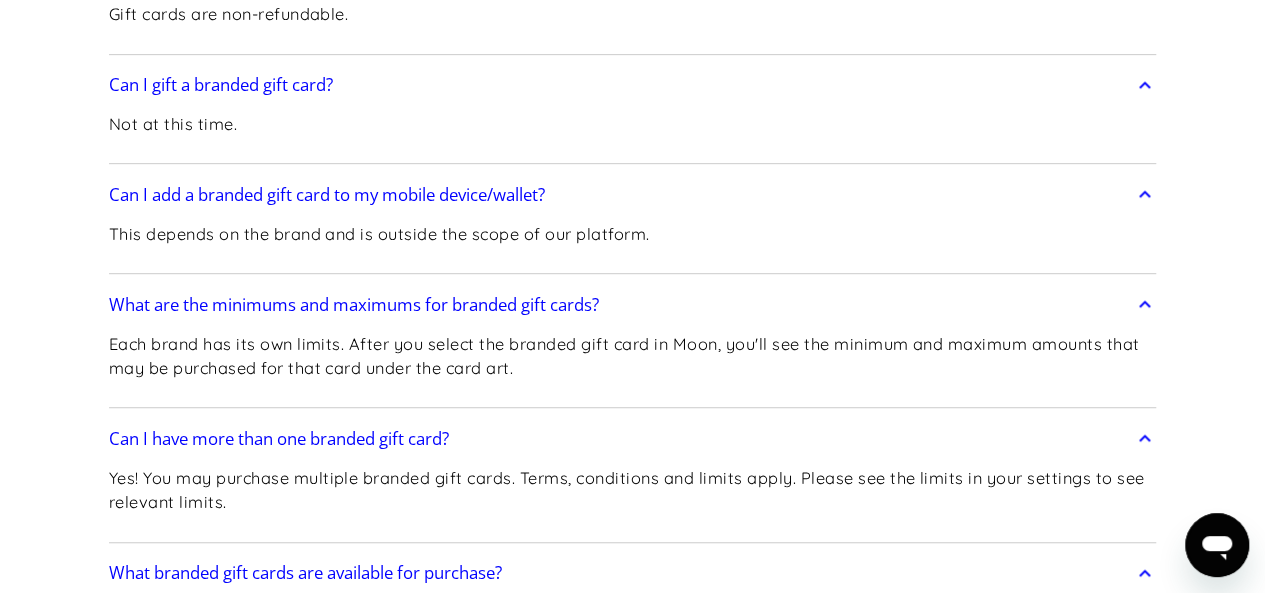 click on "Frequently Asked Questions Get Started
How do I sign up? Head to  paywithmoon.com/signup  to get started.
How do I login? Head to  paywithmoon.com/login  to get started.
What MFA method do you support? Moon supports account verification via email only. Email account verification is not needed for "Log in with Google".
What information do I need to sign up? To create a Moon account you need to provide an email address and a password. The email address you use to create your account will be used to receive 2FA codes, so please ensure you do not lose access to your email inbox.
Can I create more than one (1) Moon account? No. Each user may only have one account.
How It Works
How do virtual cards work? Virtual cards are just like regular cards, except there is no physical plastic. By entering virtual card details where you would normally input your credit or debit card details, you can complete purchases without giving out your personal card details.
What browsers does Moon support? Safari" at bounding box center [632, -2449] 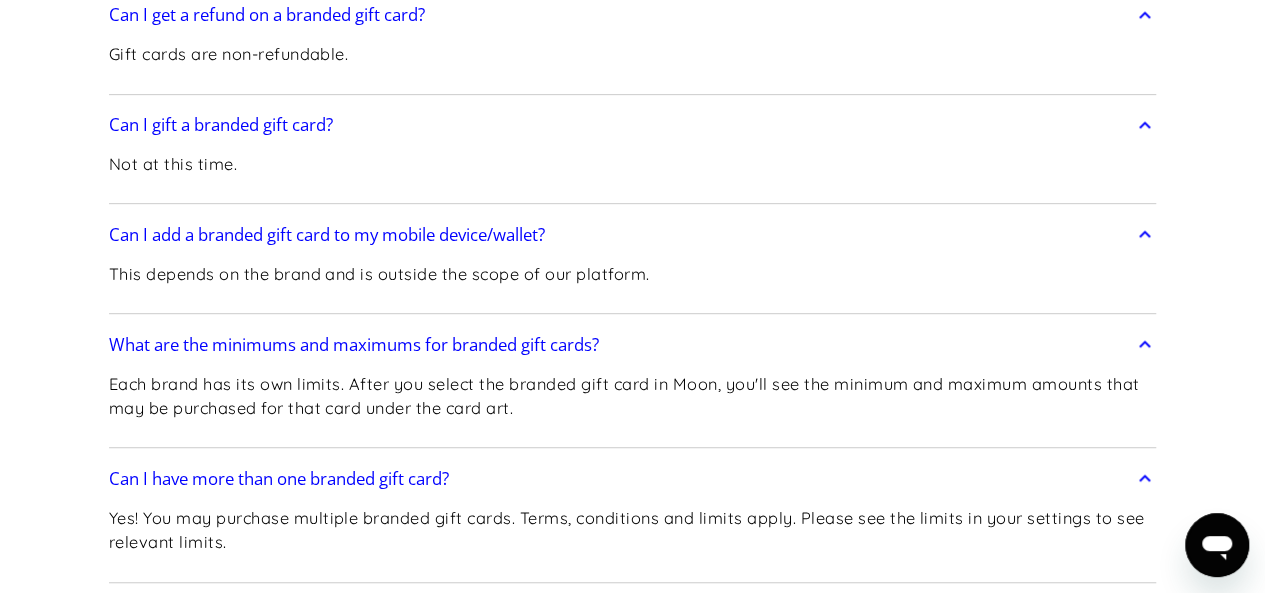 scroll, scrollTop: 7816, scrollLeft: 0, axis: vertical 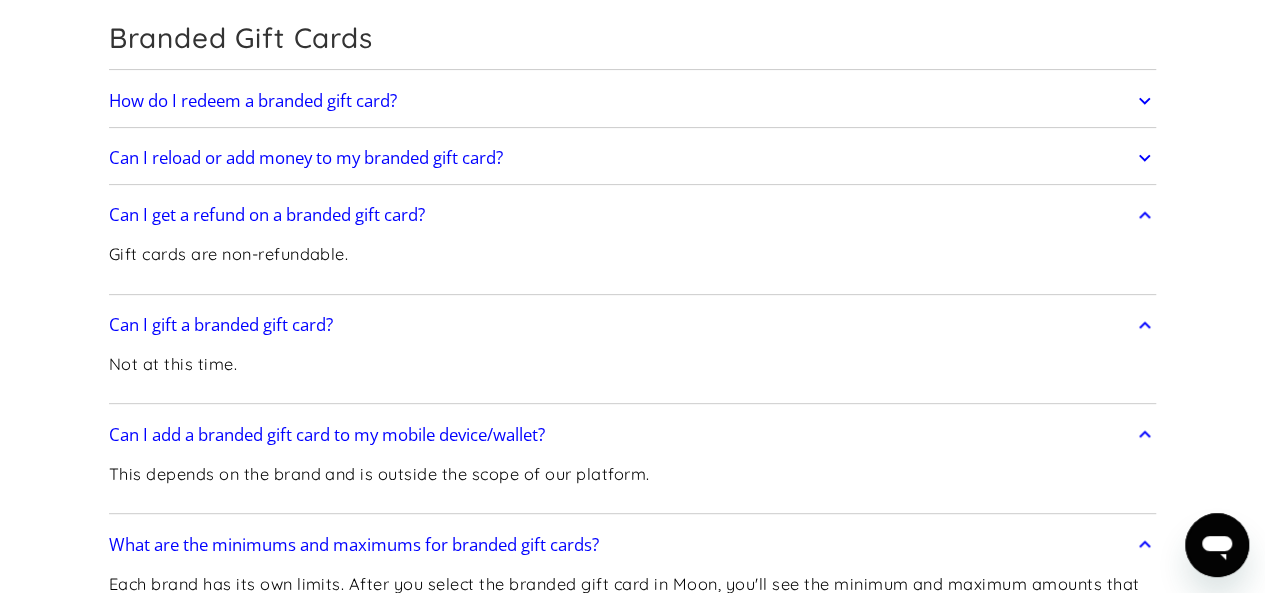 click 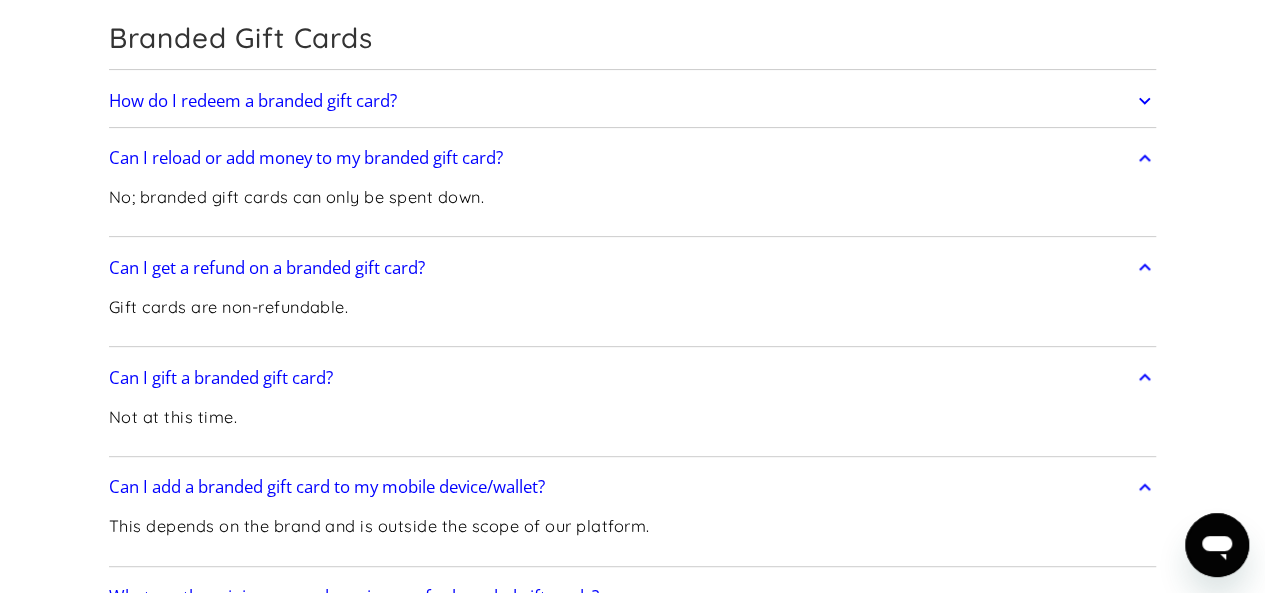 click 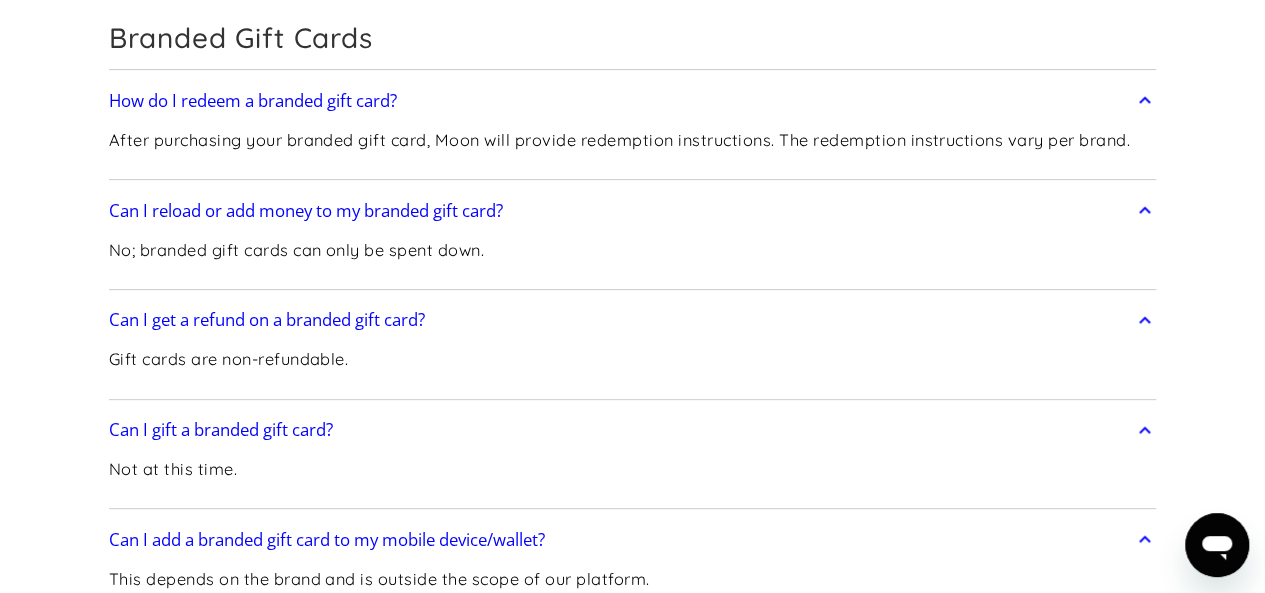 click on "Frequently Asked Questions Get Started
How do I sign up? Head to  paywithmoon.com/signup  to get started.
How do I login? Head to  paywithmoon.com/login  to get started.
What MFA method do you support? Moon supports account verification via email only. Email account verification is not needed for "Log in with Google".
What information do I need to sign up? To create a Moon account you need to provide an email address and a password. The email address you use to create your account will be used to receive 2FA codes, so please ensure you do not lose access to your email inbox.
Can I create more than one (1) Moon account? No. Each user may only have one account.
How It Works
How do virtual cards work? Virtual cards are just like regular cards, except there is no physical plastic. By entering virtual card details where you would normally input your credit or debit card details, you can complete purchases without giving out your personal card details.
What browsers does Moon support? Safari" at bounding box center [632, -2156] 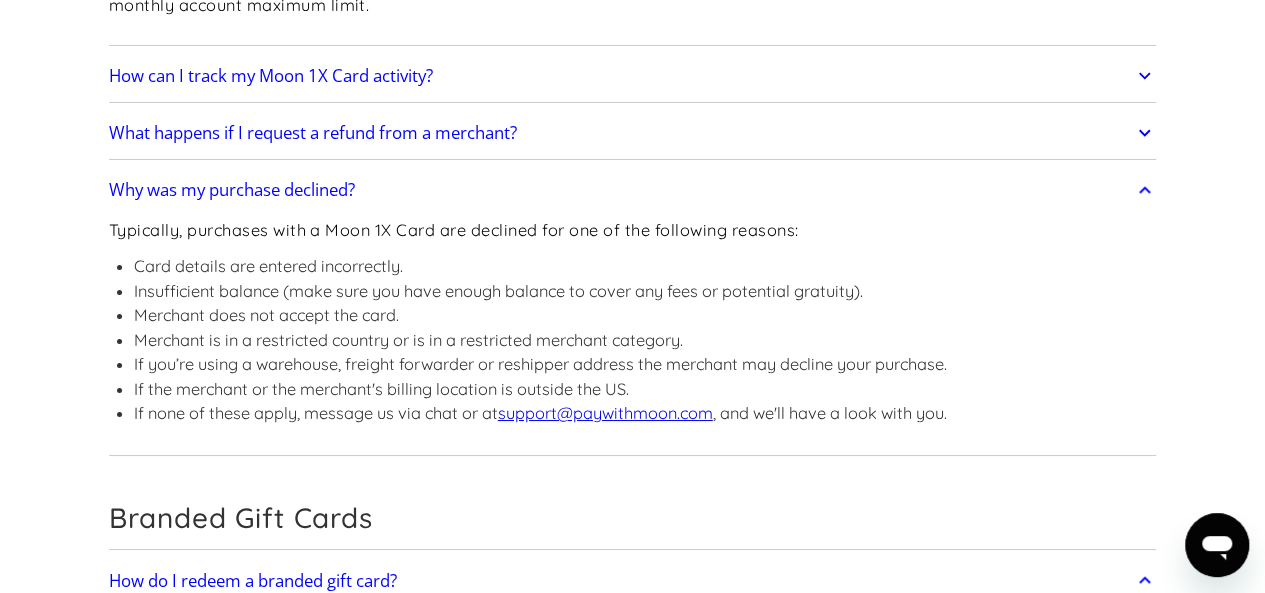 scroll, scrollTop: 7296, scrollLeft: 0, axis: vertical 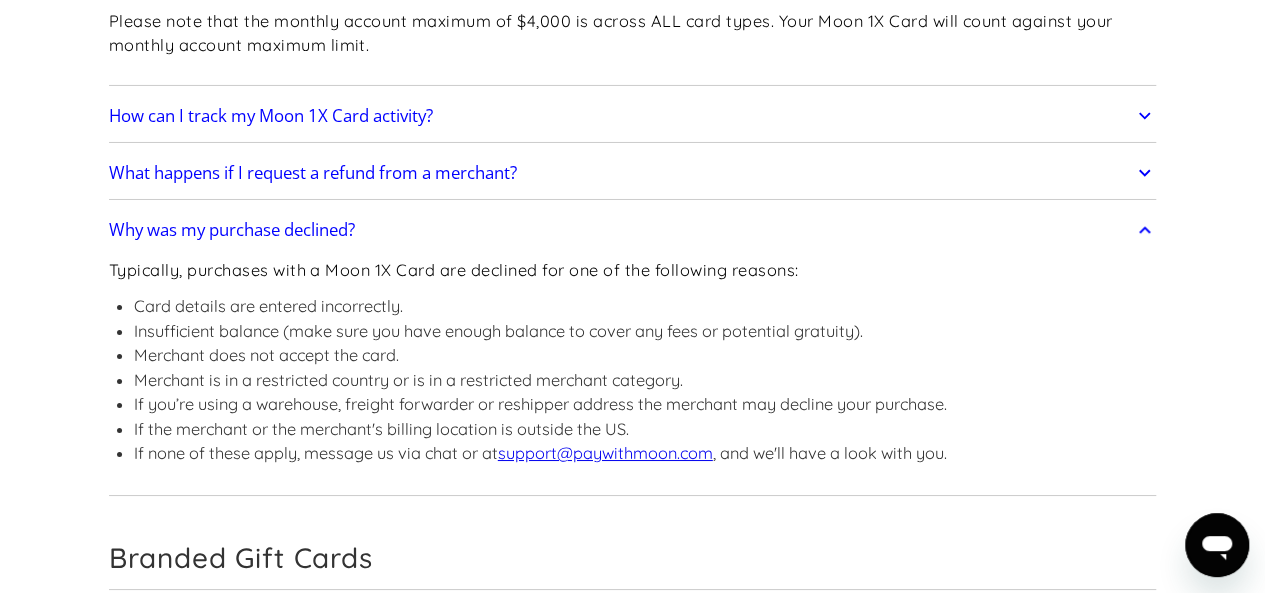 click on "Frequently Asked Questions Get Started
How do I sign up? Head to  paywithmoon.com/signup  to get started.
How do I login? Head to  paywithmoon.com/login  to get started.
What MFA method do you support? Moon supports account verification via email only. Email account verification is not needed for "Log in with Google".
What information do I need to sign up? To create a Moon account you need to provide an email address and a password. The email address you use to create your account will be used to receive 2FA codes, so please ensure you do not lose access to your email inbox.
Can I create more than one (1) Moon account? No. Each user may only have one account.
How It Works
How do virtual cards work? Virtual cards are just like regular cards, except there is no physical plastic. By entering virtual card details where you would normally input your credit or debit card details, you can complete purchases without giving out your personal card details.
What browsers does Moon support? Safari" at bounding box center (632, -1636) 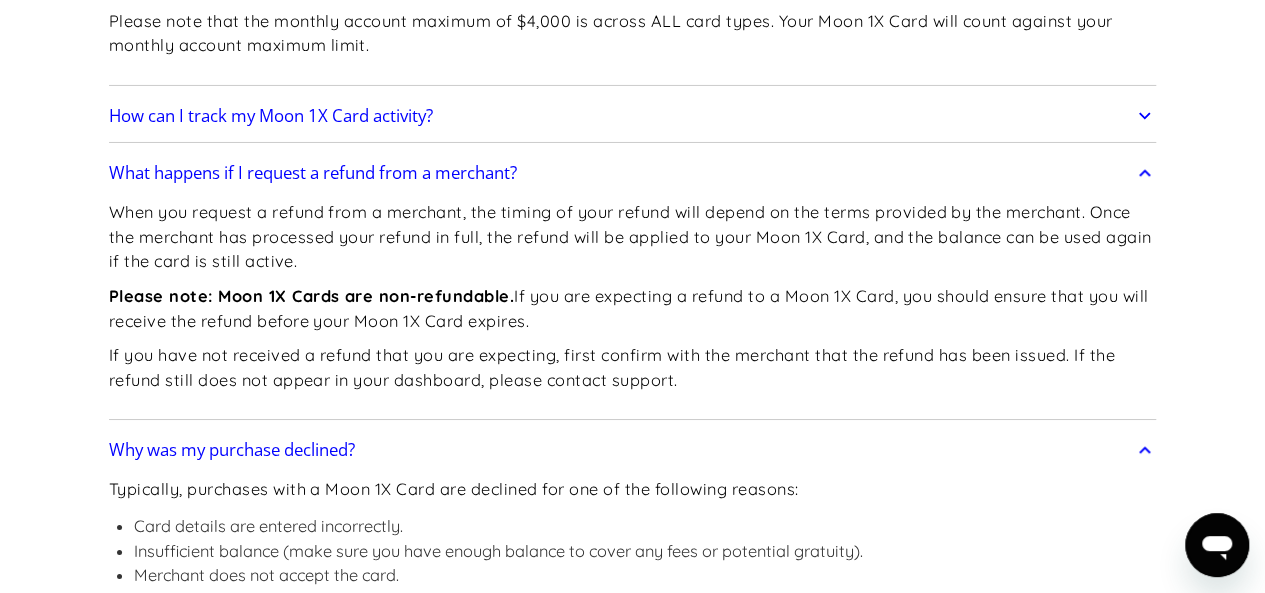 click 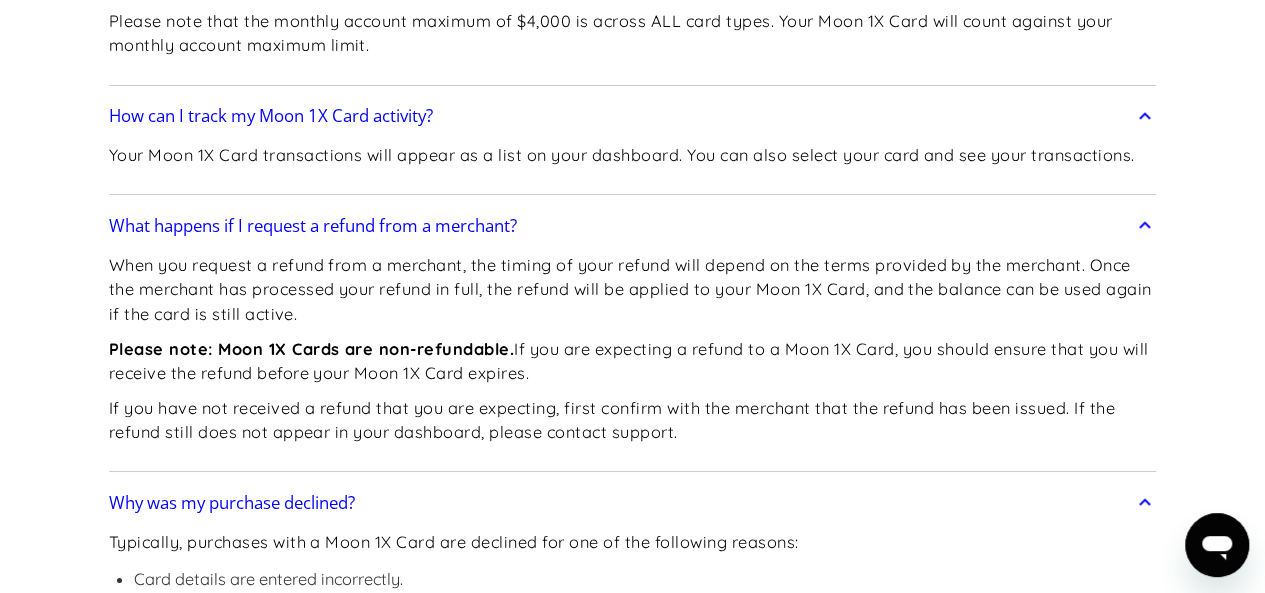 click on "Frequently Asked Questions Get Started
How do I sign up? Head to  paywithmoon.com/signup  to get started.
How do I login? Head to  paywithmoon.com/login  to get started.
What MFA method do you support? Moon supports account verification via email only. Email account verification is not needed for "Log in with Google".
What information do I need to sign up? To create a Moon account you need to provide an email address and a password. The email address you use to create your account will be used to receive 2FA codes, so please ensure you do not lose access to your email inbox.
Can I create more than one (1) Moon account? No. Each user may only have one account.
How It Works
How do virtual cards work? Virtual cards are just like regular cards, except there is no physical plastic. By entering virtual card details where you would normally input your credit or debit card details, you can complete purchases without giving out your personal card details.
What browsers does Moon support? Safari" at bounding box center (632, -1500) 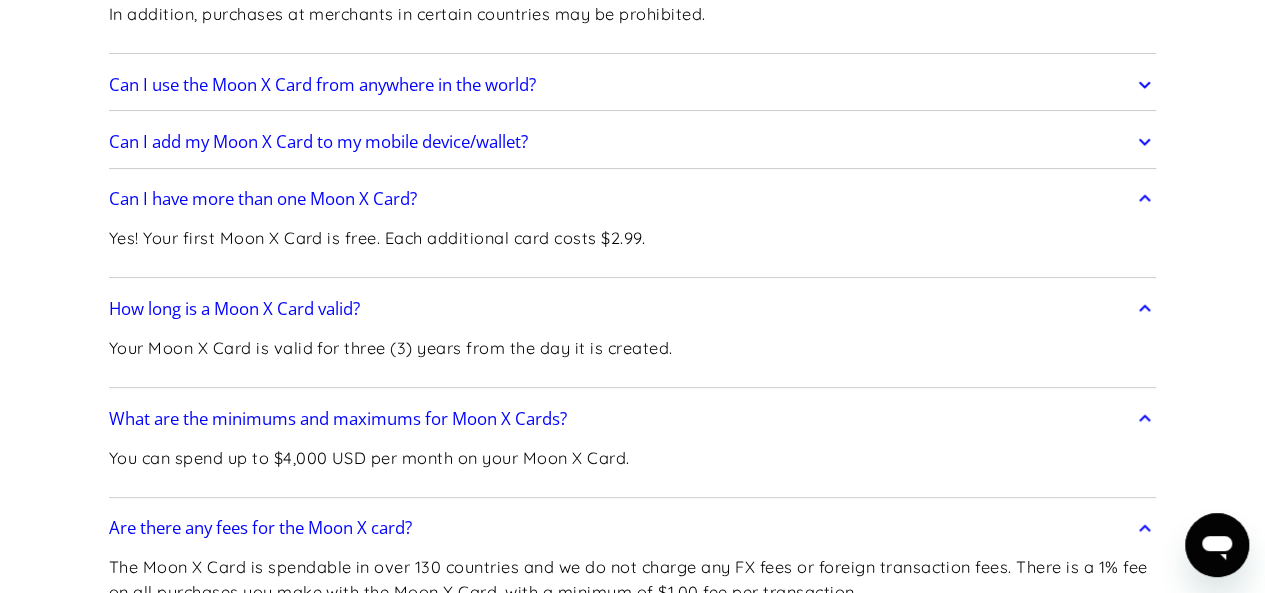 scroll, scrollTop: 3896, scrollLeft: 0, axis: vertical 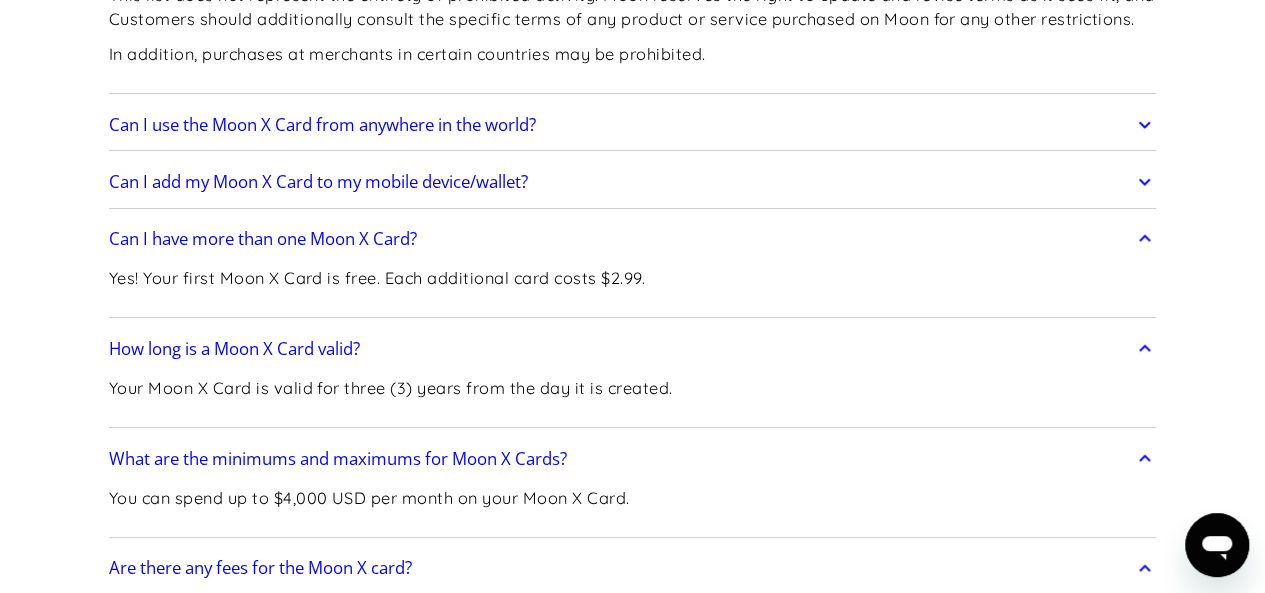 click 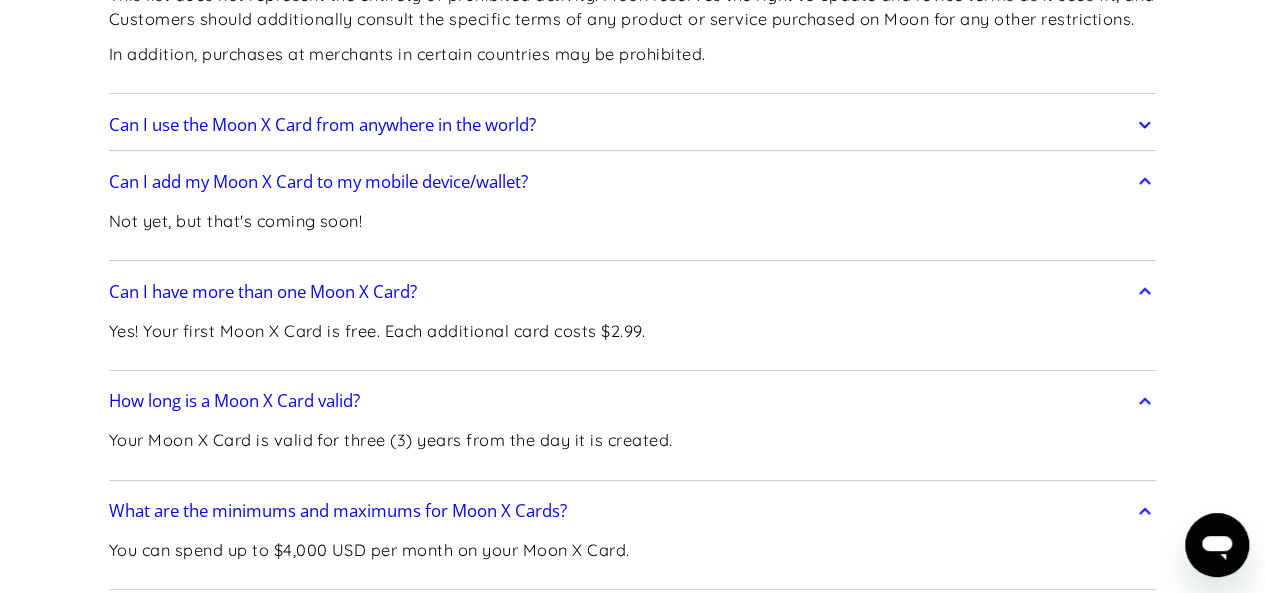 click 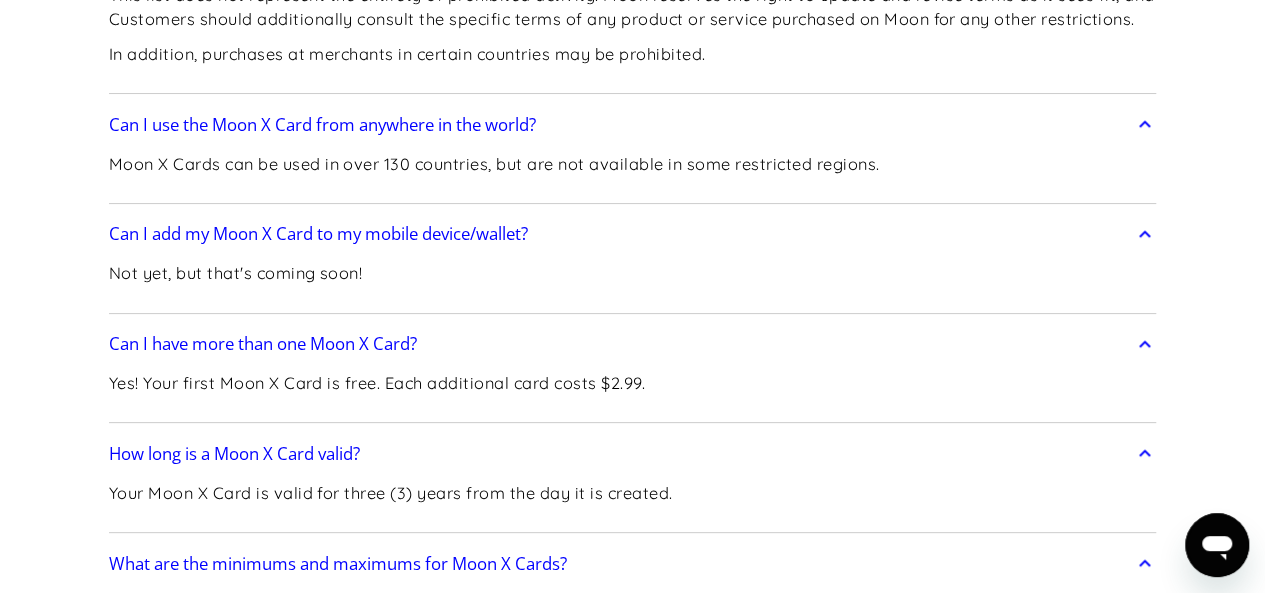 click on "Frequently Asked Questions Get Started
How do I sign up? Head to  paywithmoon.com/signup  to get started.
How do I login? Head to  paywithmoon.com/login  to get started.
What MFA method do you support? Moon supports account verification via email only. Email account verification is not needed for "Log in with Google".
What information do I need to sign up? To create a Moon account you need to provide an email address and a password. The email address you use to create your account will be used to receive 2FA codes, so please ensure you do not lose access to your email inbox.
Can I create more than one (1) Moon account? No. Each user may only have one account.
How It Works
How do virtual cards work? Virtual cards are just like regular cards, except there is no physical plastic. By entering virtual card details where you would normally input your credit or debit card details, you can complete purchases without giving out your personal card details.
What browsers does Moon support? Safari" at bounding box center (632, 1952) 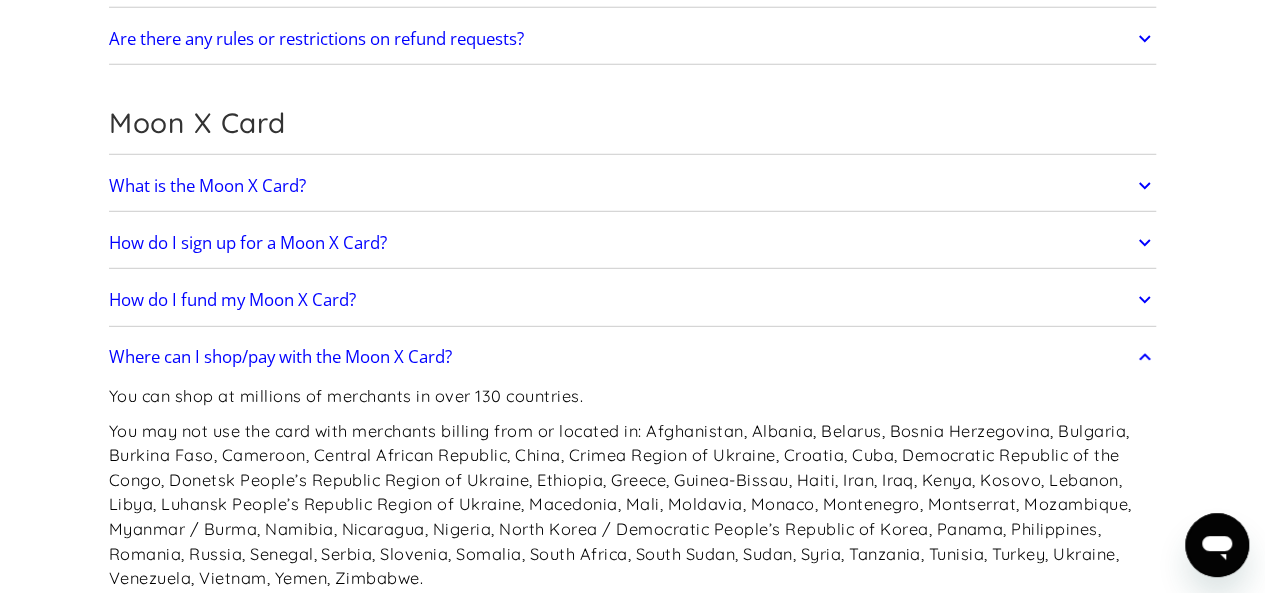 scroll, scrollTop: 2816, scrollLeft: 0, axis: vertical 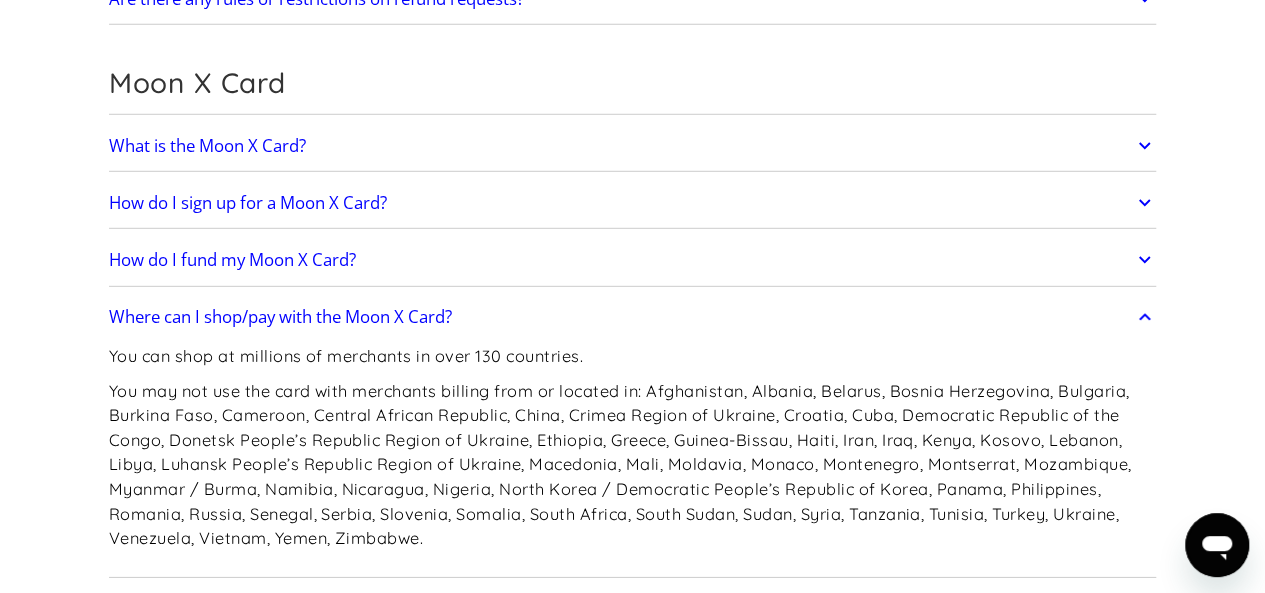 click 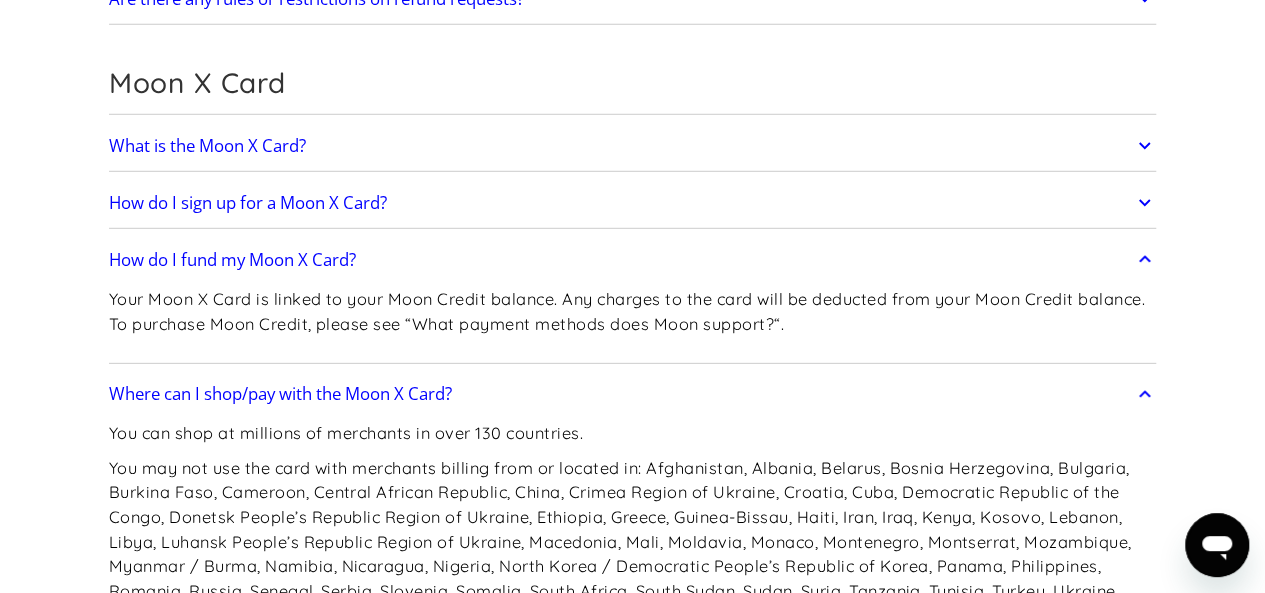 click 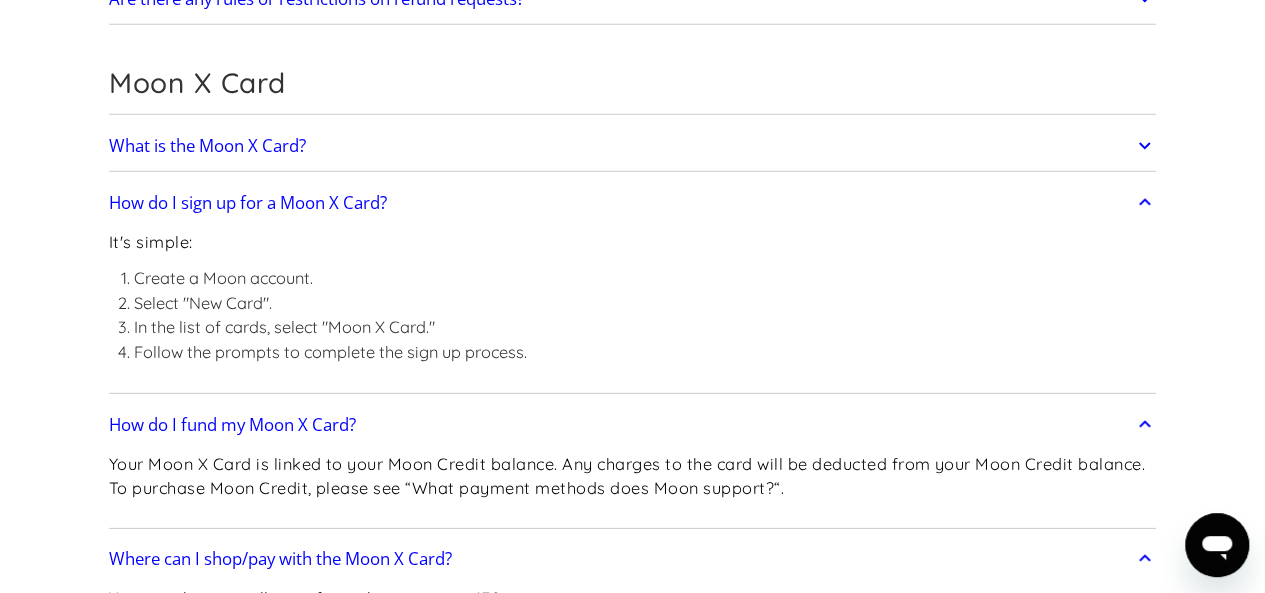 click 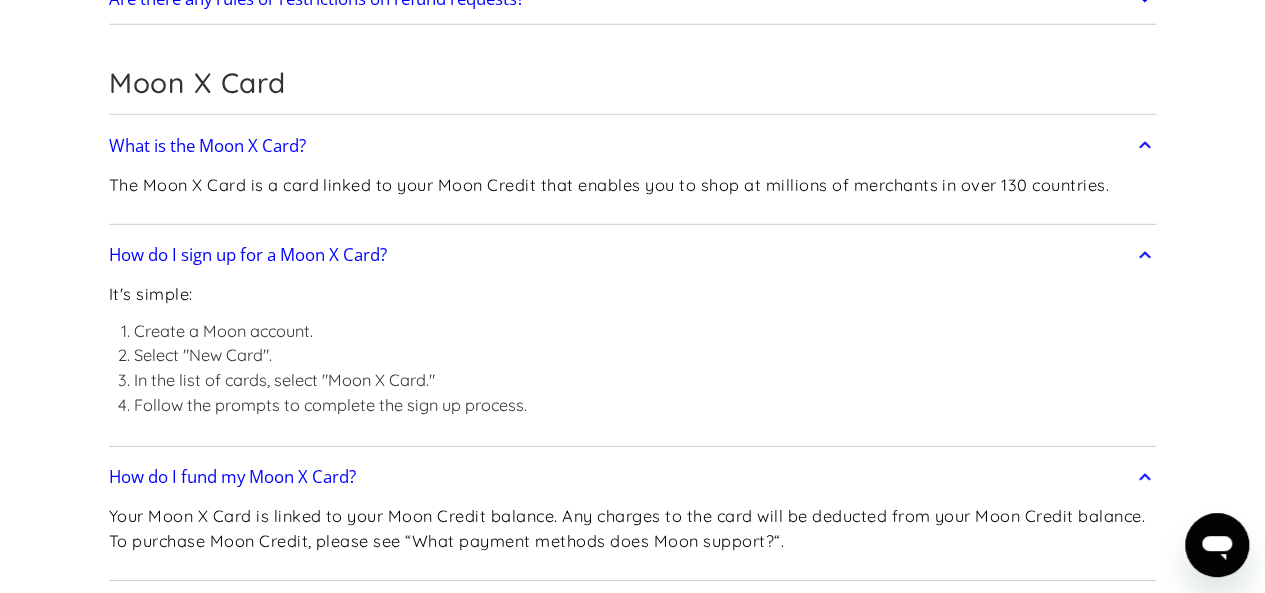 click 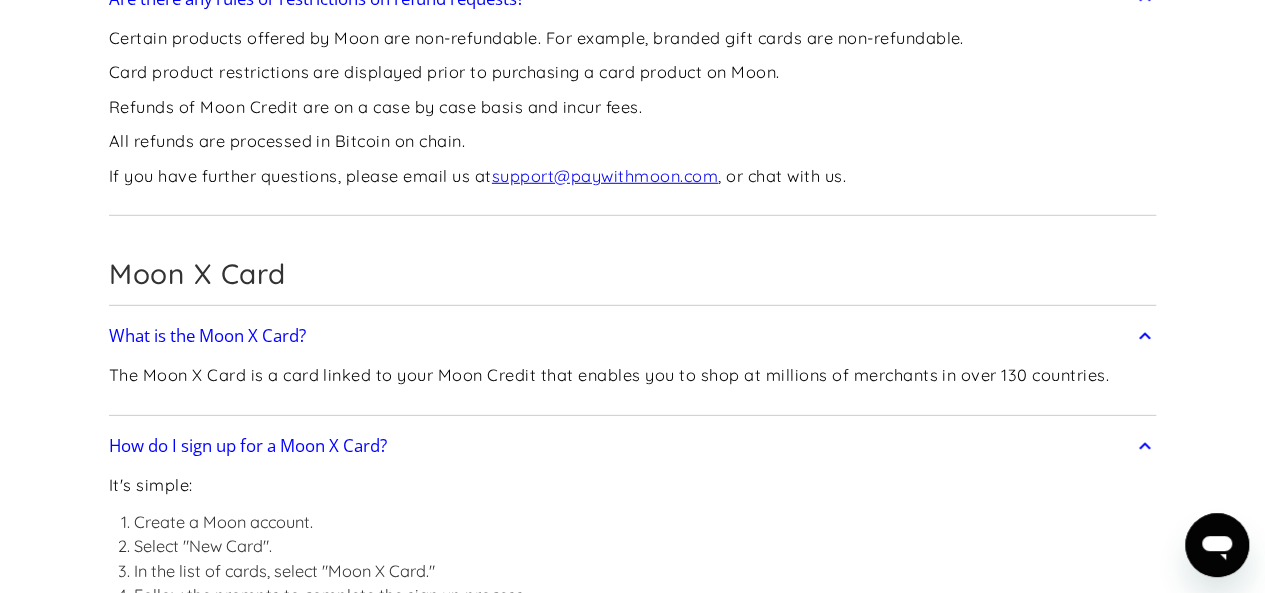 click on "Frequently Asked Questions Get Started
How do I sign up? Head to  paywithmoon.com/signup  to get started.
How do I login? Head to  paywithmoon.com/login  to get started.
What MFA method do you support? Moon supports account verification via email only. Email account verification is not needed for "Log in with Google".
What information do I need to sign up? To create a Moon account you need to provide an email address and a password. The email address you use to create your account will be used to receive 2FA codes, so please ensure you do not lose access to your email inbox.
Can I create more than one (1) Moon account? No. Each user may only have one account.
How It Works
How do virtual cards work? Virtual cards are just like regular cards, except there is no physical plastic. By entering virtual card details where you would normally input your credit or debit card details, you can complete purchases without giving out your personal card details.
What browsers does Moon support? Safari" at bounding box center (632, 3275) 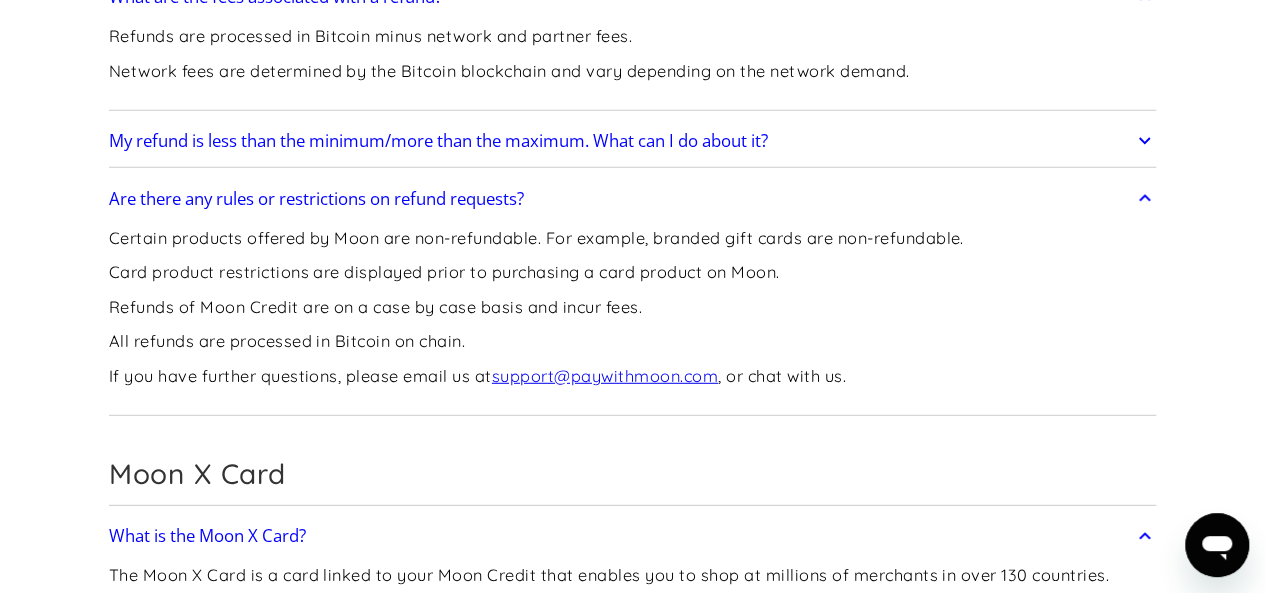scroll, scrollTop: 2456, scrollLeft: 0, axis: vertical 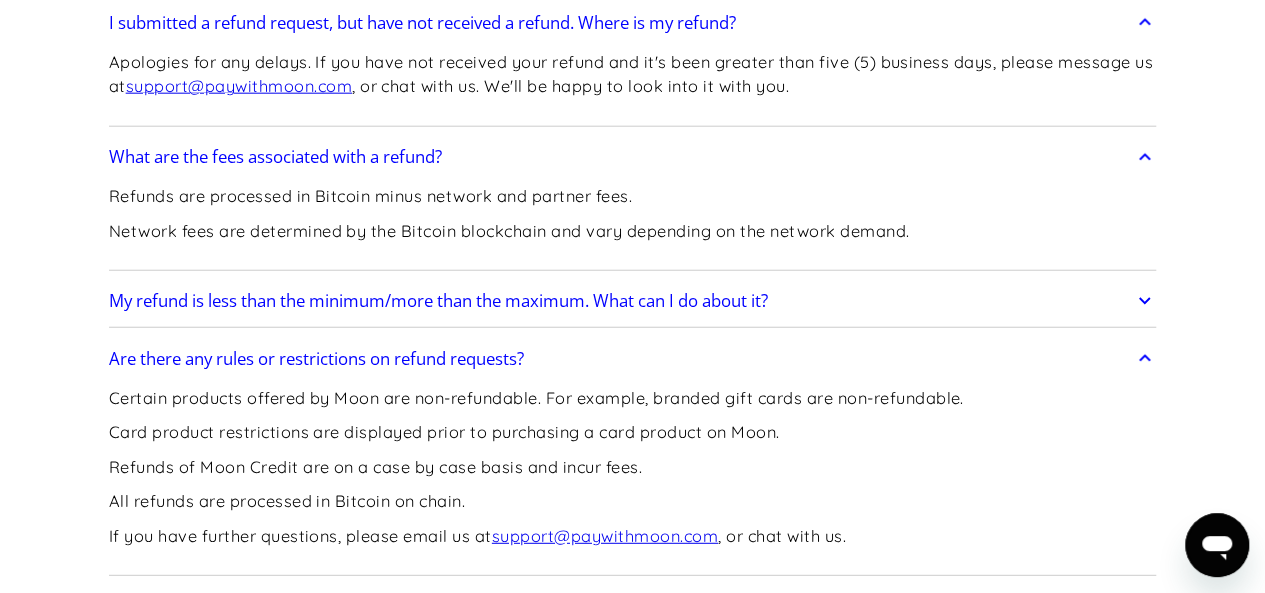 click 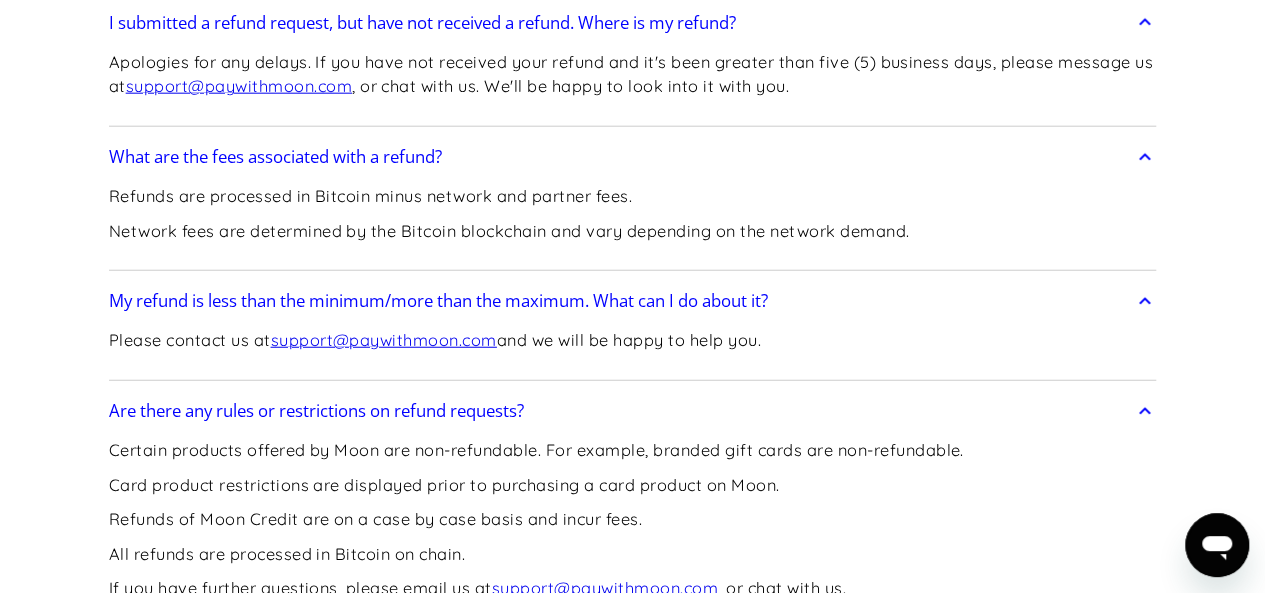 click 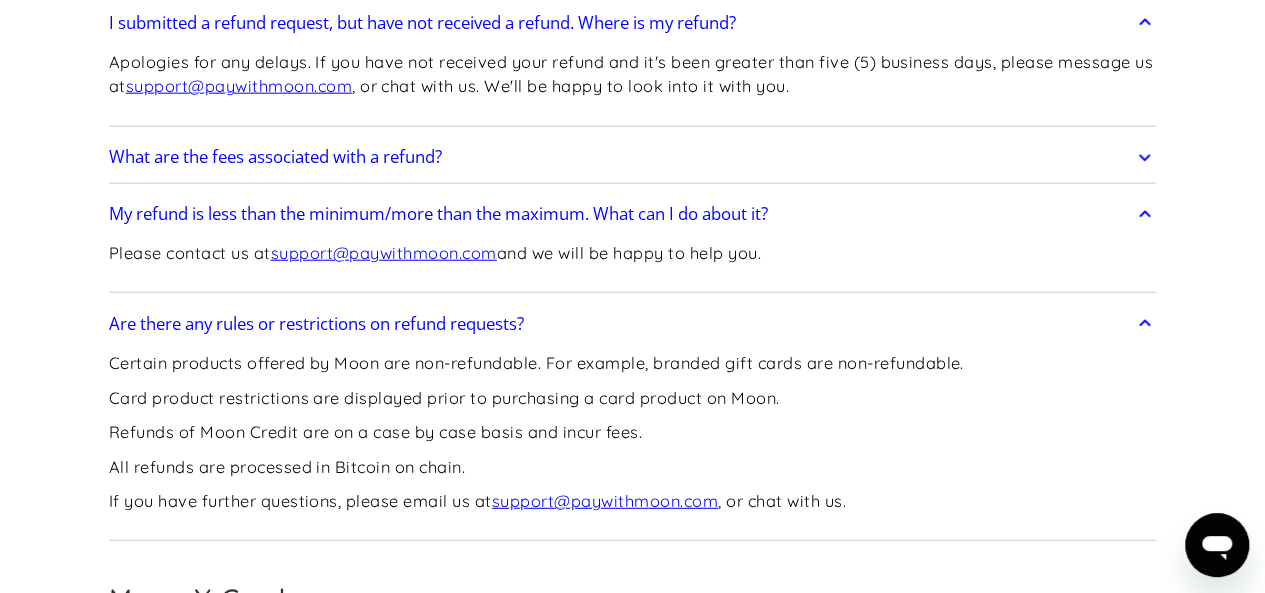 click 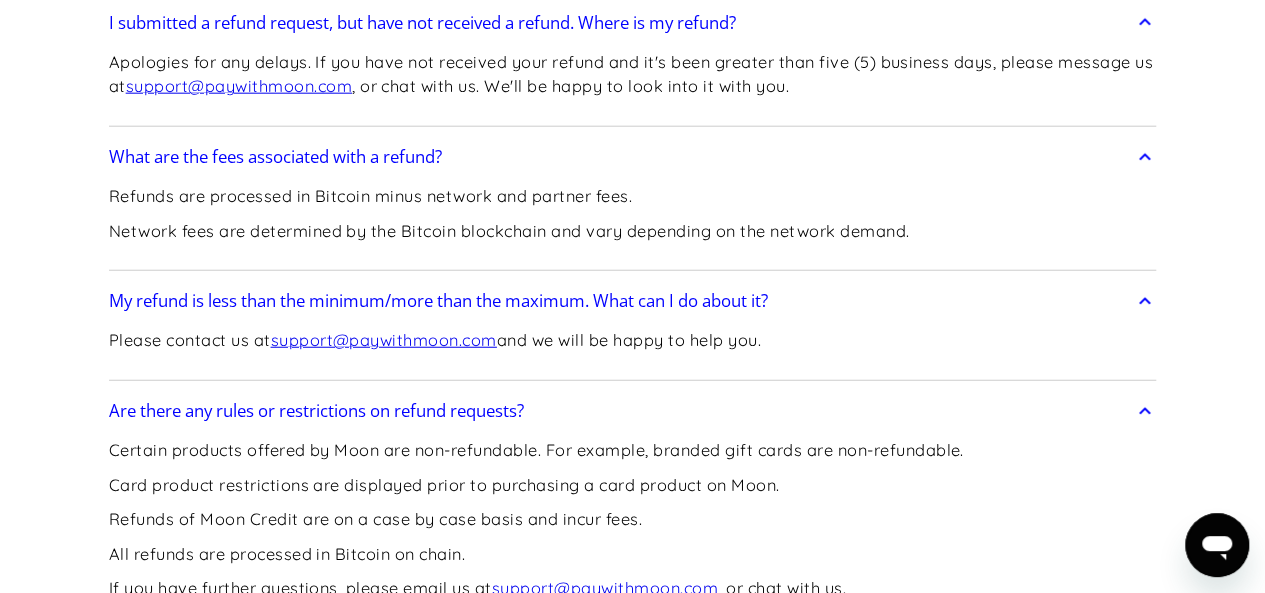 click on "Frequently Asked Questions Get Started
How do I sign up? Head to  paywithmoon.com/signup  to get started.
How do I login? Head to  paywithmoon.com/login  to get started.
What MFA method do you support? Moon supports account verification via email only. Email account verification is not needed for "Log in with Google".
What information do I need to sign up? To create a Moon account you need to provide an email address and a password. The email address you use to create your account will be used to receive 2FA codes, so please ensure you do not lose access to your email inbox.
Can I create more than one (1) Moon account? No. Each user may only have one account.
How It Works
How do virtual cards work? Virtual cards are just like regular cards, except there is no physical plastic. By entering virtual card details where you would normally input your credit or debit card details, you can complete purchases without giving out your personal card details.
What browsers does Moon support? Safari" at bounding box center [632, 3661] 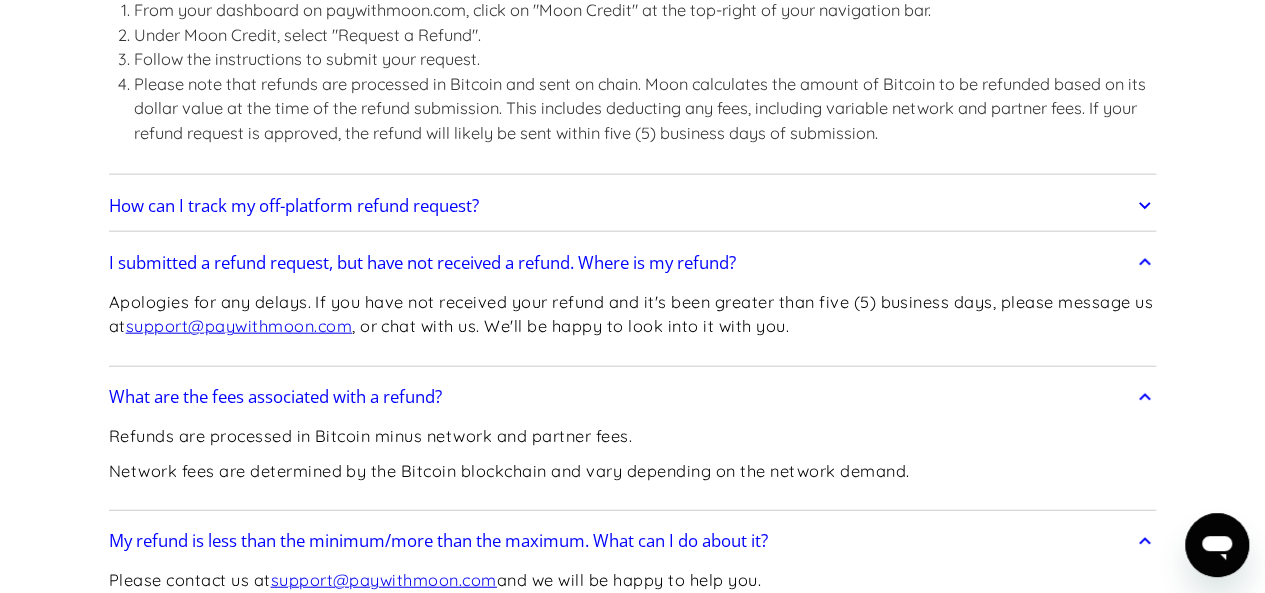 scroll, scrollTop: 2176, scrollLeft: 0, axis: vertical 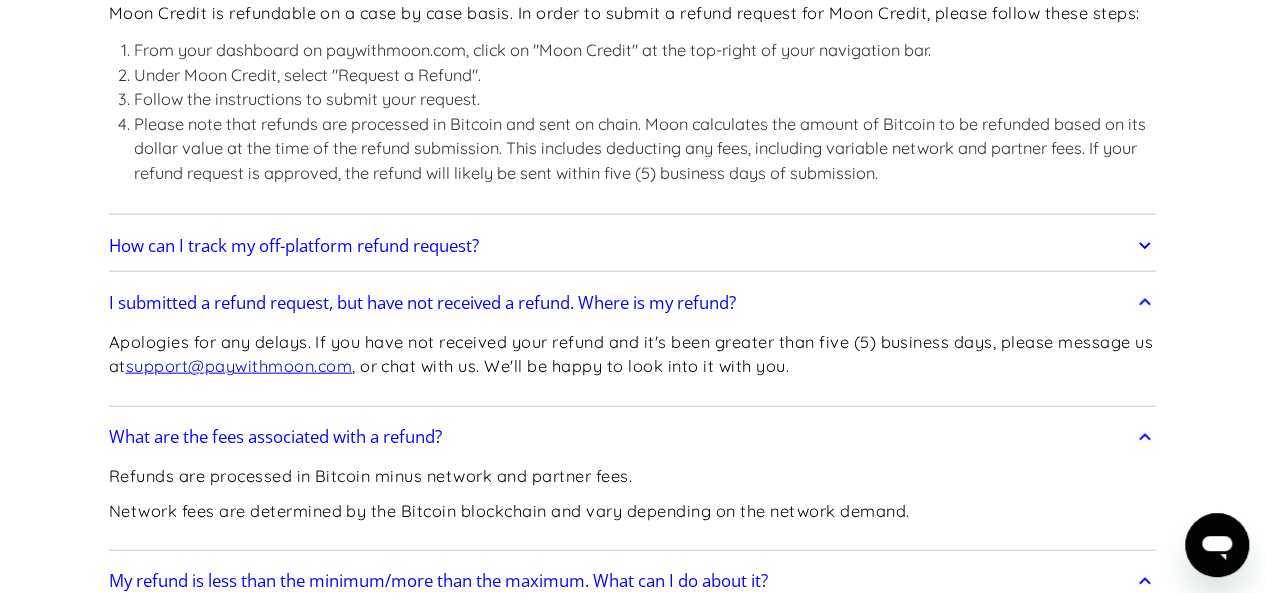 click 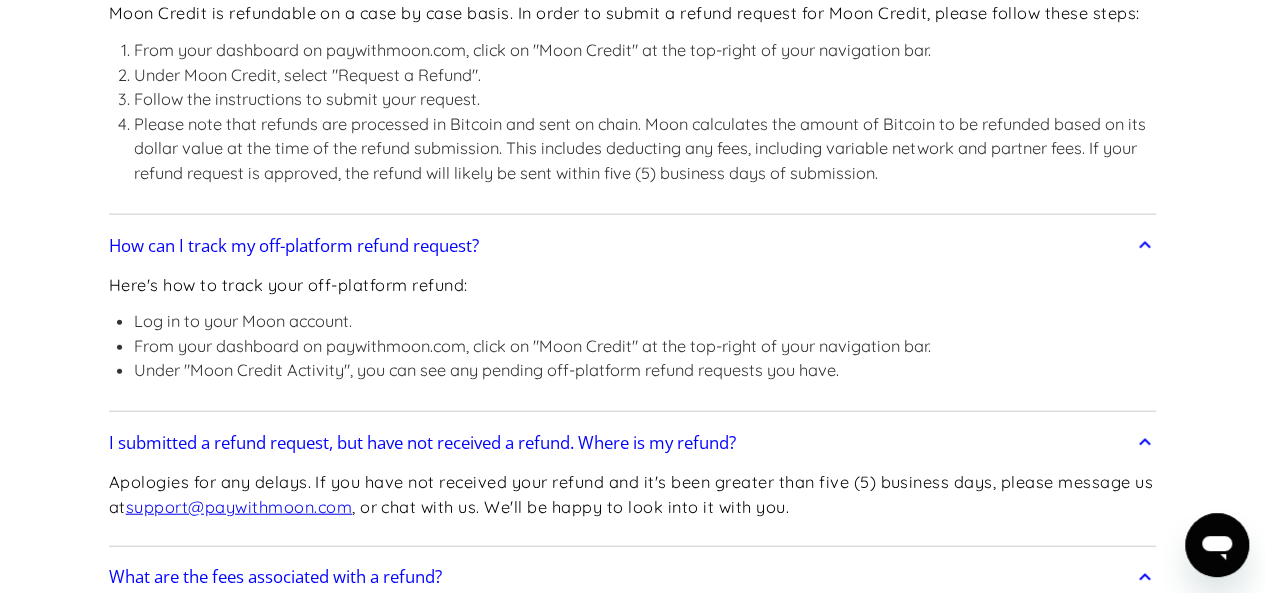 click on "Frequently Asked Questions Get Started
How do I sign up? Head to  paywithmoon.com/signup  to get started.
How do I login? Head to  paywithmoon.com/login  to get started.
What MFA method do you support? Moon supports account verification via email only. Email account verification is not needed for "Log in with Google".
What information do I need to sign up? To create a Moon account you need to provide an email address and a password. The email address you use to create your account will be used to receive 2FA codes, so please ensure you do not lose access to your email inbox.
Can I create more than one (1) Moon account? No. Each user may only have one account.
How It Works
How do virtual cards work? Virtual cards are just like regular cards, except there is no physical plastic. By entering virtual card details where you would normally input your credit or debit card details, you can complete purchases without giving out your personal card details.
What browsers does Moon support? Safari" at bounding box center [632, 4011] 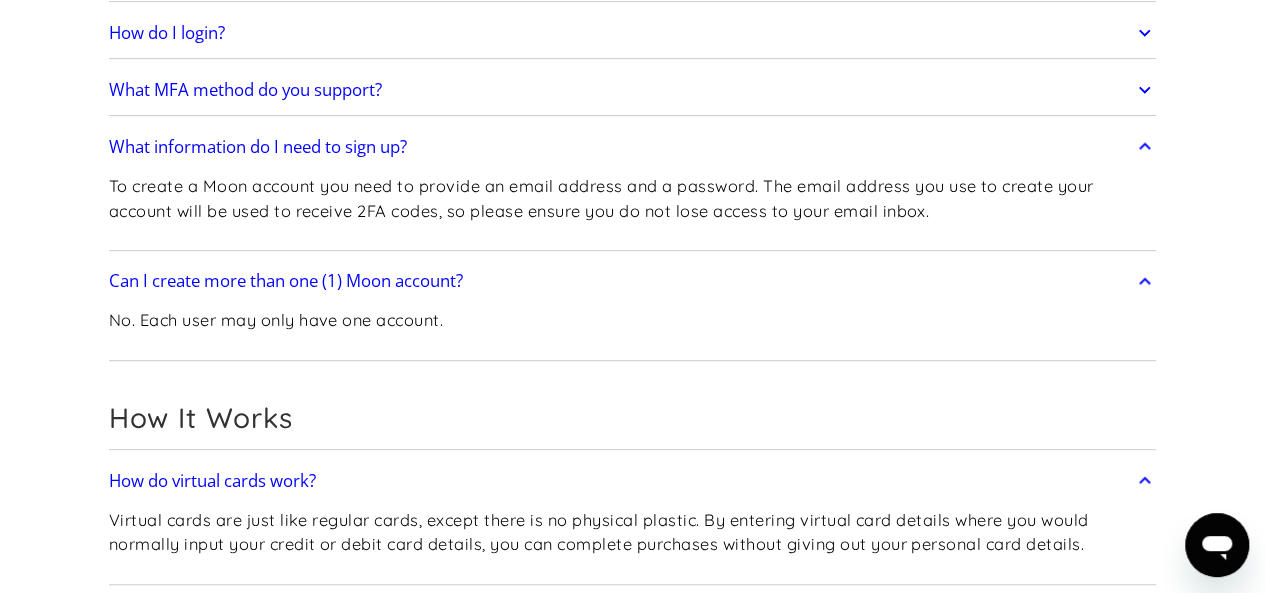 scroll, scrollTop: 296, scrollLeft: 0, axis: vertical 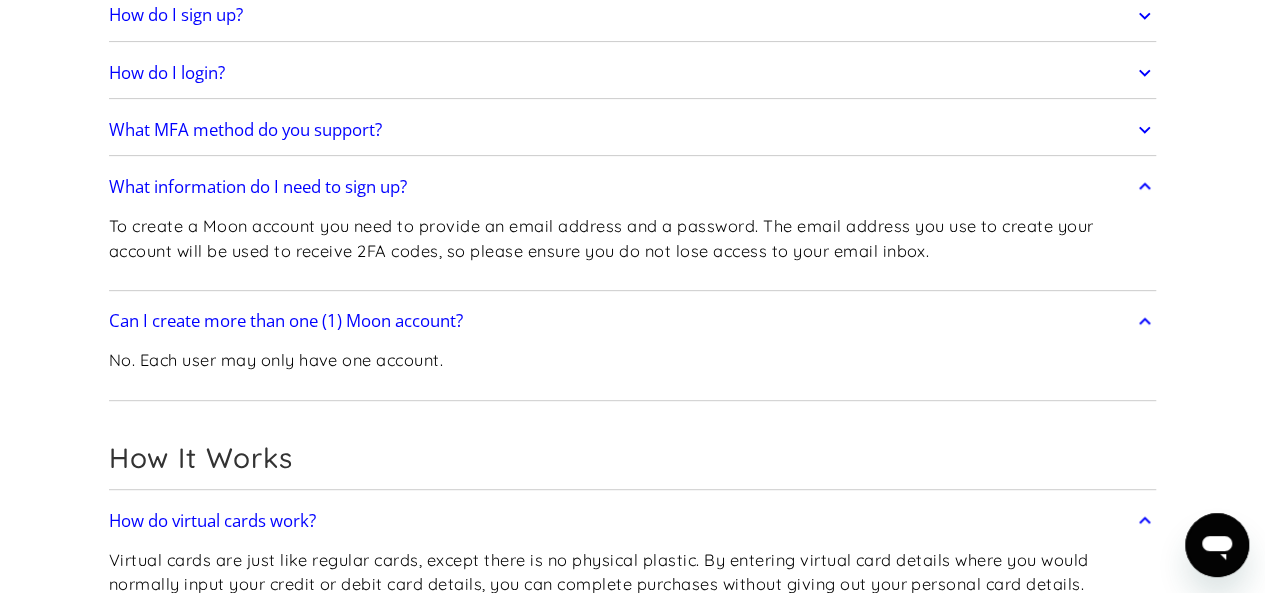 click 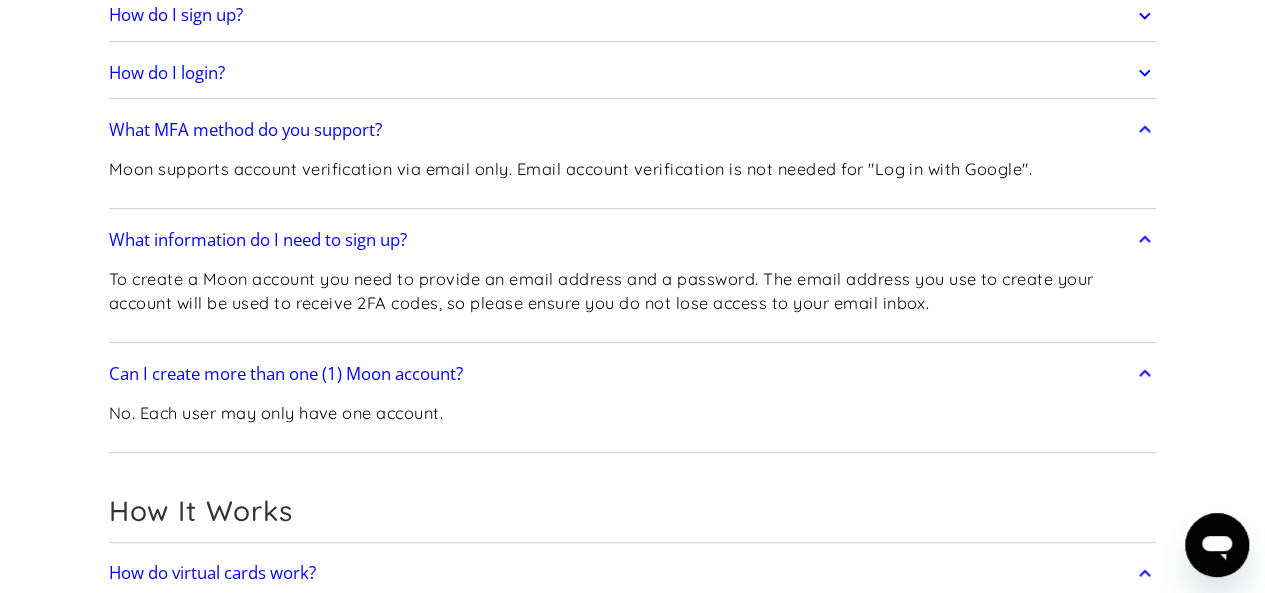 click 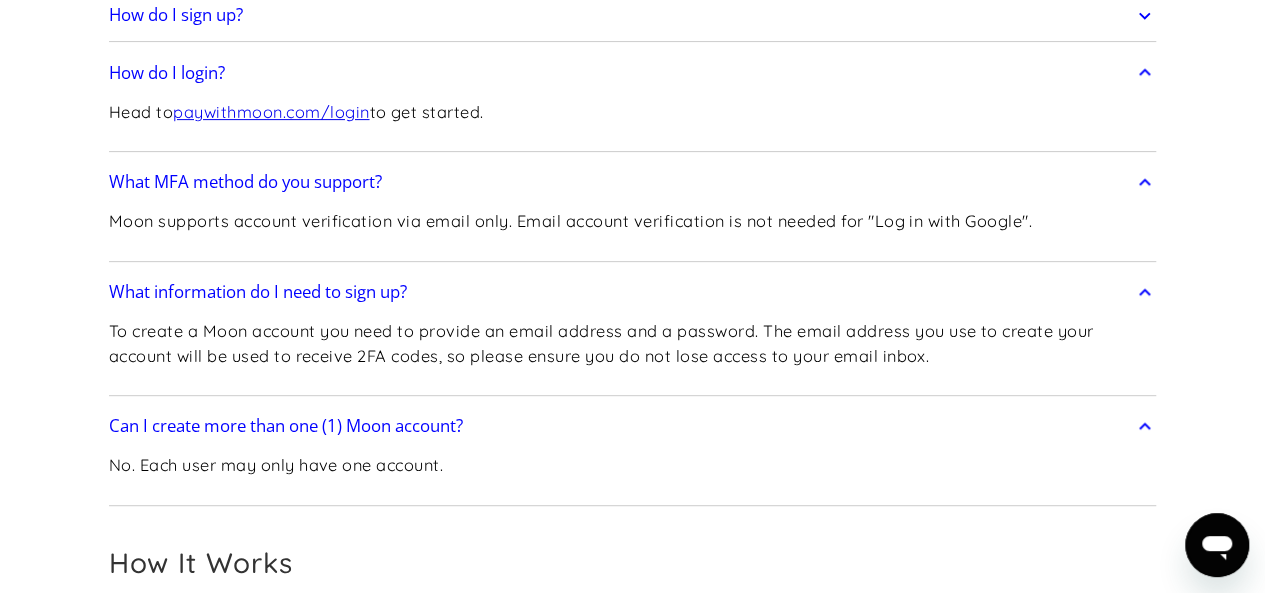 click 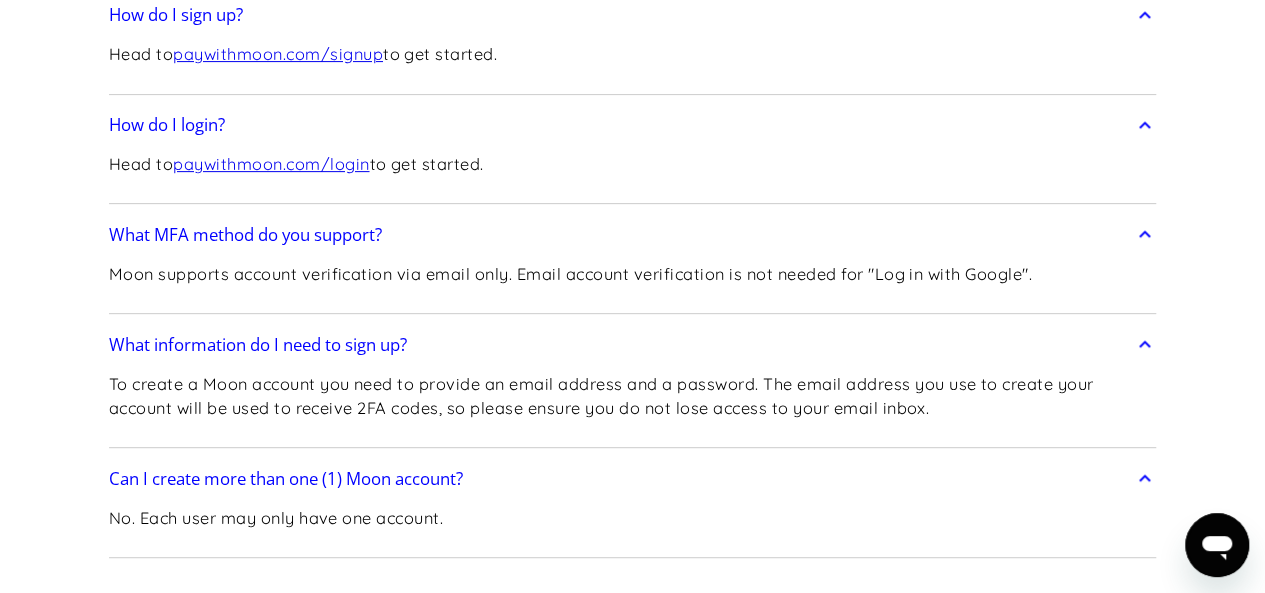 click on "Frequently Asked Questions Get Started
How do I sign up? Head to  paywithmoon.com/signup  to get started.
How do I login? Head to  paywithmoon.com/login  to get started.
What MFA method do you support? Moon supports account verification via email only. Email account verification is not needed for "Log in with Google".
What information do I need to sign up? To create a Moon account you need to provide an email address and a password. The email address you use to create your account will be used to receive 2FA codes, so please ensure you do not lose access to your email inbox.
Can I create more than one (1) Moon account? No. Each user may only have one account.
How It Works
How do virtual cards work? Virtual cards are just like regular cards, except there is no physical plastic. By entering virtual card details where you would normally input your credit or debit card details, you can complete purchases without giving out your personal card details.
What browsers does Moon support? Safari" at bounding box center (632, 5970) 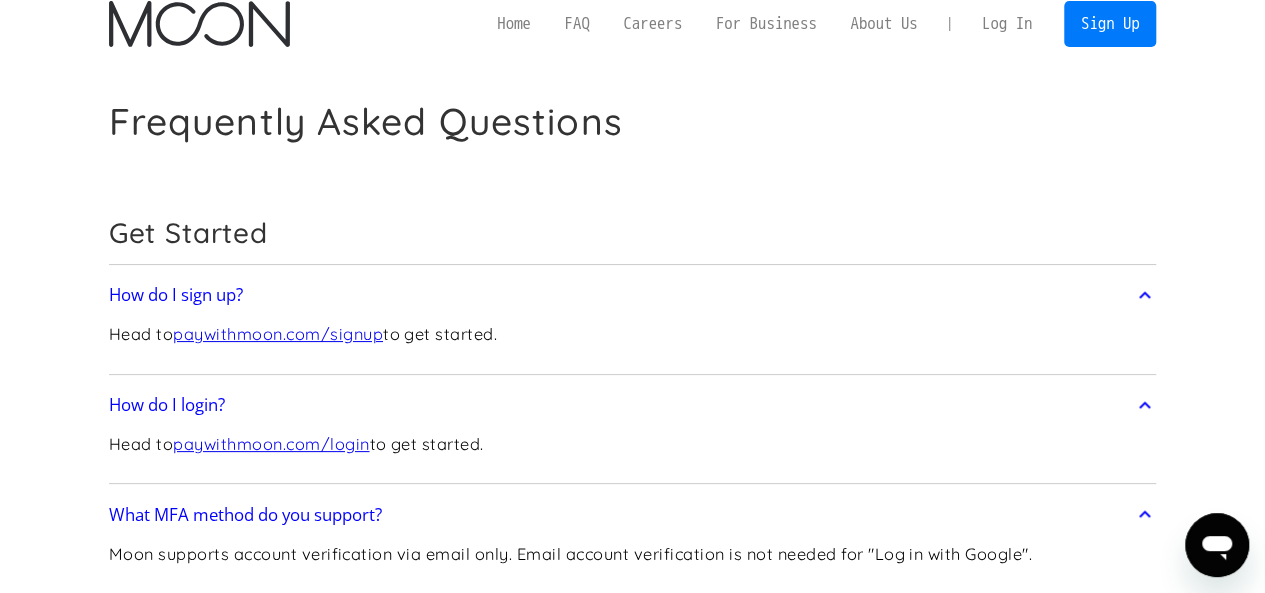 scroll, scrollTop: 3262, scrollLeft: 0, axis: vertical 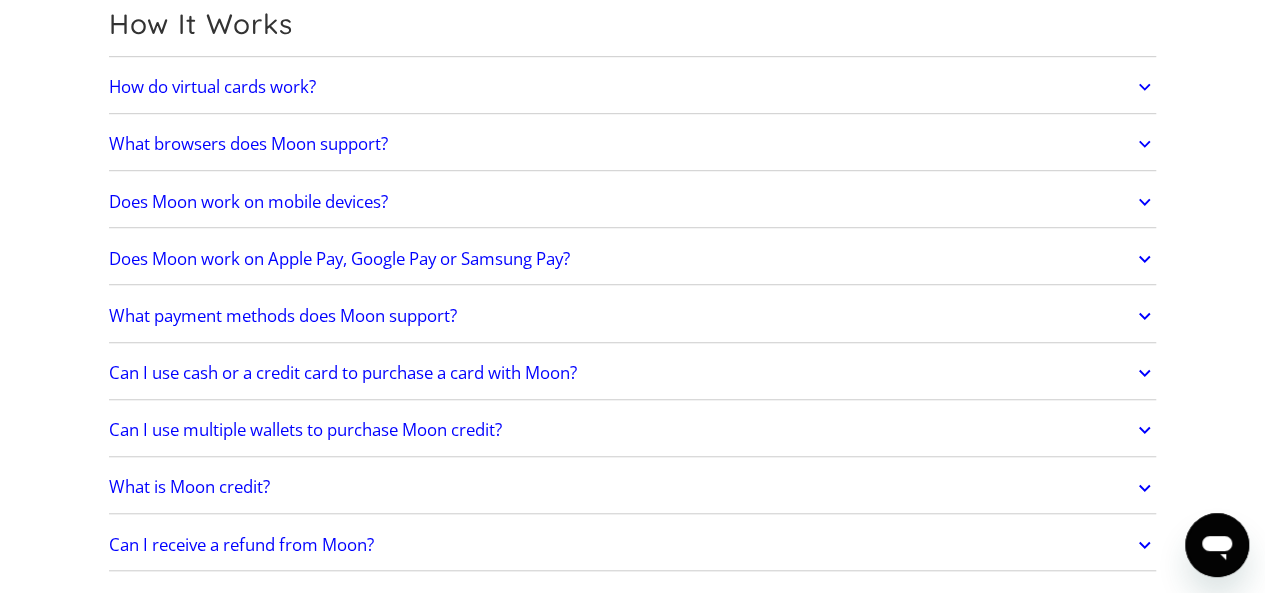 click on "Does Moon work on mobile devices?" at bounding box center (248, 202) 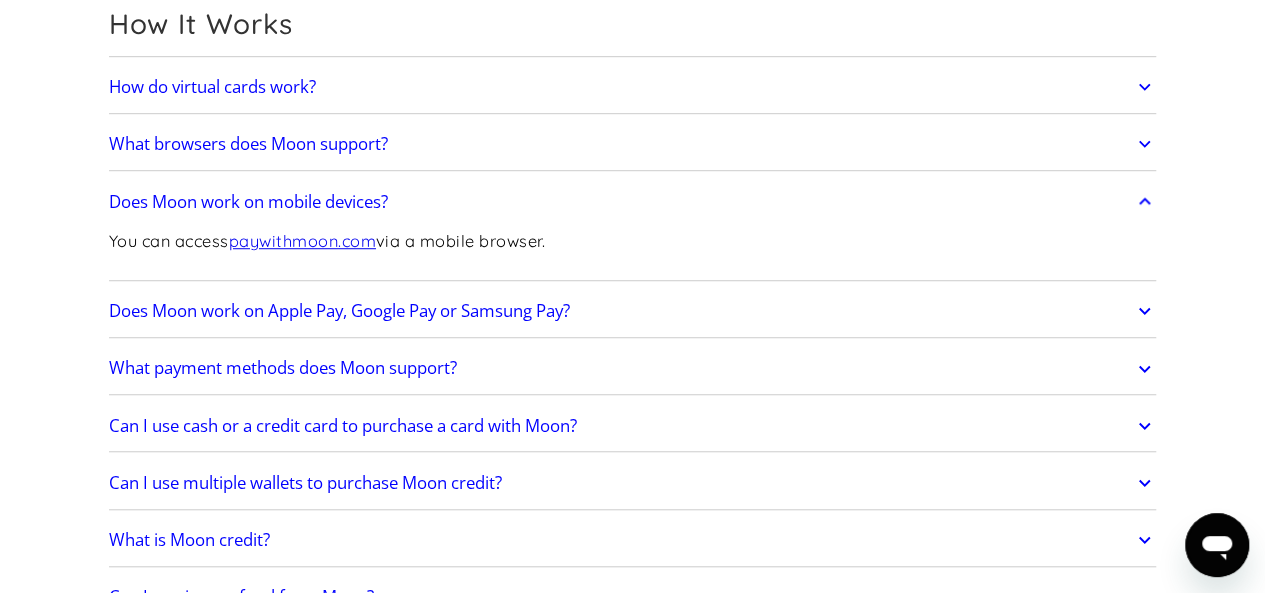 click on "Frequently Asked Questions Get Started
How do I sign up? Head to  paywithmoon.com/signup  to get started.
How do I login? Head to  paywithmoon.com/login  to get started.
What MFA method do you support? Moon supports account verification via email only. Email account verification is not needed for "Log in with Google".
What information do I need to sign up? To create a Moon account you need to provide an email address and a password. The email address you use to create your account will be used to receive 2FA codes, so please ensure you do not lose access to your email inbox.
Can I create more than one (1) Moon account? No. Each user may only have one account.
How It Works
How do virtual cards work? Virtual cards are just like regular cards, except there is no physical plastic. By entering virtual card details where you would normally input your credit or debit card details, you can complete purchases without giving out your personal card details.
What browsers does Moon support? Safari" at bounding box center [632, 1903] 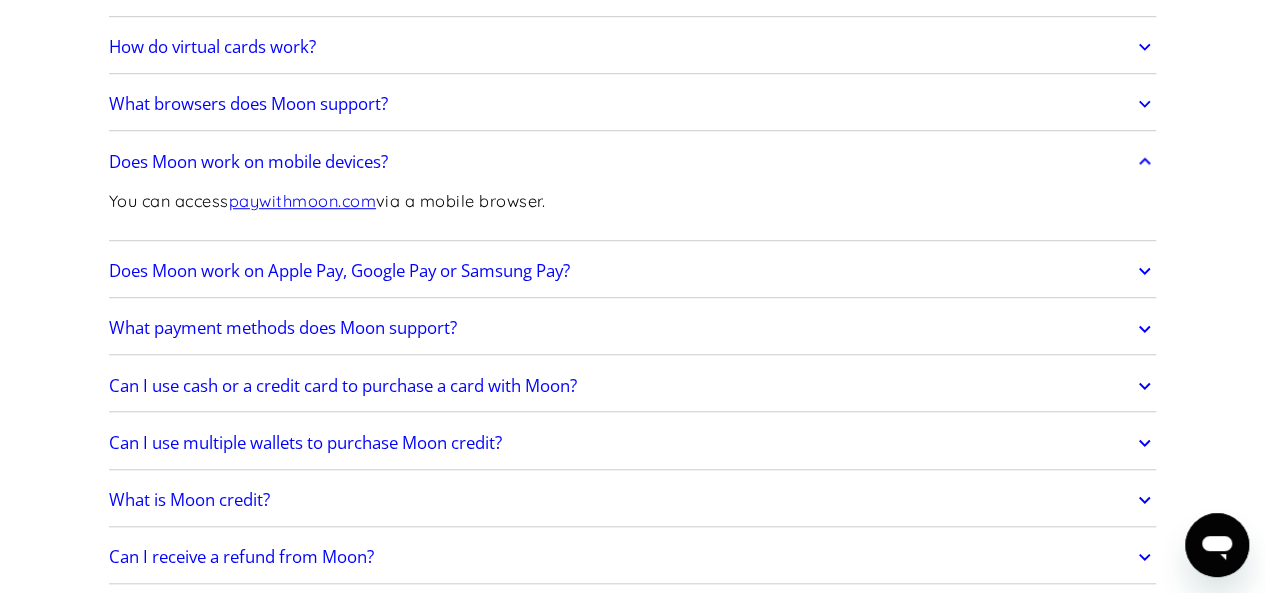 scroll, scrollTop: 680, scrollLeft: 0, axis: vertical 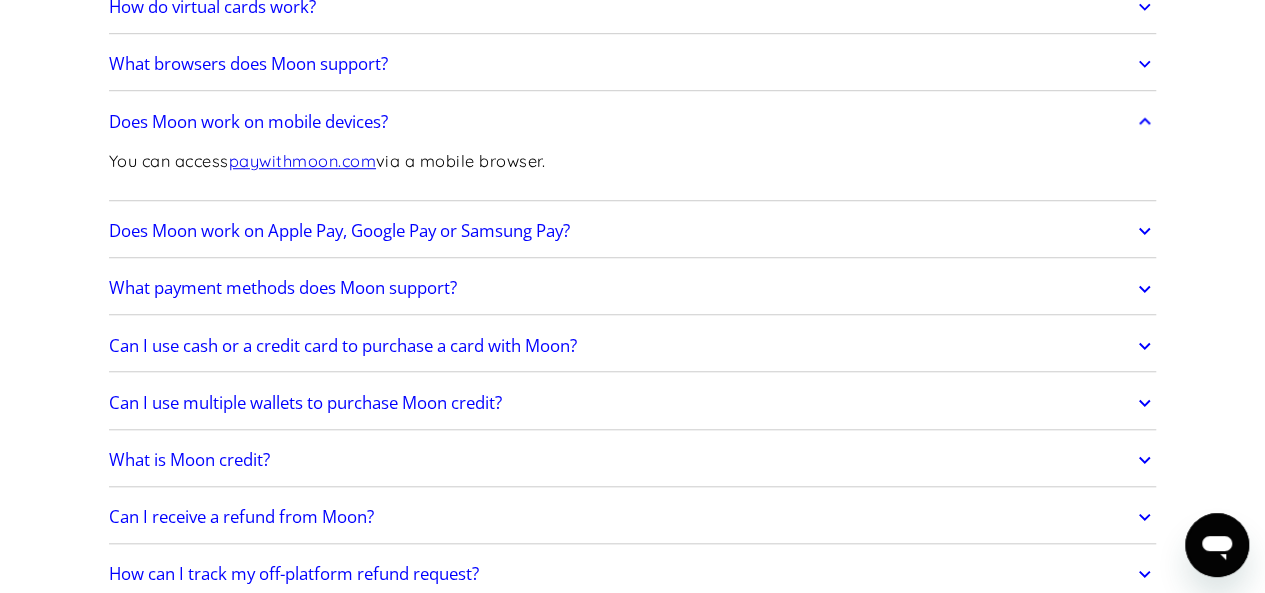 click on "Does Moon work on Apple Pay, Google Pay or Samsung Pay?" at bounding box center (633, 231) 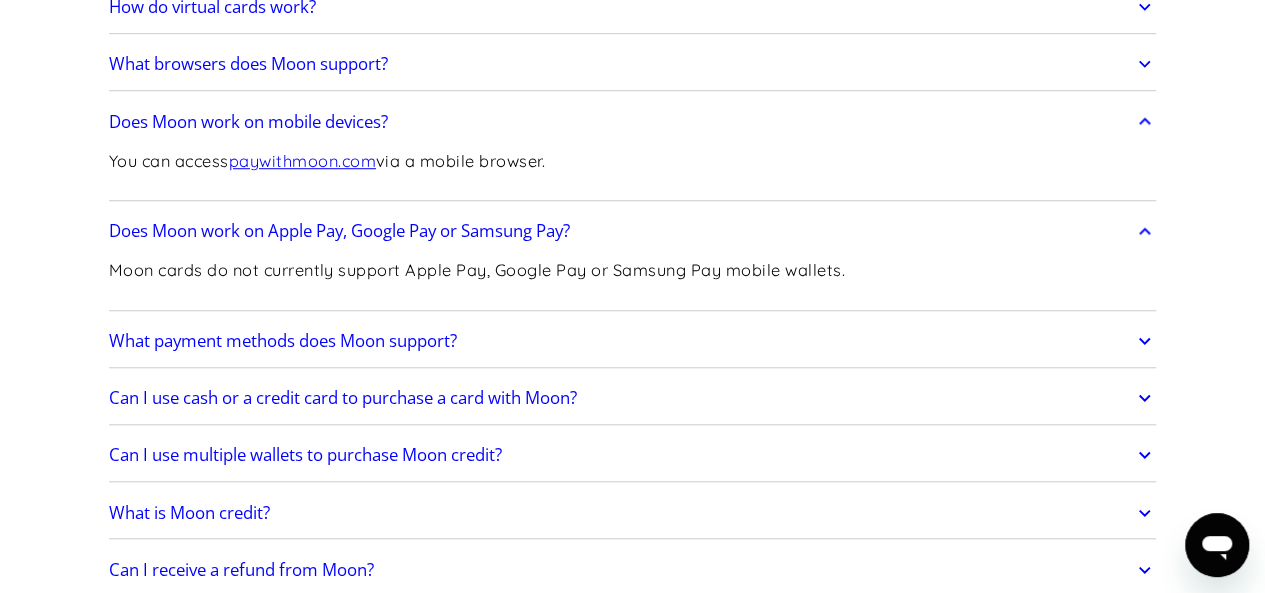 click on "Frequently Asked Questions Get Started
How do I sign up? Head to  paywithmoon.com/signup  to get started.
How do I login? Head to  paywithmoon.com/login  to get started.
What MFA method do you support? Moon supports account verification via email only. Email account verification is not needed for "Log in with Google".
What information do I need to sign up? To create a Moon account you need to provide an email address and a password. The email address you use to create your account will be used to receive 2FA codes, so please ensure you do not lose access to your email inbox.
Can I create more than one (1) Moon account? No. Each user may only have one account.
How It Works
How do virtual cards work? Virtual cards are just like regular cards, except there is no physical plastic. By entering virtual card details where you would normally input your credit or debit card details, you can complete purchases without giving out your personal card details.
What browsers does Moon support? Safari" at bounding box center [632, 1849] 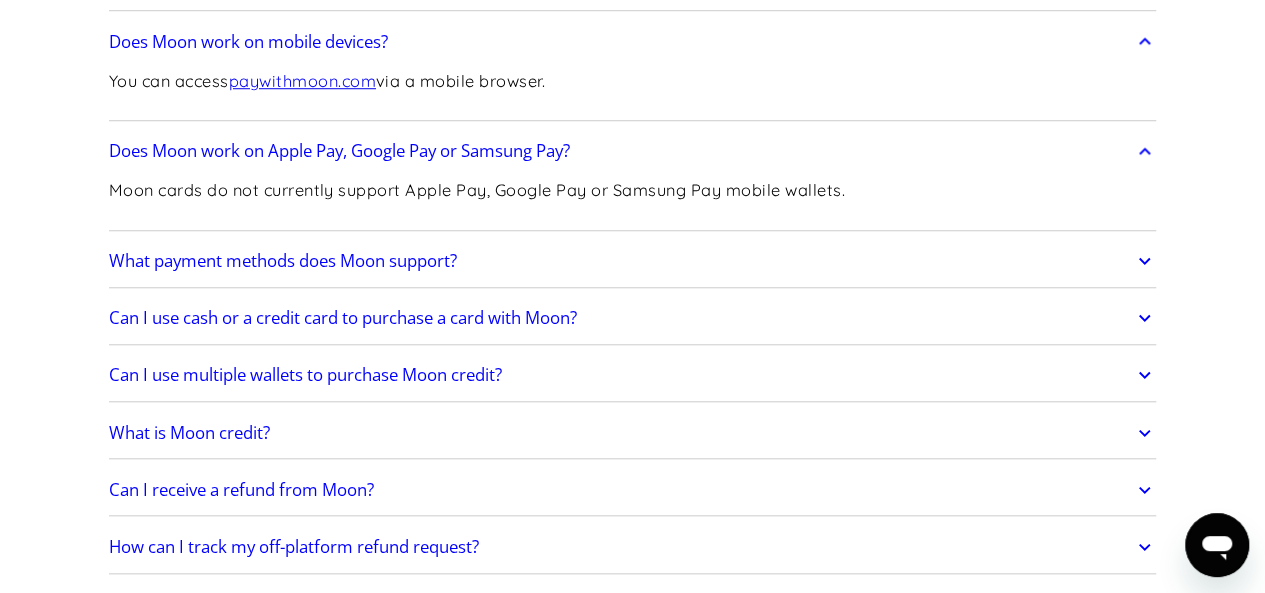 scroll, scrollTop: 800, scrollLeft: 0, axis: vertical 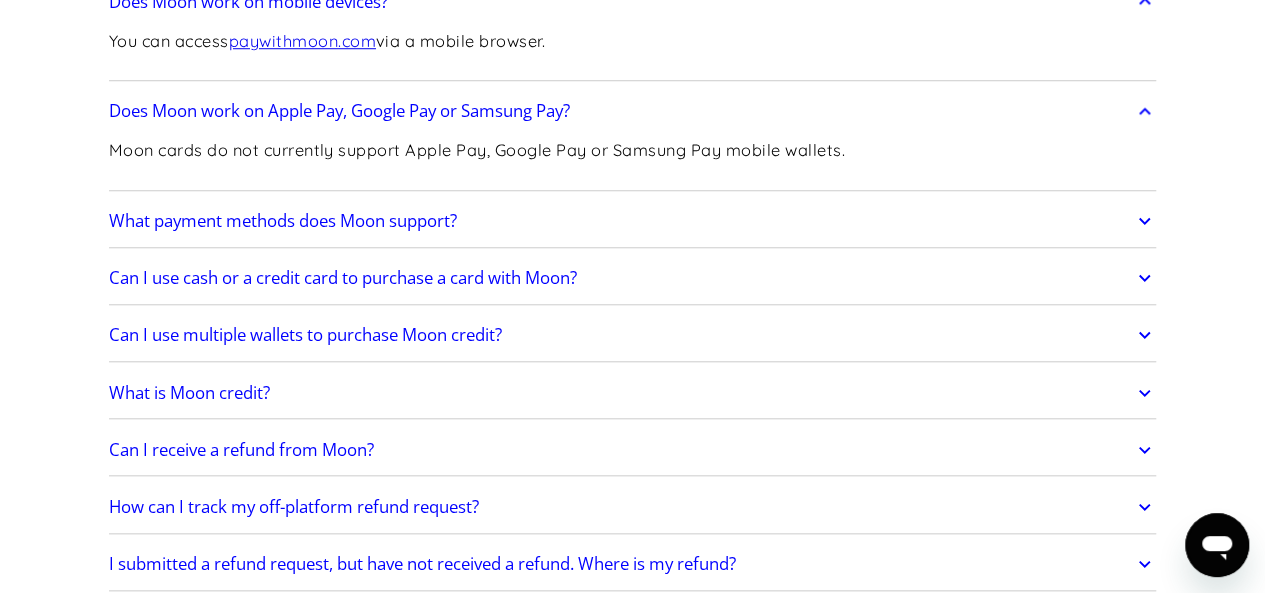 click on "What payment methods does Moon support?" at bounding box center [283, 221] 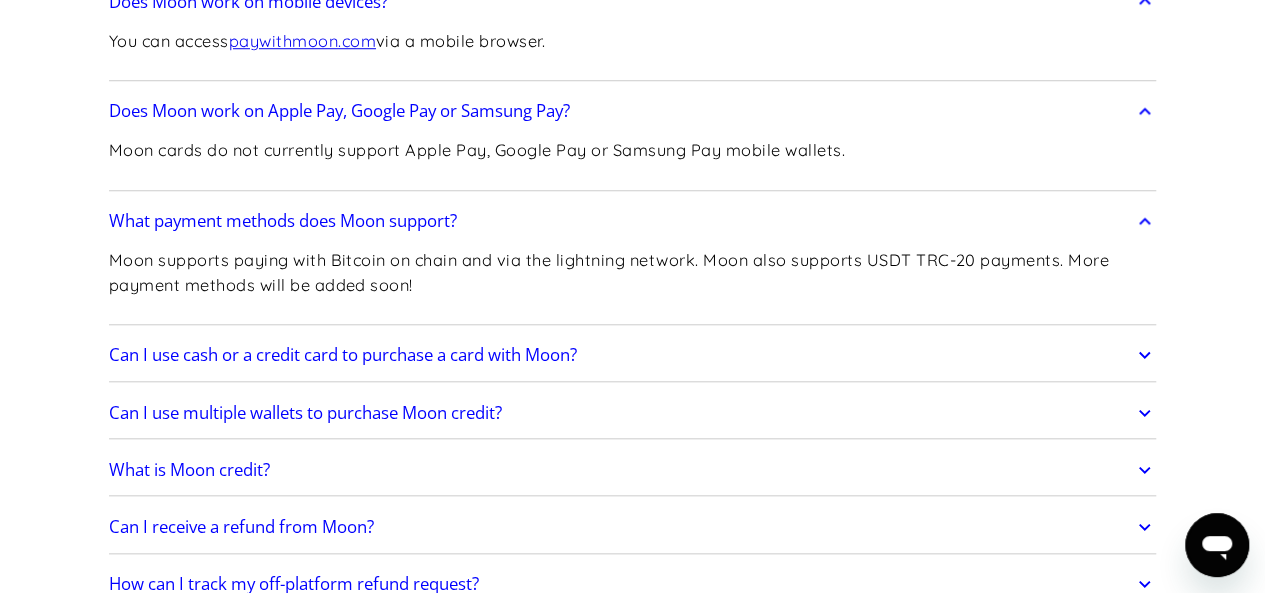 click on "Frequently Asked Questions Get Started
How do I sign up? Head to  paywithmoon.com/signup  to get started.
How do I login? Head to  paywithmoon.com/login  to get started.
What MFA method do you support? Moon supports account verification via email only. Email account verification is not needed for "Log in with Google".
What information do I need to sign up? To create a Moon account you need to provide an email address and a password. The email address you use to create your account will be used to receive 2FA codes, so please ensure you do not lose access to your email inbox.
Can I create more than one (1) Moon account? No. Each user may only have one account.
How It Works
How do virtual cards work? Virtual cards are just like regular cards, except there is no physical plastic. By entering virtual card details where you would normally input your credit or debit card details, you can complete purchases without giving out your personal card details.
What browsers does Moon support? Safari" at bounding box center (632, 1767) 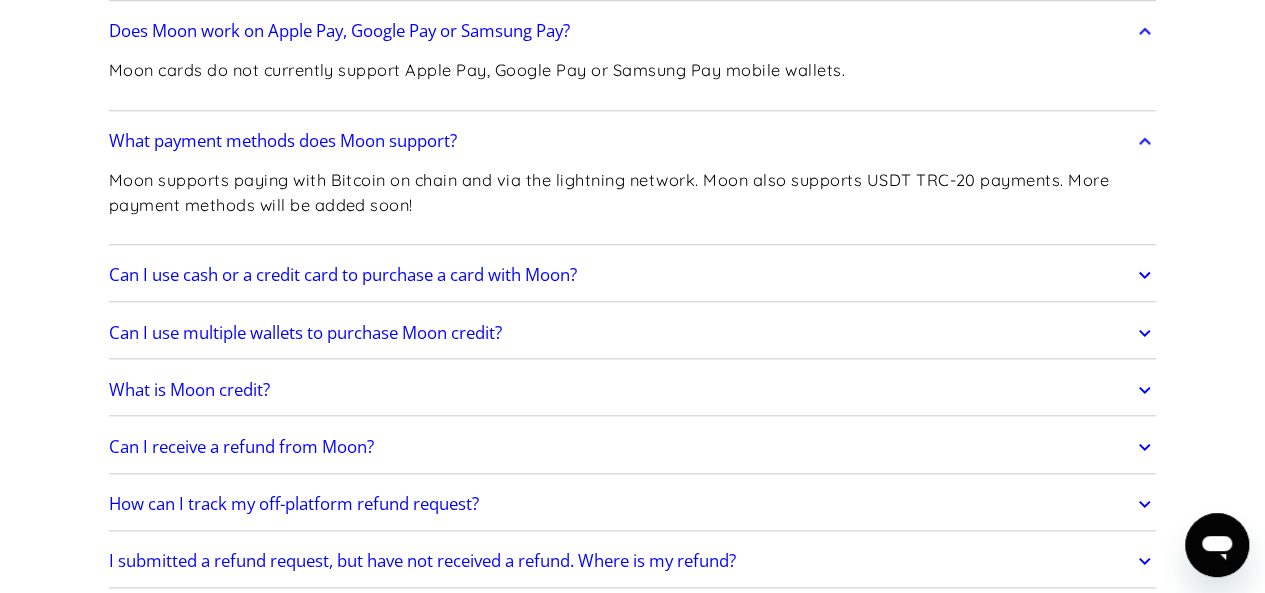 scroll, scrollTop: 920, scrollLeft: 0, axis: vertical 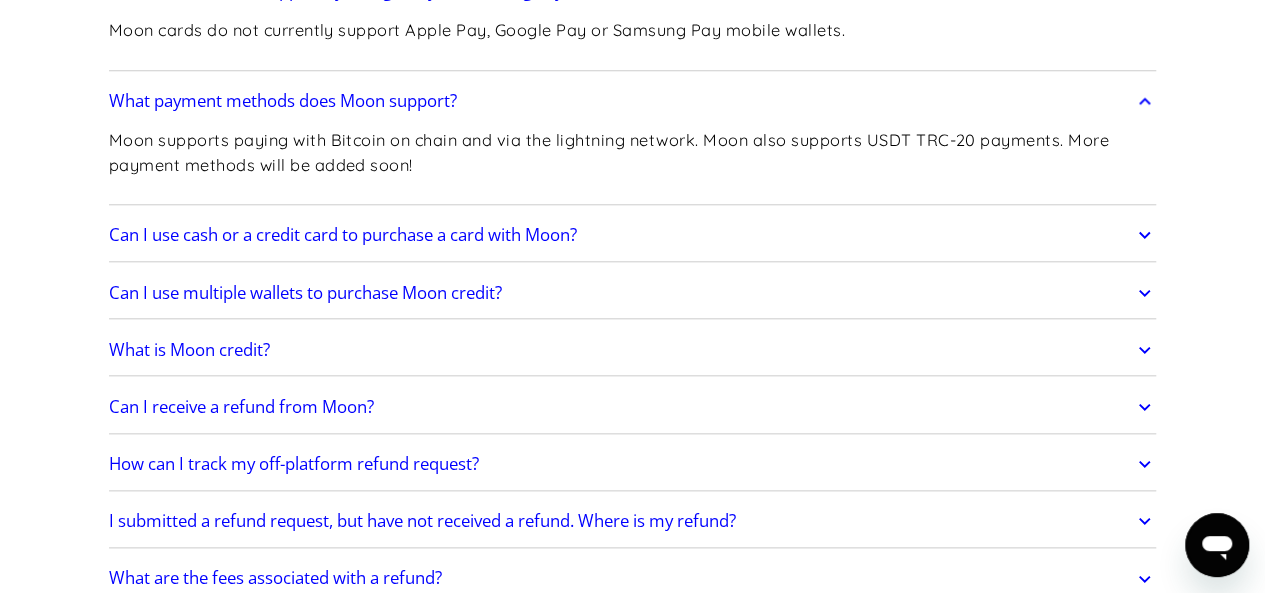 click on "Can I use cash or a credit card to purchase a card with Moon?" at bounding box center (343, 235) 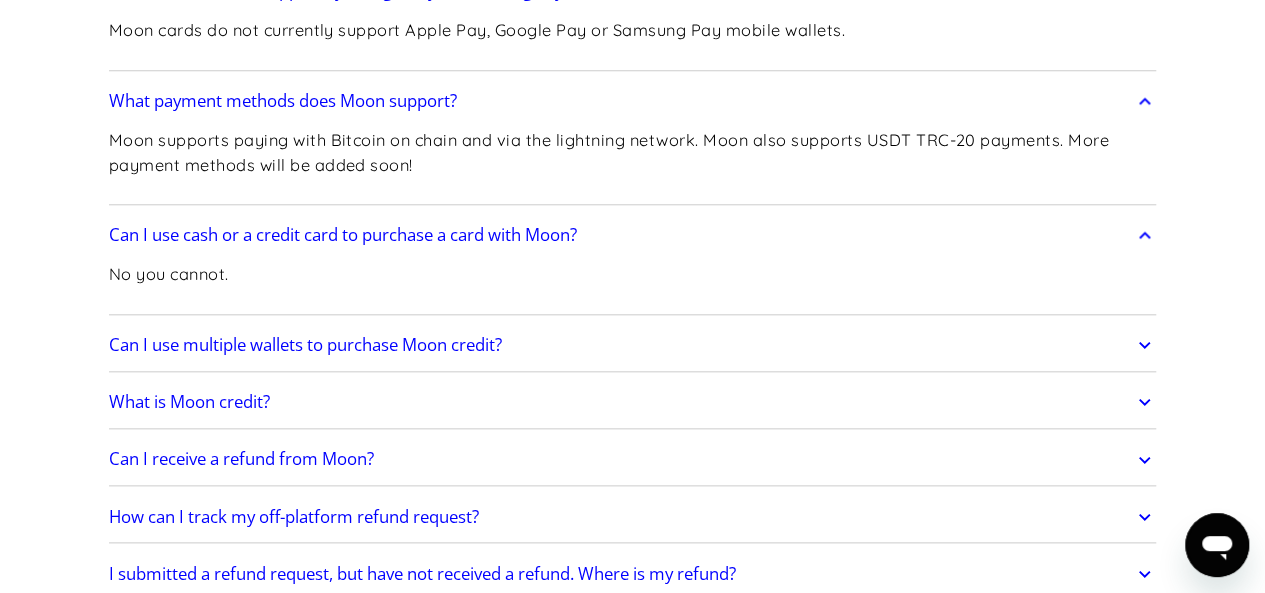 click on "Frequently Asked Questions Get Started
How do I sign up? Head to  paywithmoon.com/signup  to get started.
How do I login? Head to  paywithmoon.com/login  to get started.
What MFA method do you support? Moon supports account verification via email only. Email account verification is not needed for "Log in with Google".
What information do I need to sign up? To create a Moon account you need to provide an email address and a password. The email address you use to create your account will be used to receive 2FA codes, so please ensure you do not lose access to your email inbox.
Can I create more than one (1) Moon account? No. Each user may only have one account.
How It Works
How do virtual cards work? Virtual cards are just like regular cards, except there is no physical plastic. By entering virtual card details where you would normally input your credit or debit card details, you can complete purchases without giving out your personal card details.
What browsers does Moon support? Safari" at bounding box center [632, 1674] 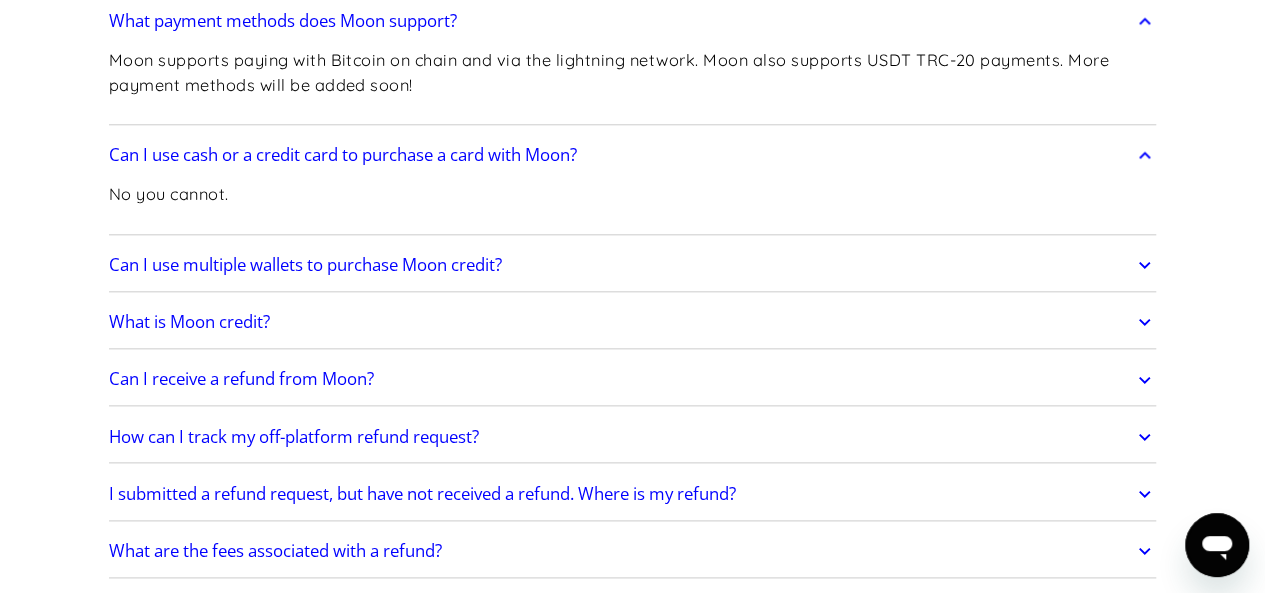 scroll, scrollTop: 1040, scrollLeft: 0, axis: vertical 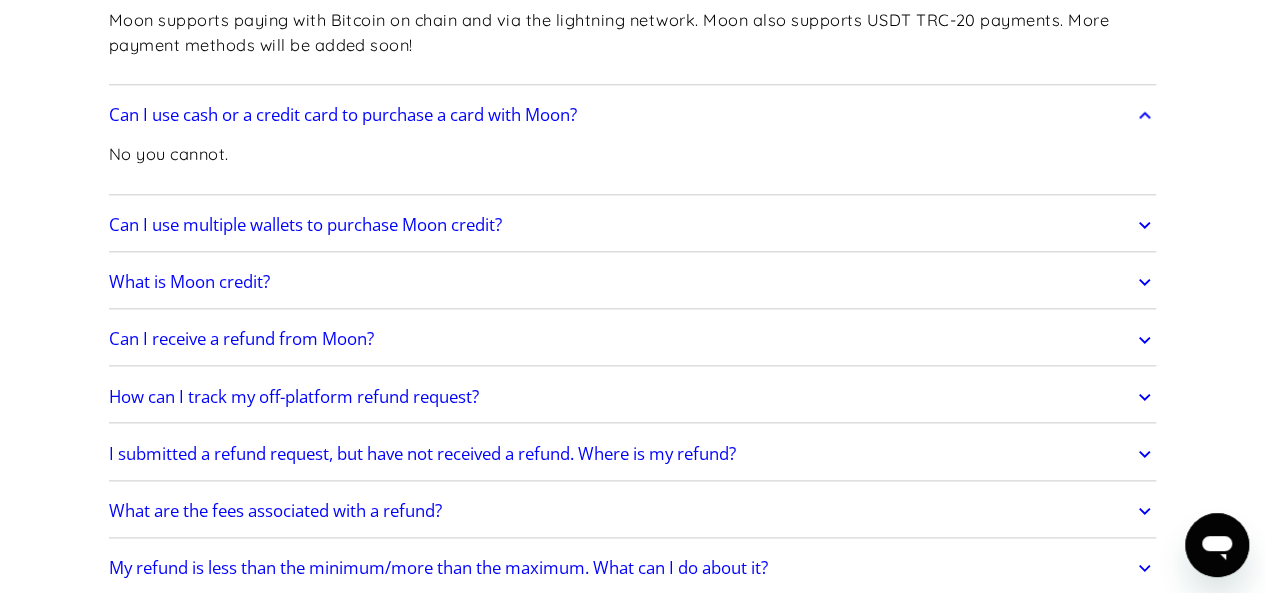click on "Can I use multiple wallets to purchase Moon credit?" at bounding box center [305, 225] 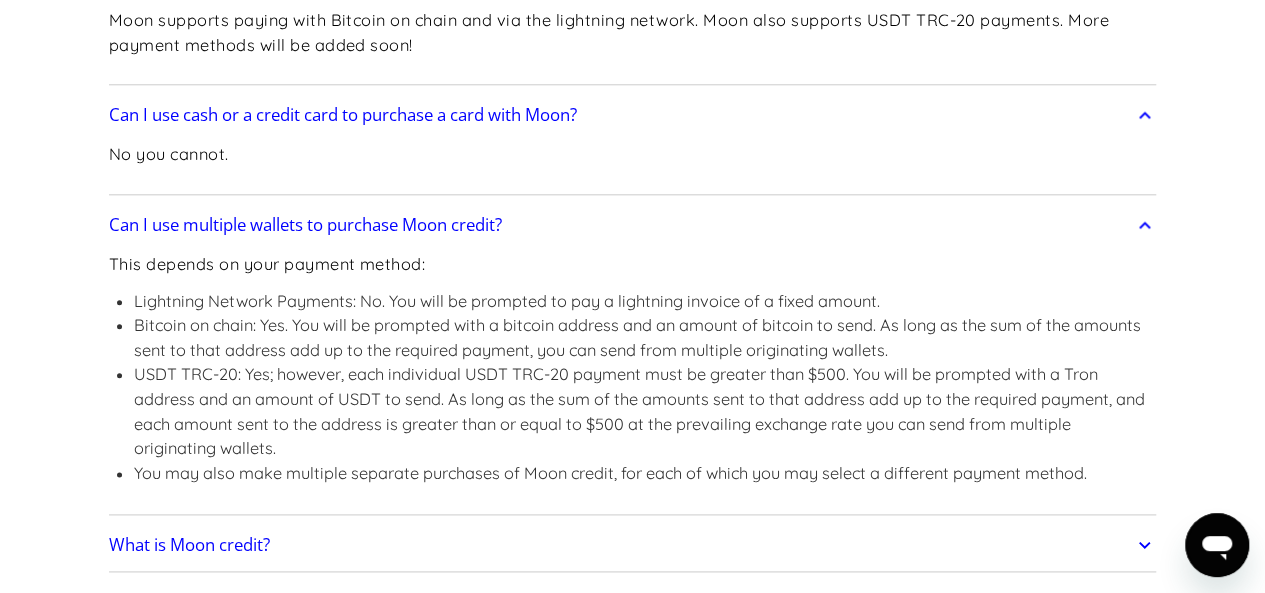click on "Frequently Asked Questions Get Started
How do I sign up? Head to  paywithmoon.com/signup  to get started.
How do I login? Head to  paywithmoon.com/login  to get started.
What MFA method do you support? Moon supports account verification via email only. Email account verification is not needed for "Log in with Google".
What information do I need to sign up? To create a Moon account you need to provide an email address and a password. The email address you use to create your account will be used to receive 2FA codes, so please ensure you do not lose access to your email inbox.
Can I create more than one (1) Moon account? No. Each user may only have one account.
How It Works
How do virtual cards work? Virtual cards are just like regular cards, except there is no physical plastic. By entering virtual card details where you would normally input your credit or debit card details, you can complete purchases without giving out your personal card details.
What browsers does Moon support? Safari" at bounding box center (632, 1685) 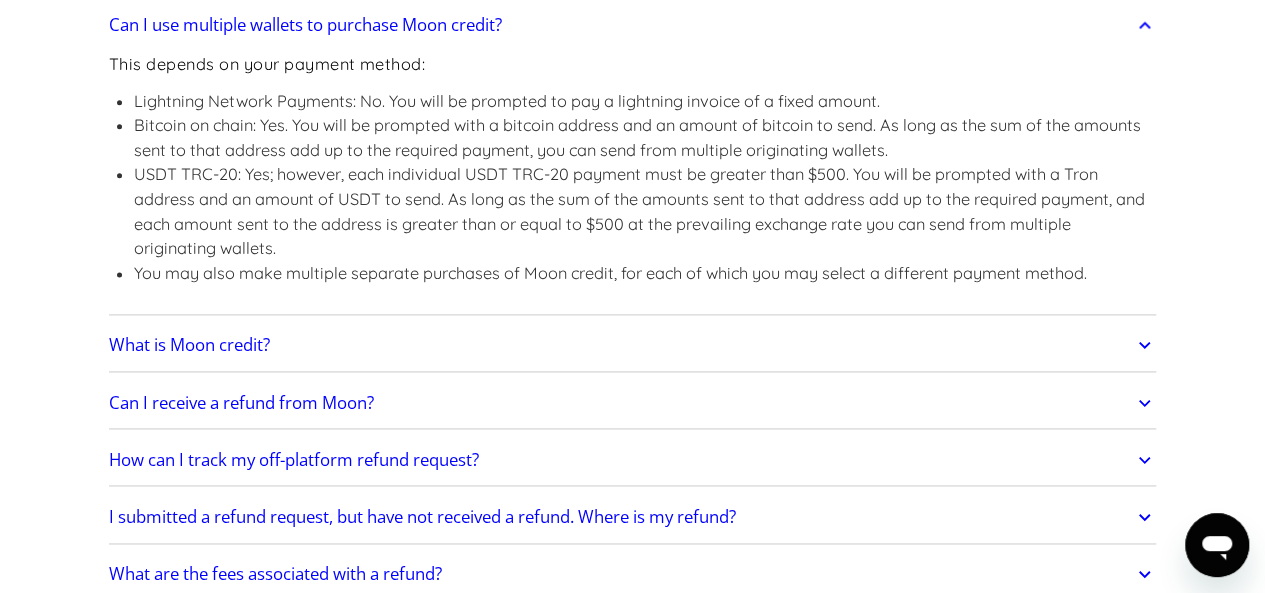 scroll, scrollTop: 1280, scrollLeft: 0, axis: vertical 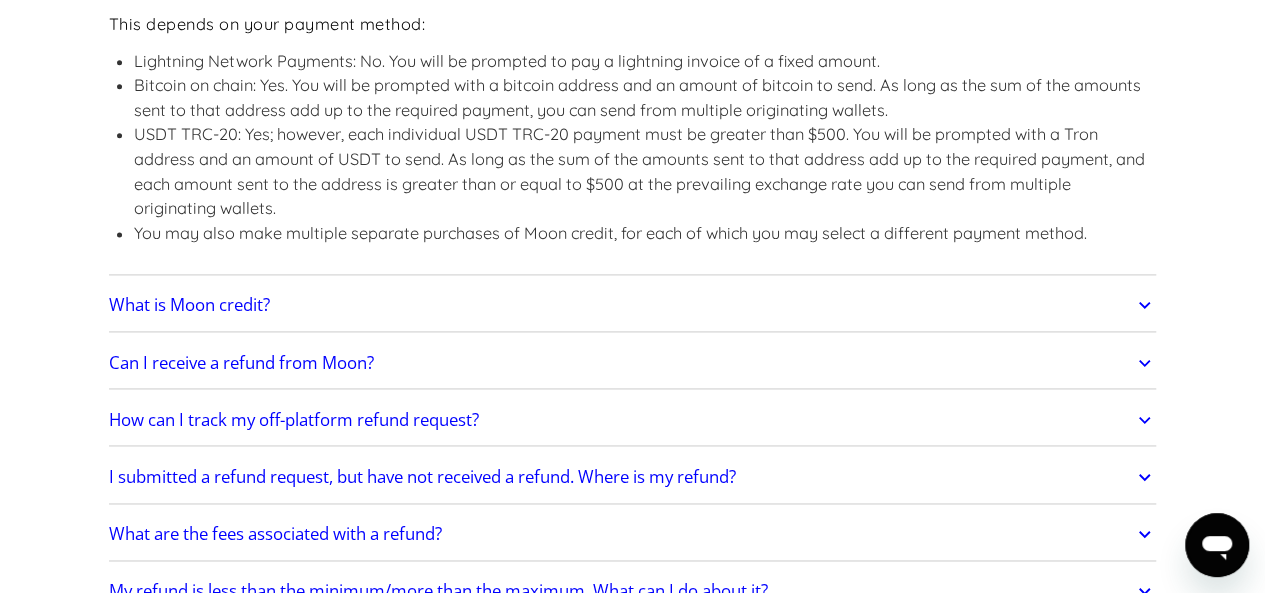click on "What is Moon credit?" at bounding box center (189, 305) 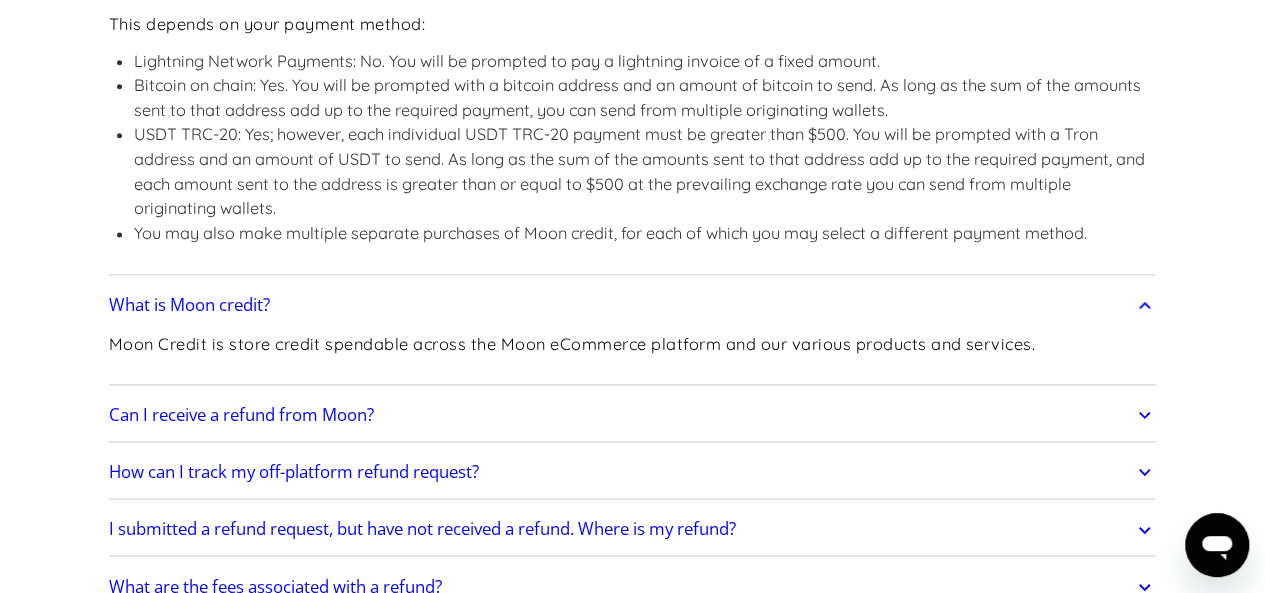 click on "Frequently Asked Questions Get Started
How do I sign up? Head to  paywithmoon.com/signup  to get started.
How do I login? Head to  paywithmoon.com/login  to get started.
What MFA method do you support? Moon supports account verification via email only. Email account verification is not needed for "Log in with Google".
What information do I need to sign up? To create a Moon account you need to provide an email address and a password. The email address you use to create your account will be used to receive 2FA codes, so please ensure you do not lose access to your email inbox.
Can I create more than one (1) Moon account? No. Each user may only have one account.
How It Works
How do virtual cards work? Virtual cards are just like regular cards, except there is no physical plastic. By entering virtual card details where you would normally input your credit or debit card details, you can complete purchases without giving out your personal card details.
What browsers does Moon support? Safari" at bounding box center [632, 1472] 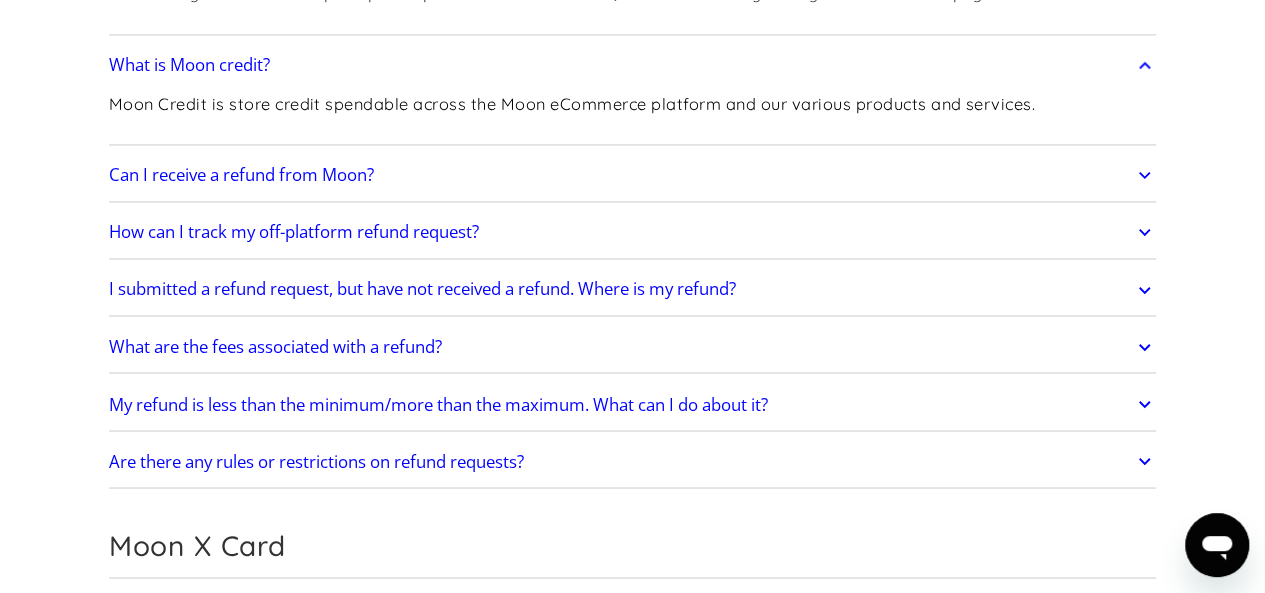 scroll, scrollTop: 1560, scrollLeft: 0, axis: vertical 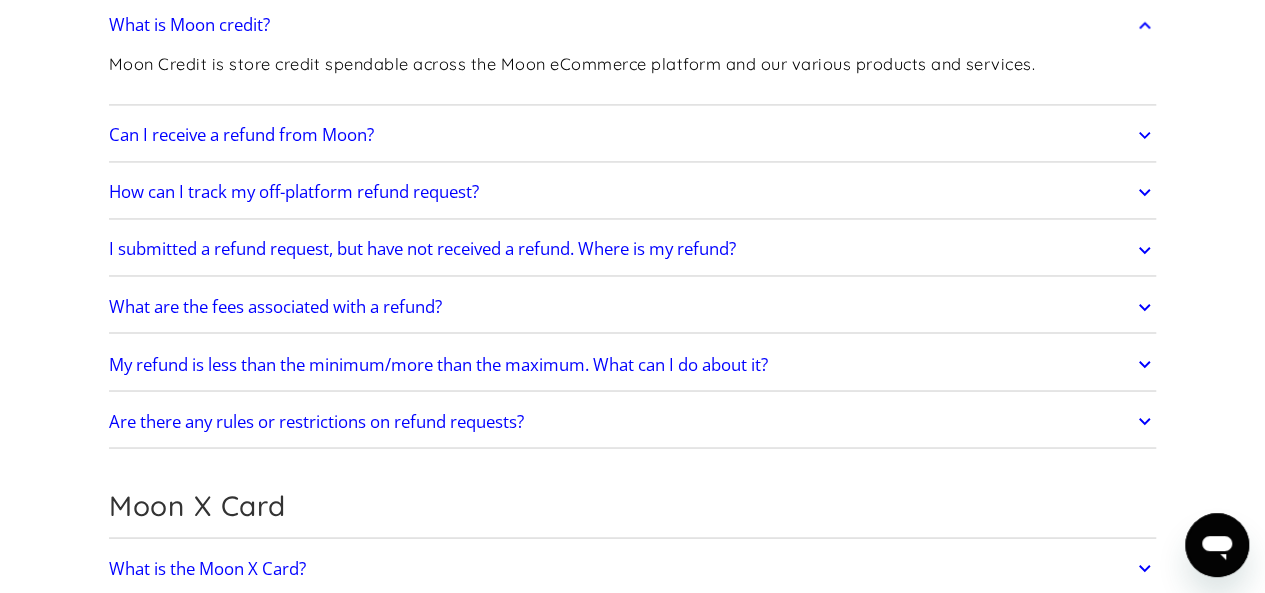 click on "What are the fees associated with a refund?" at bounding box center [275, 307] 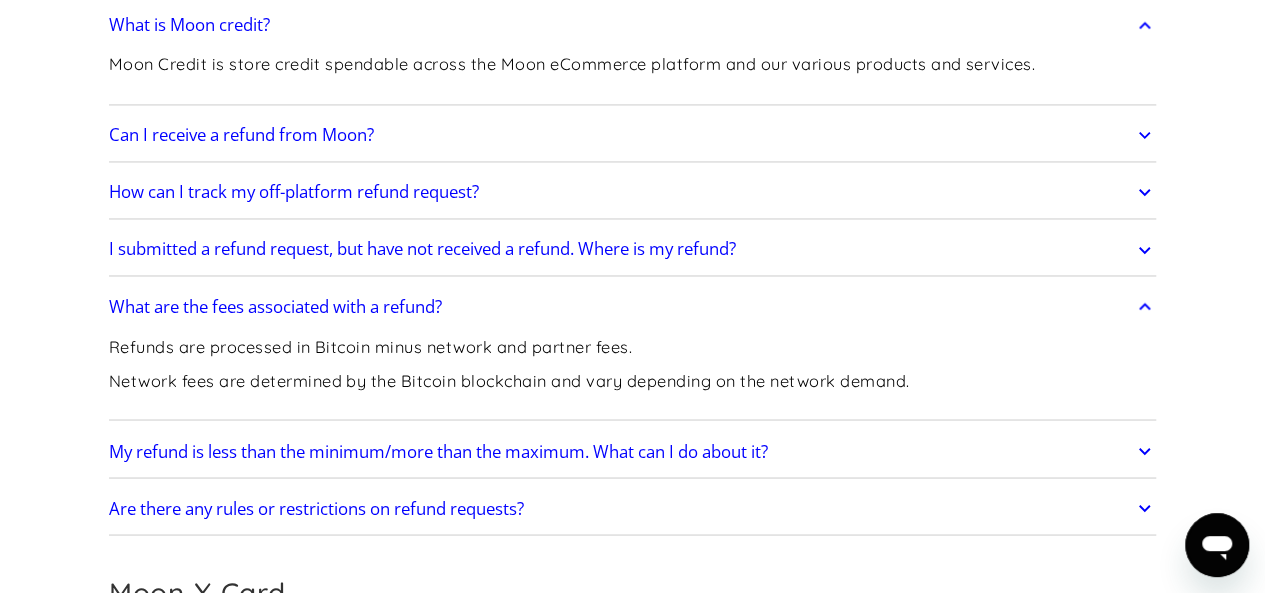 click on "Frequently Asked Questions Get Started
How do I sign up? Head to  paywithmoon.com/signup  to get started.
How do I login? Head to  paywithmoon.com/login  to get started.
What MFA method do you support? Moon supports account verification via email only. Email account verification is not needed for "Log in with Google".
What information do I need to sign up? To create a Moon account you need to provide an email address and a password. The email address you use to create your account will be used to receive 2FA codes, so please ensure you do not lose access to your email inbox.
Can I create more than one (1) Moon account? No. Each user may only have one account.
How It Works
How do virtual cards work? Virtual cards are just like regular cards, except there is no physical plastic. By entering virtual card details where you would normally input your credit or debit card details, you can complete purchases without giving out your personal card details.
What browsers does Moon support? Safari" at bounding box center (632, 1235) 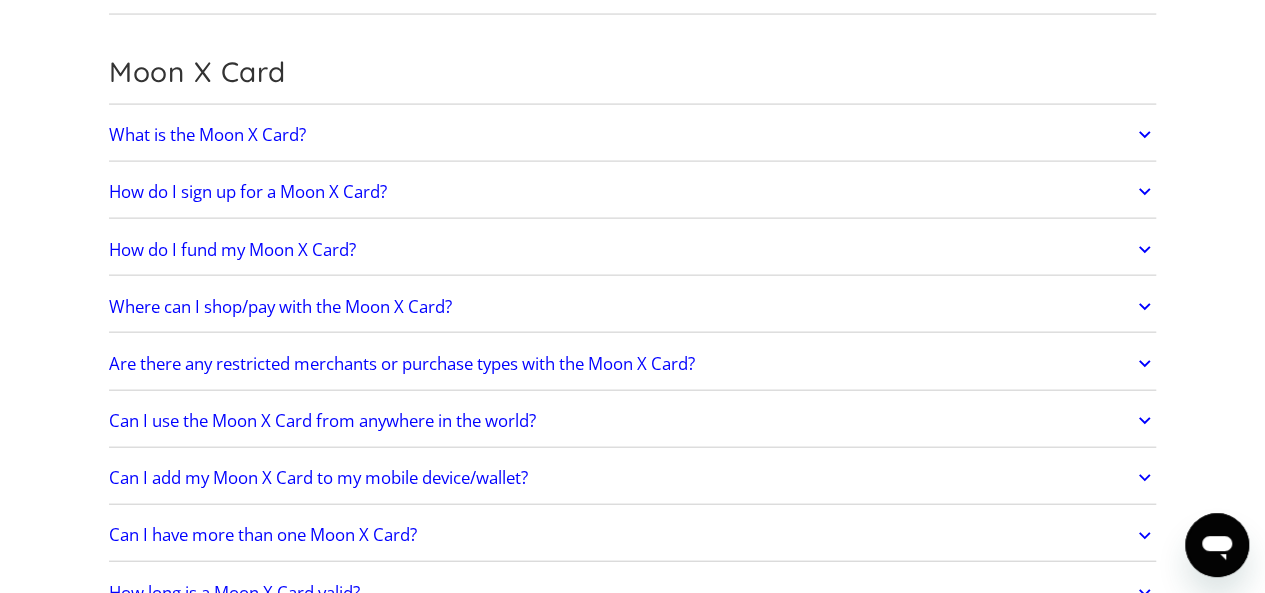 scroll, scrollTop: 2120, scrollLeft: 0, axis: vertical 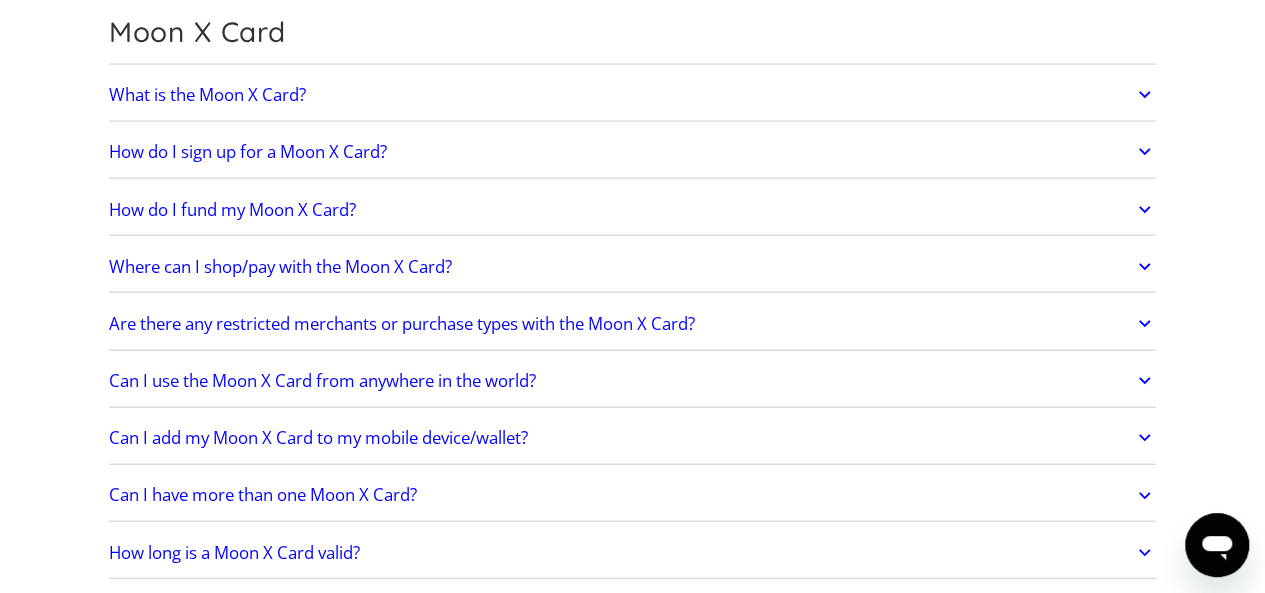 click on "Where can I shop/pay with the Moon X Card?" at bounding box center (280, 267) 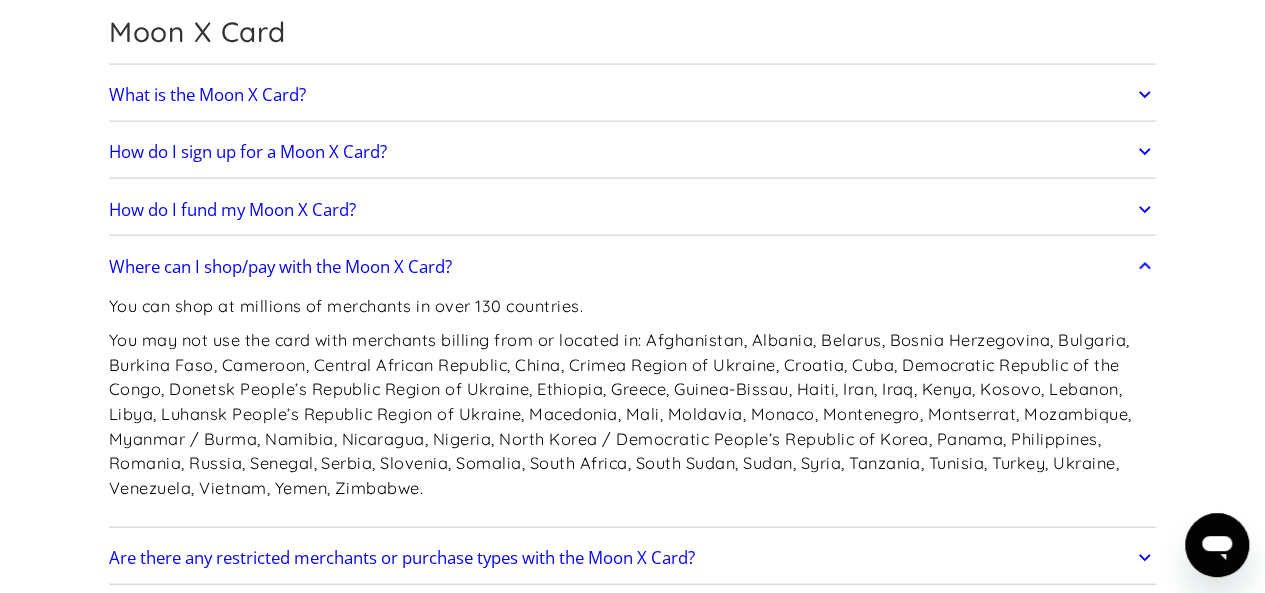 click on "Frequently Asked Questions Get Started
How do I sign up? Head to  paywithmoon.com/signup  to get started.
How do I login? Head to  paywithmoon.com/login  to get started.
What MFA method do you support? Moon supports account verification via email only. Email account verification is not needed for "Log in with Google".
What information do I need to sign up? To create a Moon account you need to provide an email address and a password. The email address you use to create your account will be used to receive 2FA codes, so please ensure you do not lose access to your email inbox.
Can I create more than one (1) Moon account? No. Each user may only have one account.
How It Works
How do virtual cards work? Virtual cards are just like regular cards, except there is no physical plastic. By entering virtual card details where you would normally input your credit or debit card details, you can complete purchases without giving out your personal card details.
What browsers does Moon support? Safari" at bounding box center (632, 792) 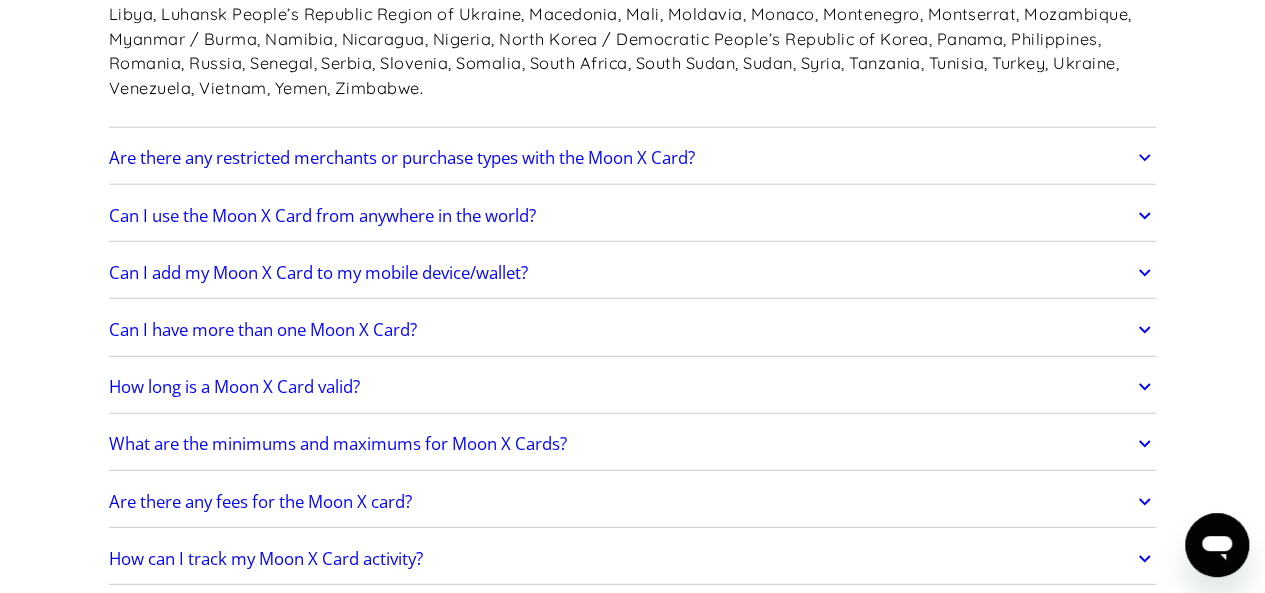 scroll, scrollTop: 2560, scrollLeft: 0, axis: vertical 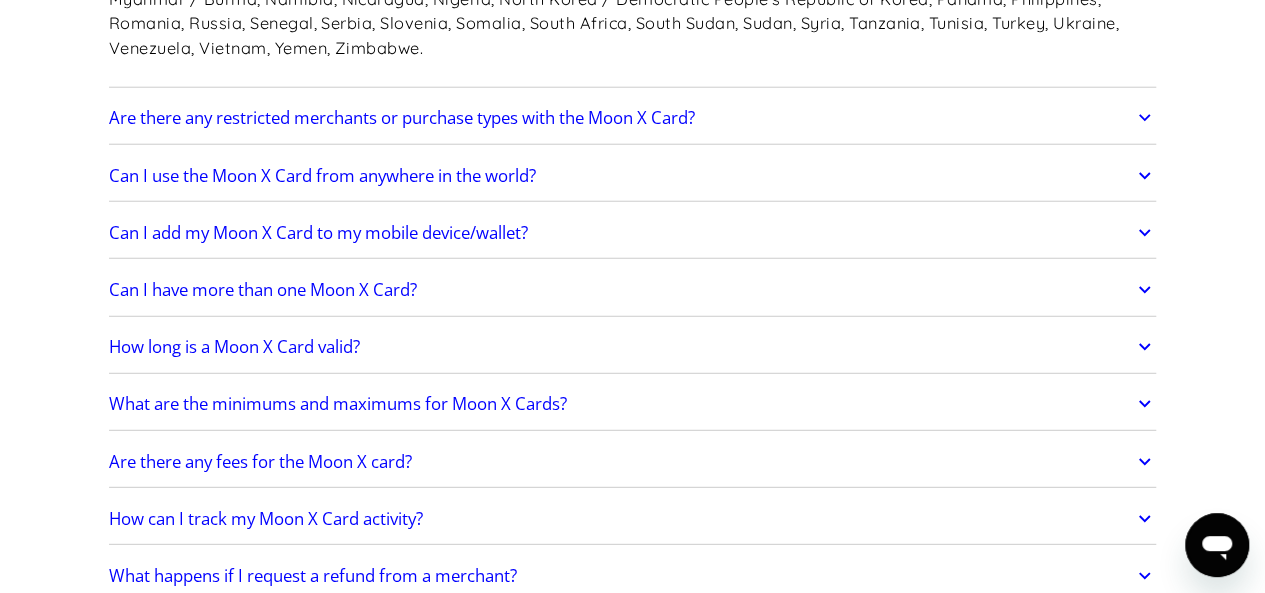 click on "How long is a Moon X Card valid?" at bounding box center [234, 347] 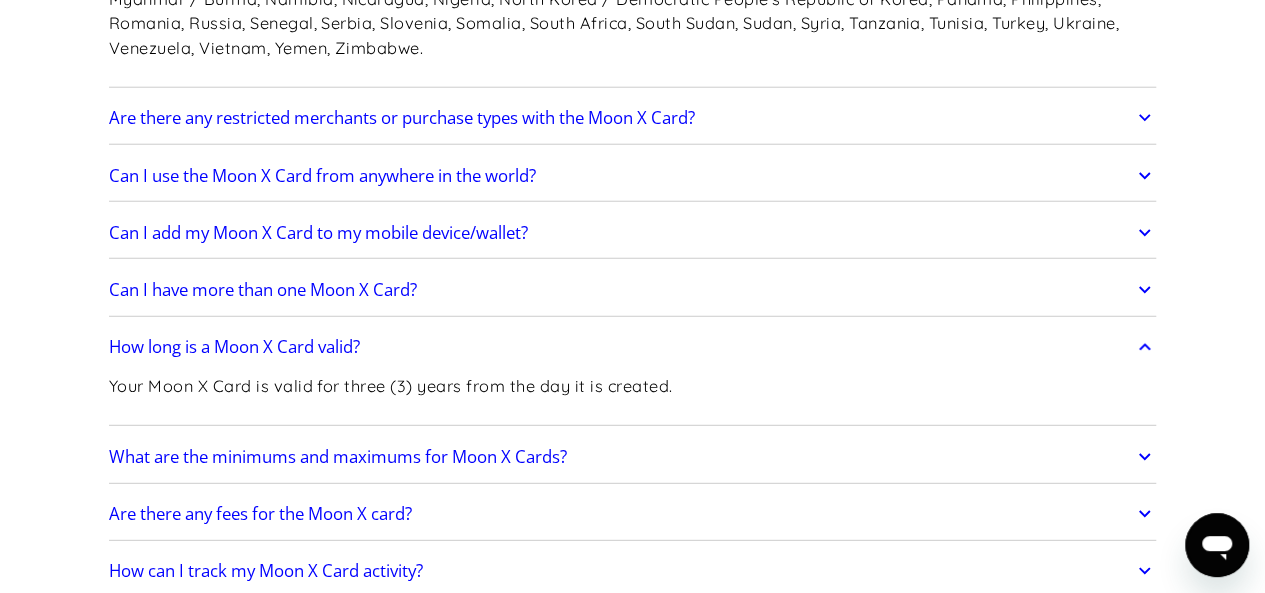 click on "Frequently Asked Questions Get Started
How do I sign up? Head to  paywithmoon.com/signup  to get started.
How do I login? Head to  paywithmoon.com/login  to get started.
What MFA method do you support? Moon supports account verification via email only. Email account verification is not needed for "Log in with Google".
What information do I need to sign up? To create a Moon account you need to provide an email address and a password. The email address you use to create your account will be used to receive 2FA codes, so please ensure you do not lose access to your email inbox.
Can I create more than one (1) Moon account? No. Each user may only have one account.
How It Works
How do virtual cards work? Virtual cards are just like regular cards, except there is no physical plastic. By entering virtual card details where you would normally input your credit or debit card details, you can complete purchases without giving out your personal card details.
What browsers does Moon support? Safari" at bounding box center [632, 379] 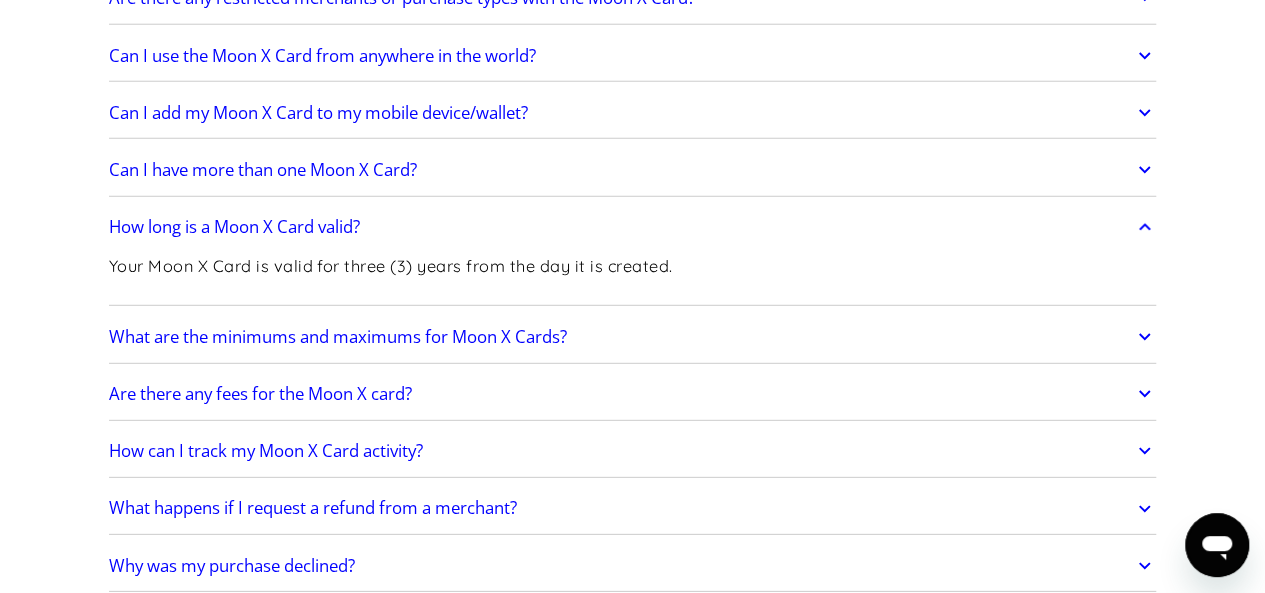 scroll, scrollTop: 2720, scrollLeft: 0, axis: vertical 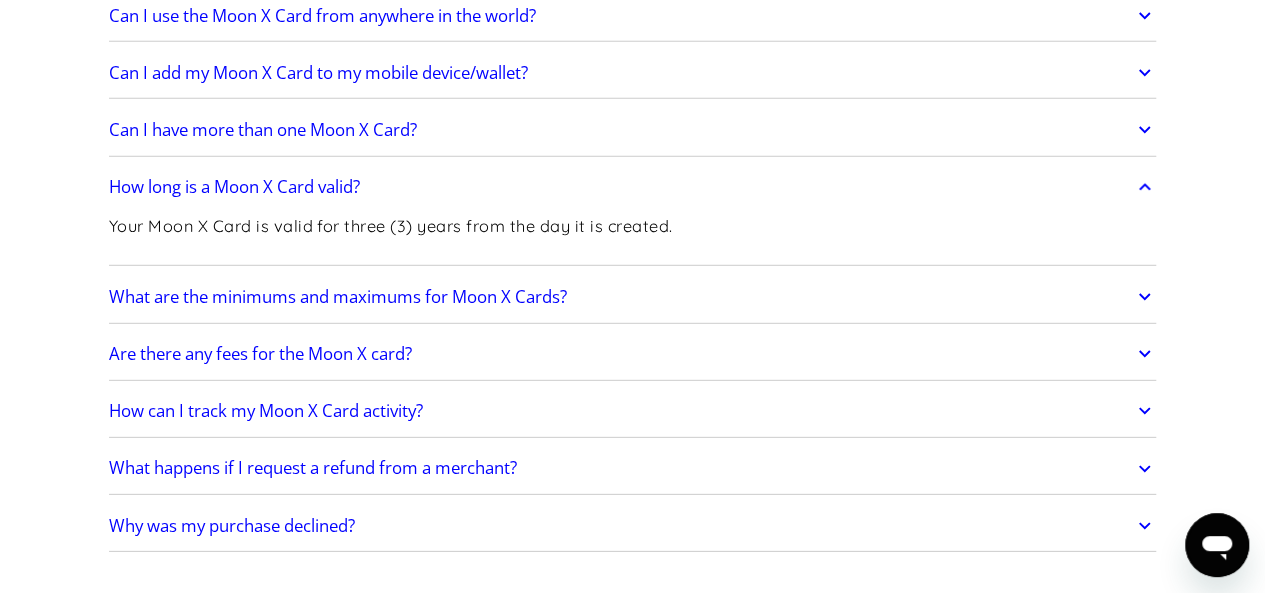 click on "Are there any fees for the Moon X card?" at bounding box center [260, 354] 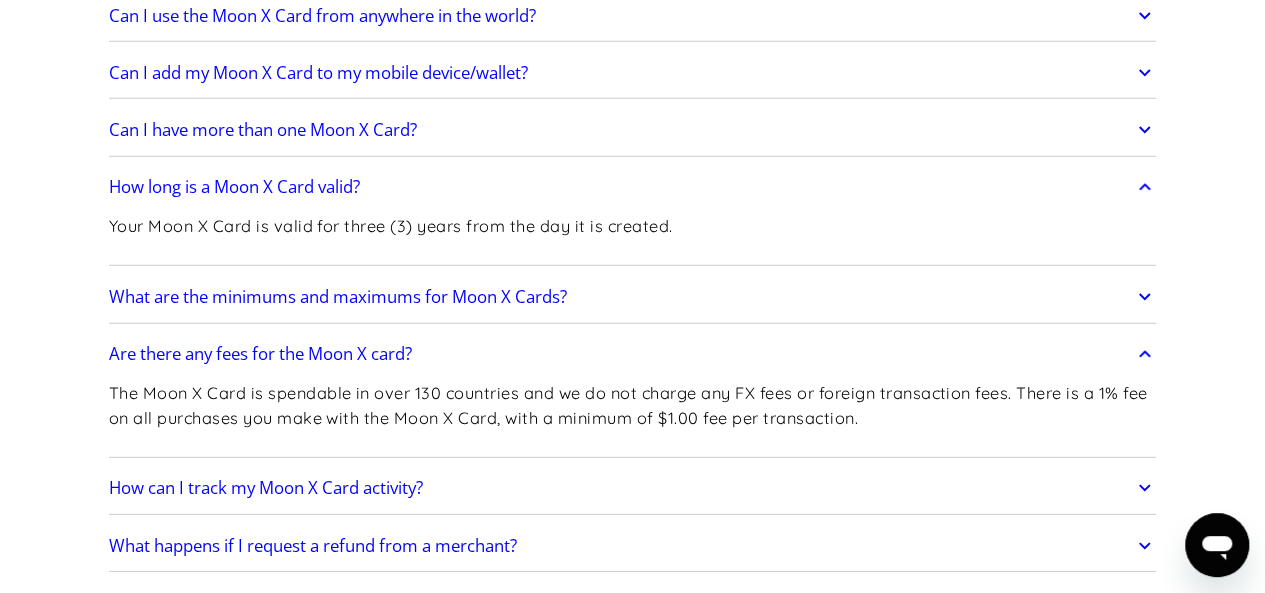 click on "Frequently Asked Questions Get Started
How do I sign up? Head to  paywithmoon.com/signup  to get started.
How do I login? Head to  paywithmoon.com/login  to get started.
What MFA method do you support? Moon supports account verification via email only. Email account verification is not needed for "Log in with Google".
What information do I need to sign up? To create a Moon account you need to provide an email address and a password. The email address you use to create your account will be used to receive 2FA codes, so please ensure you do not lose access to your email inbox.
Can I create more than one (1) Moon account? No. Each user may only have one account.
How It Works
How do virtual cards work? Virtual cards are just like regular cards, except there is no physical plastic. By entering virtual card details where you would normally input your credit or debit card details, you can complete purchases without giving out your personal card details.
What browsers does Moon support? Safari" at bounding box center [632, 257] 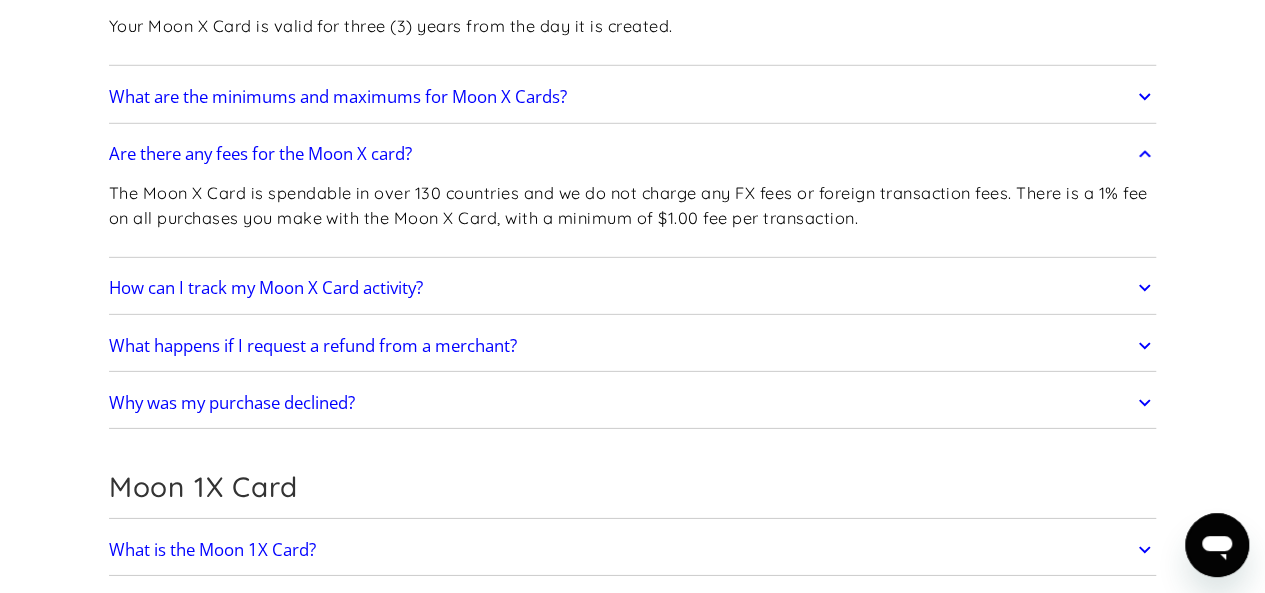 scroll, scrollTop: 2960, scrollLeft: 0, axis: vertical 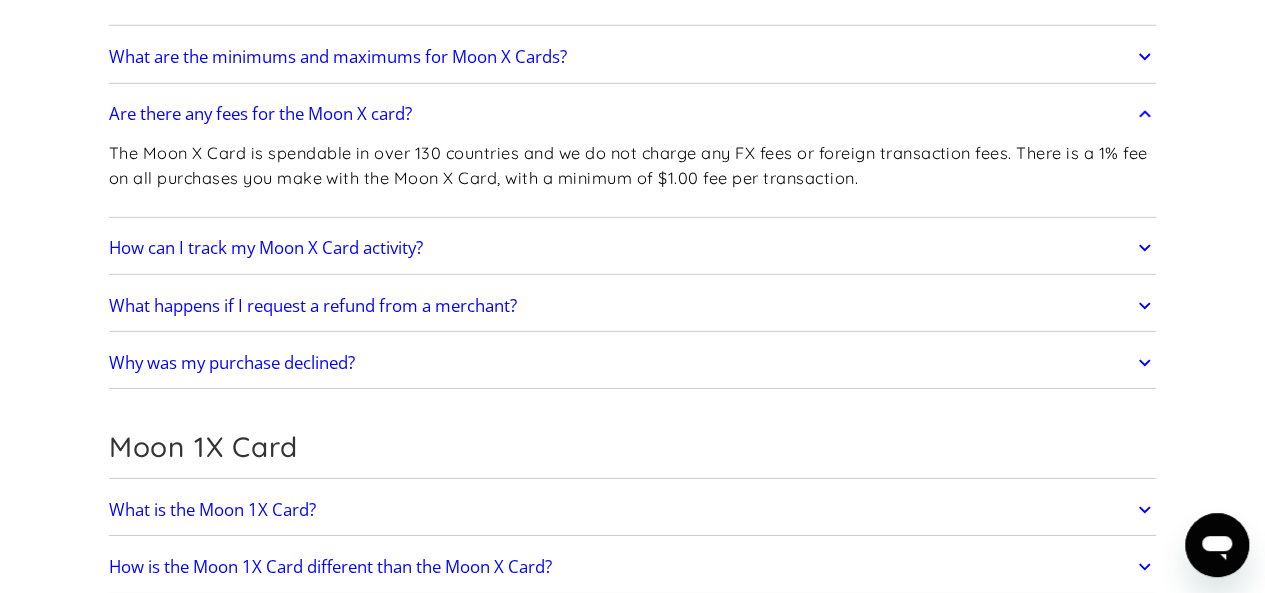click on "What happens if I request a refund from a merchant?" at bounding box center (313, 306) 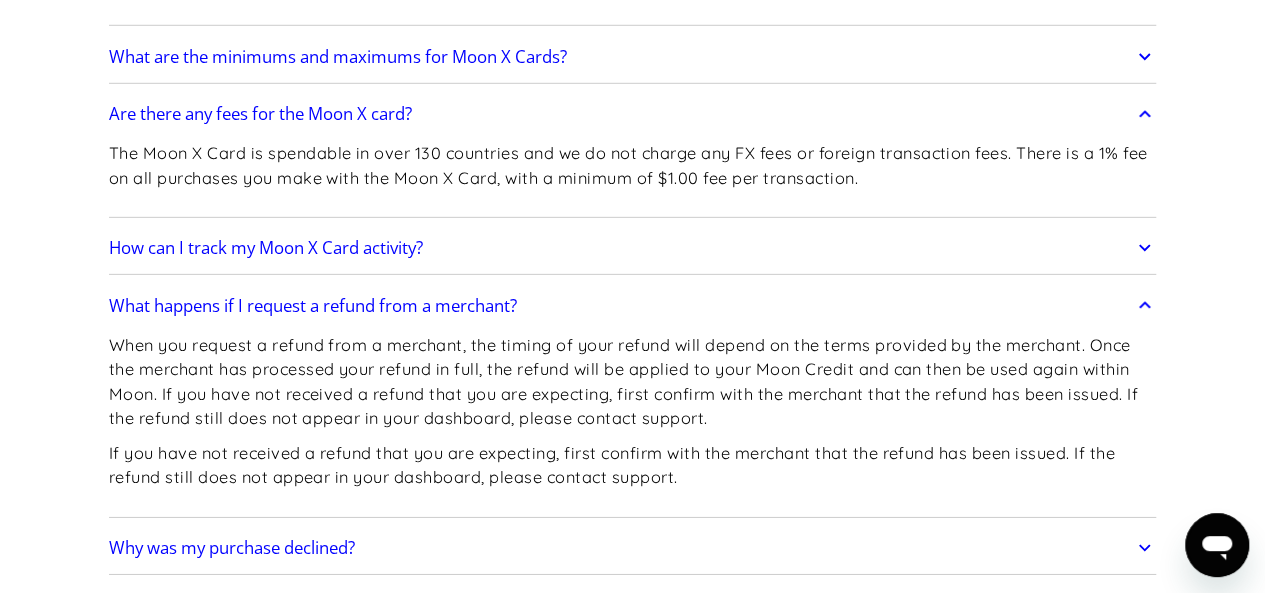 click on "Frequently Asked Questions Get Started
How do I sign up? Head to  paywithmoon.com/signup  to get started.
How do I login? Head to  paywithmoon.com/login  to get started.
What MFA method do you support? Moon supports account verification via email only. Email account verification is not needed for "Log in with Google".
What information do I need to sign up? To create a Moon account you need to provide an email address and a password. The email address you use to create your account will be used to receive 2FA codes, so please ensure you do not lose access to your email inbox.
Can I create more than one (1) Moon account? No. Each user may only have one account.
How It Works
How do virtual cards work? Virtual cards are just like regular cards, except there is no physical plastic. By entering virtual card details where you would normally input your credit or debit card details, you can complete purchases without giving out your personal card details.
What browsers does Moon support? Safari" at bounding box center (632, 110) 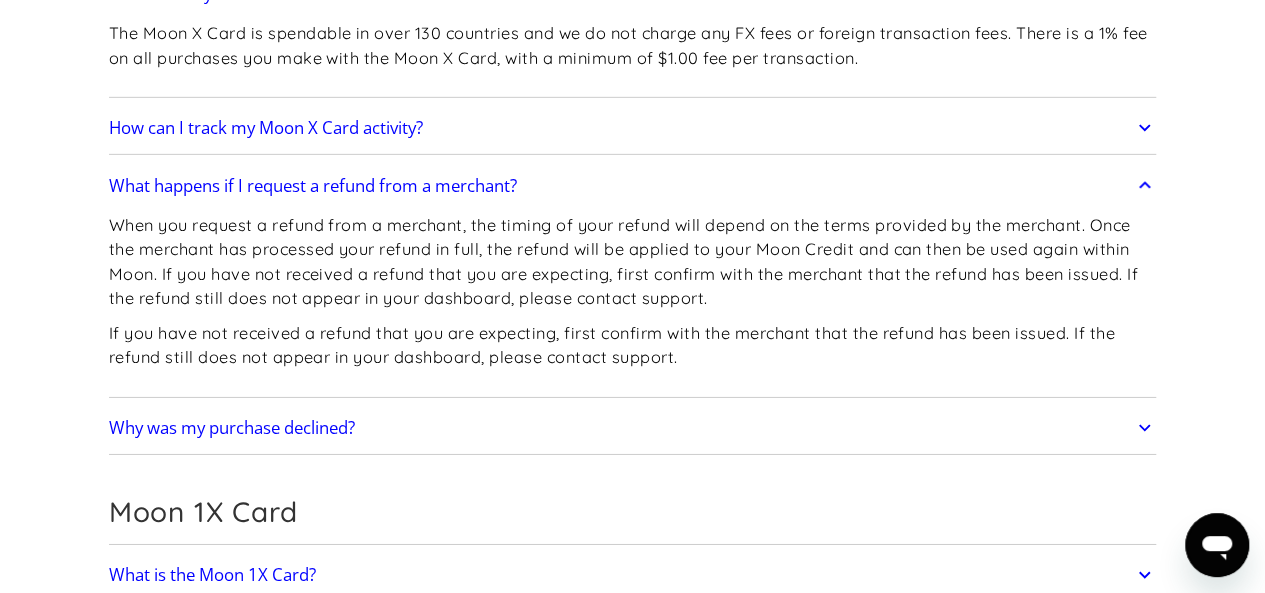scroll, scrollTop: 3120, scrollLeft: 0, axis: vertical 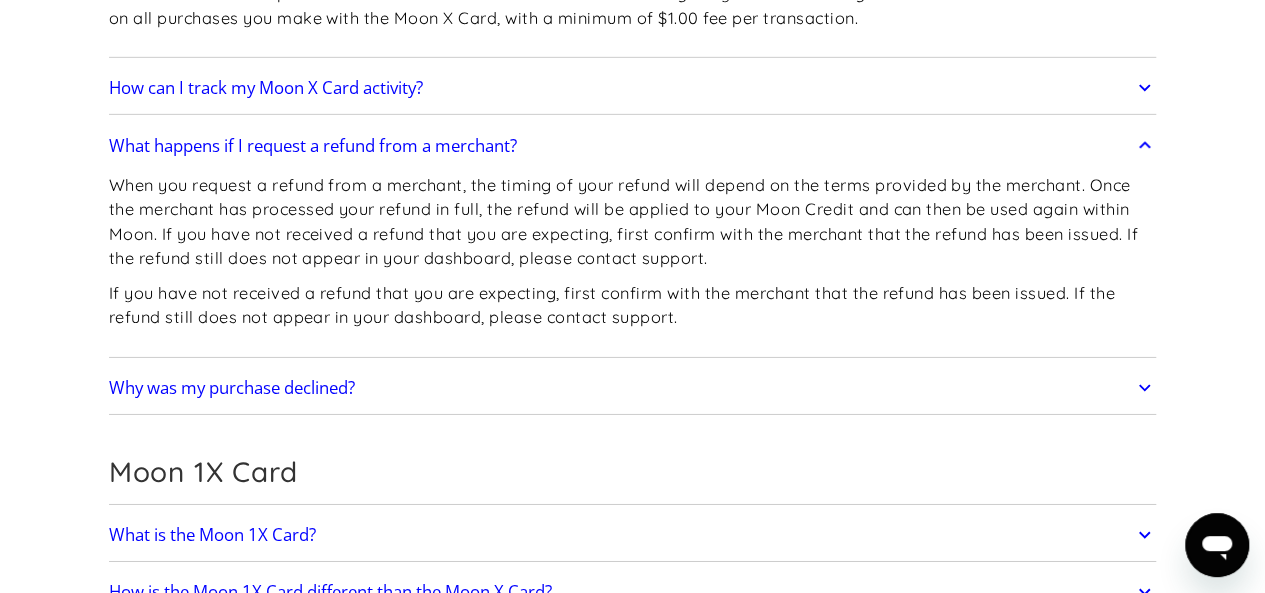 click on "Why was my purchase declined?" at bounding box center (232, 388) 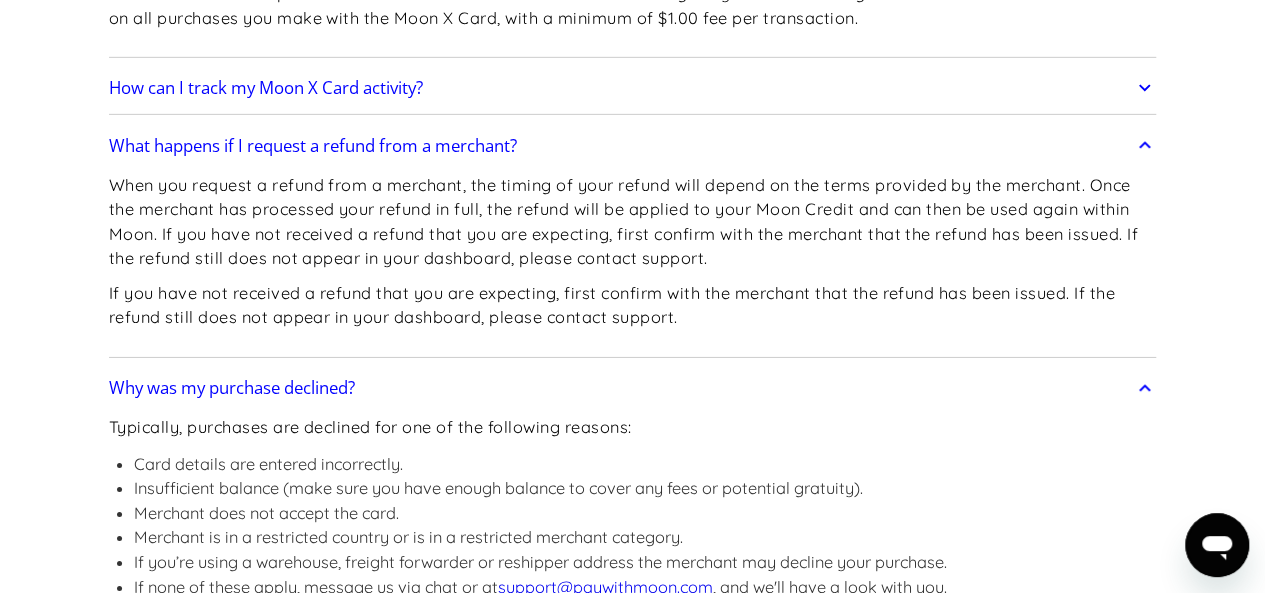 click on "Frequently Asked Questions Get Started
How do I sign up? Head to  paywithmoon.com/signup  to get started.
How do I login? Head to  paywithmoon.com/login  to get started.
What MFA method do you support? Moon supports account verification via email only. Email account verification is not needed for "Log in with Google".
What information do I need to sign up? To create a Moon account you need to provide an email address and a password. The email address you use to create your account will be used to receive 2FA codes, so please ensure you do not lose access to your email inbox.
Can I create more than one (1) Moon account? No. Each user may only have one account.
How It Works
How do virtual cards work? Virtual cards are just like regular cards, except there is no physical plastic. By entering virtual card details where you would normally input your credit or debit card details, you can complete purchases without giving out your personal card details.
What browsers does Moon support? Safari" at bounding box center [632, 57] 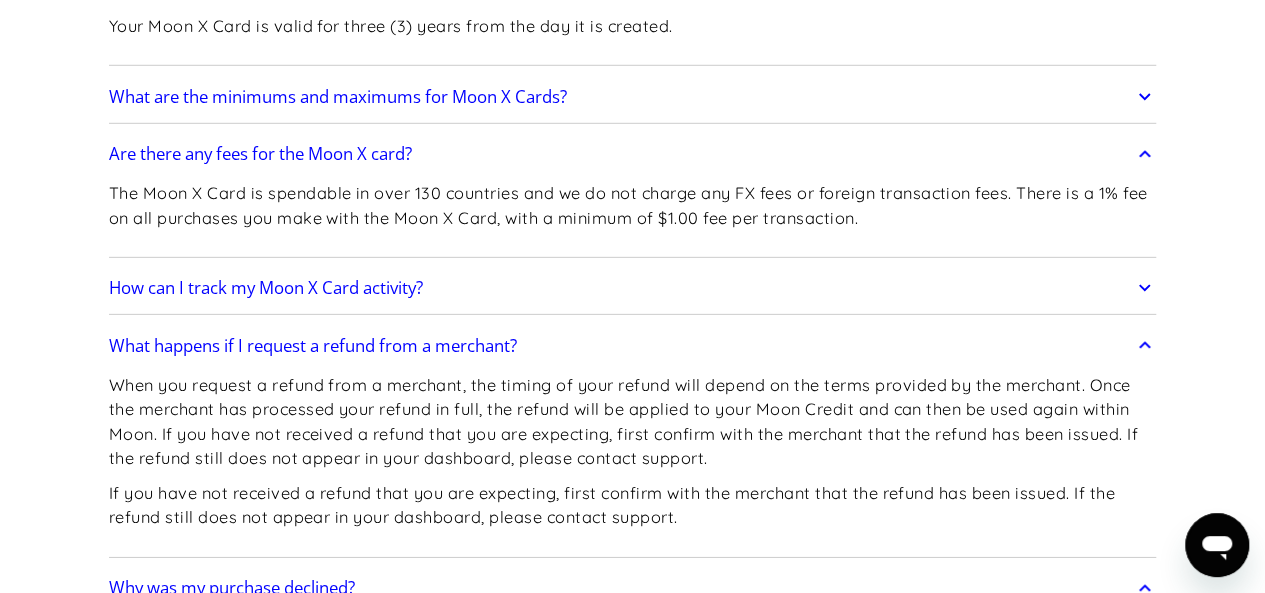 scroll, scrollTop: 2880, scrollLeft: 0, axis: vertical 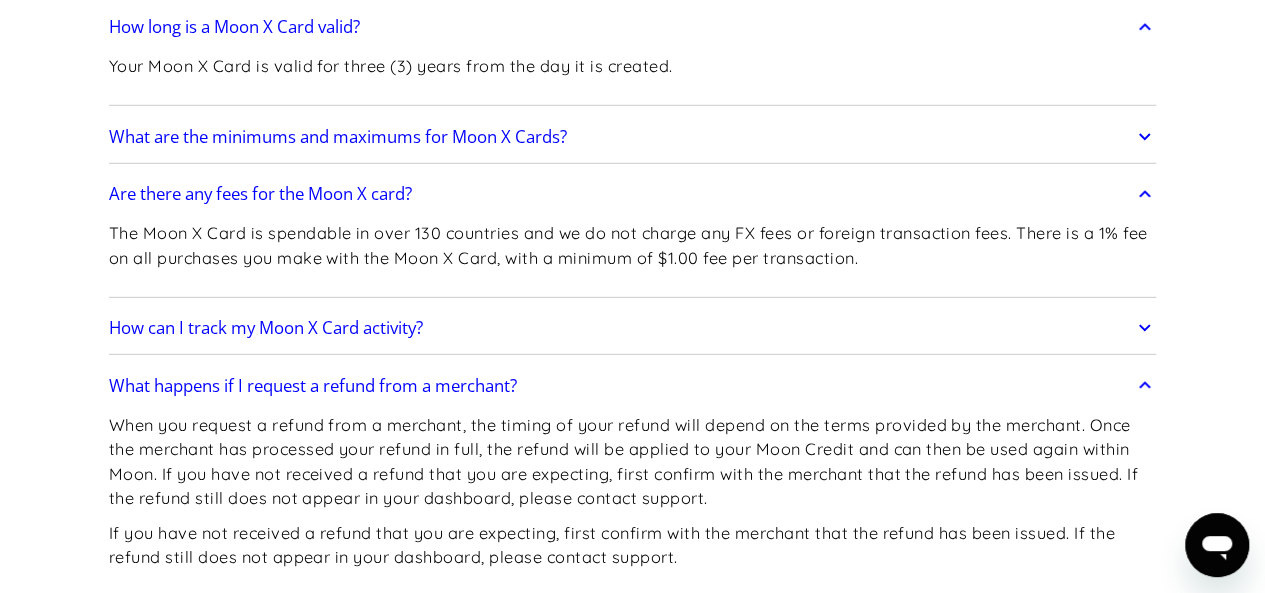 click 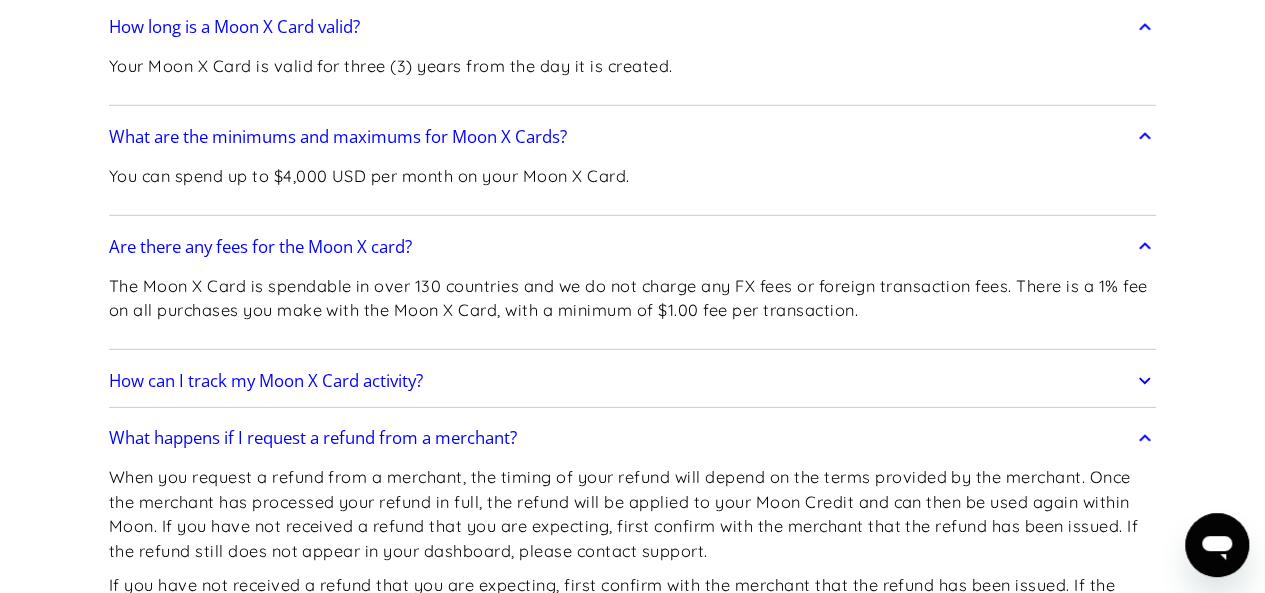 click on "Frequently Asked Questions Get Started
How do I sign up? Head to  paywithmoon.com/signup  to get started.
How do I login? Head to  paywithmoon.com/login  to get started.
What MFA method do you support? Moon supports account verification via email only. Email account verification is not needed for "Log in with Google".
What information do I need to sign up? To create a Moon account you need to provide an email address and a password. The email address you use to create your account will be used to receive 2FA codes, so please ensure you do not lose access to your email inbox.
Can I create more than one (1) Moon account? No. Each user may only have one account.
How It Works
How do virtual cards work? Virtual cards are just like regular cards, except there is no physical plastic. By entering virtual card details where you would normally input your credit or debit card details, you can complete purchases without giving out your personal card details.
What browsers does Moon support? Safari" at bounding box center (632, 323) 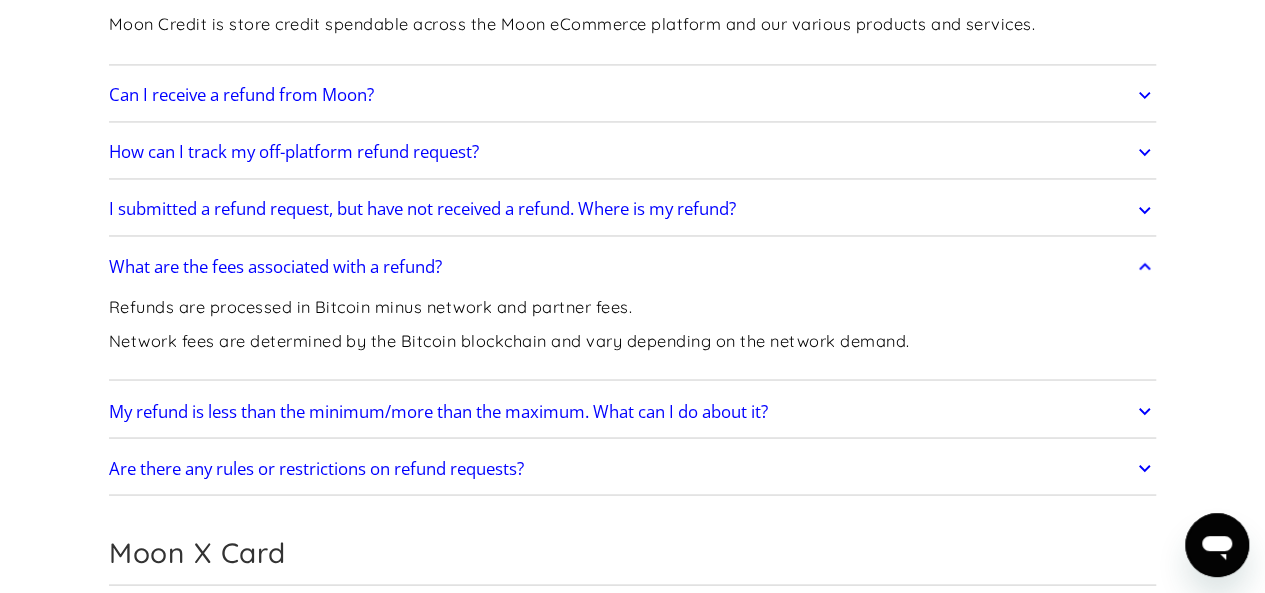 scroll, scrollTop: 1932, scrollLeft: 0, axis: vertical 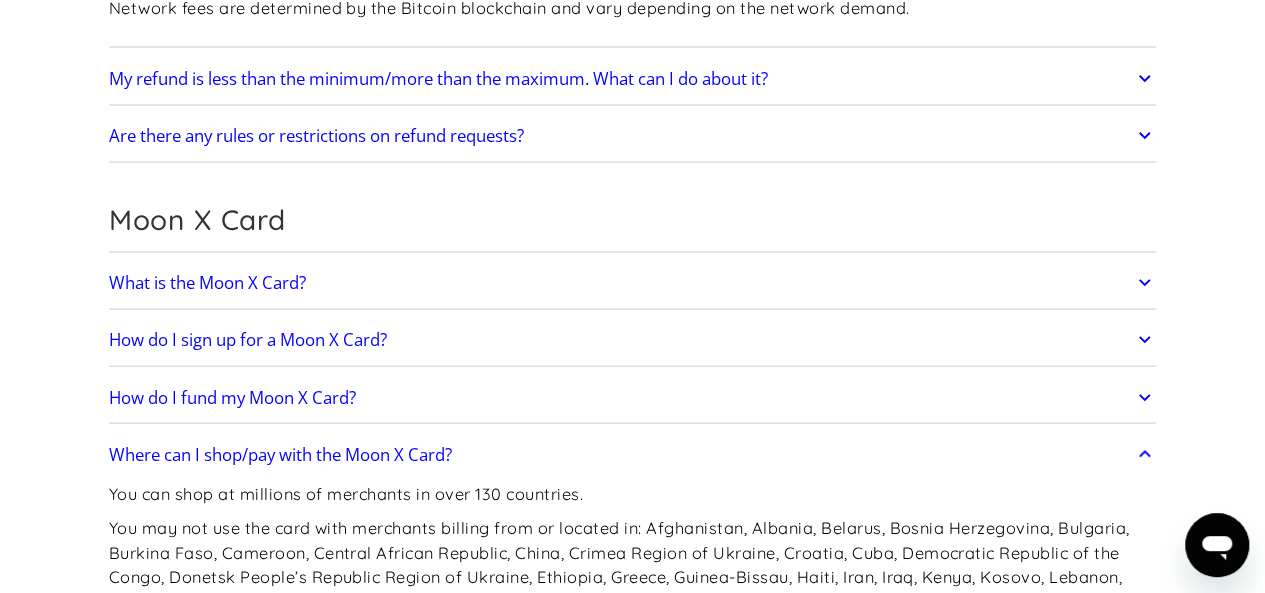 click on "Frequently Asked Questions Get Started
How do I sign up? Head to  paywithmoon.com/signup  to get started.
How do I login? Head to  paywithmoon.com/login  to get started.
What MFA method do you support? Moon supports account verification via email only. Email account verification is not needed for "Log in with Google".
What information do I need to sign up? To create a Moon account you need to provide an email address and a password. The email address you use to create your account will be used to receive 2FA codes, so please ensure you do not lose access to your email inbox.
Can I create more than one (1) Moon account? No. Each user may only have one account.
How It Works
How do virtual cards work? Virtual cards are just like regular cards, except there is no physical plastic. By entering virtual card details where you would normally input your credit or debit card details, you can complete purchases without giving out your personal card details.
What browsers does Moon support? Safari" at bounding box center [632, 1271] 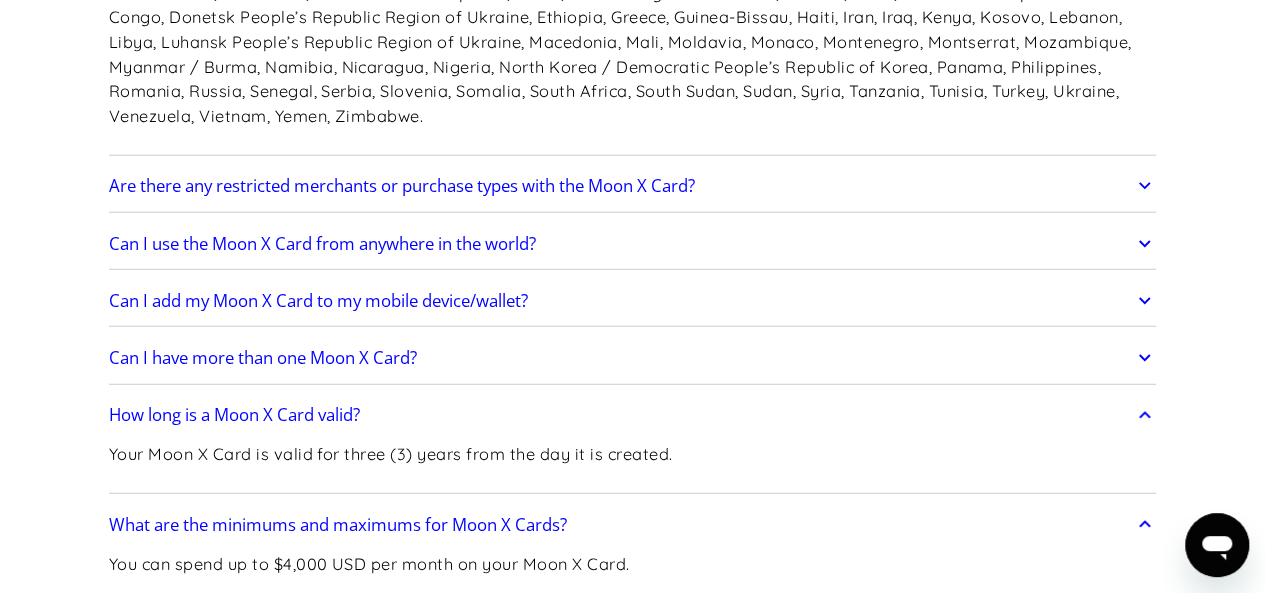 scroll, scrollTop: 2532, scrollLeft: 0, axis: vertical 